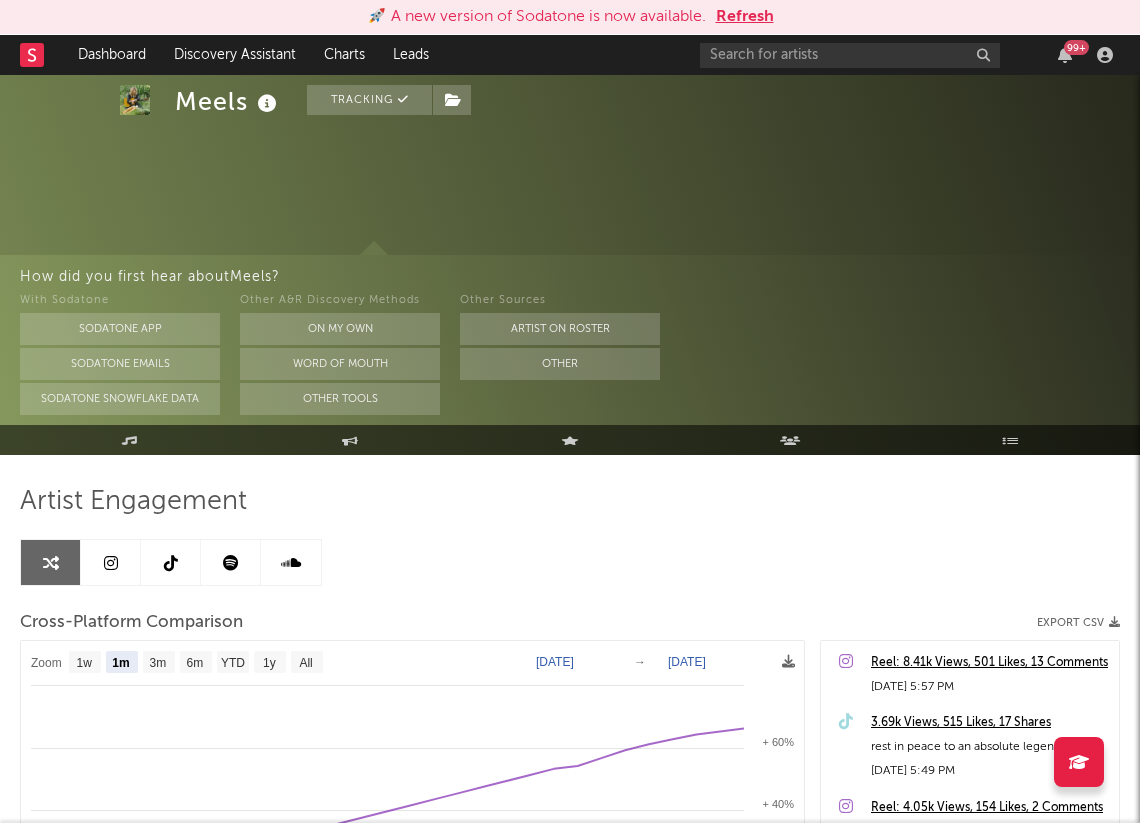 select on "1m" 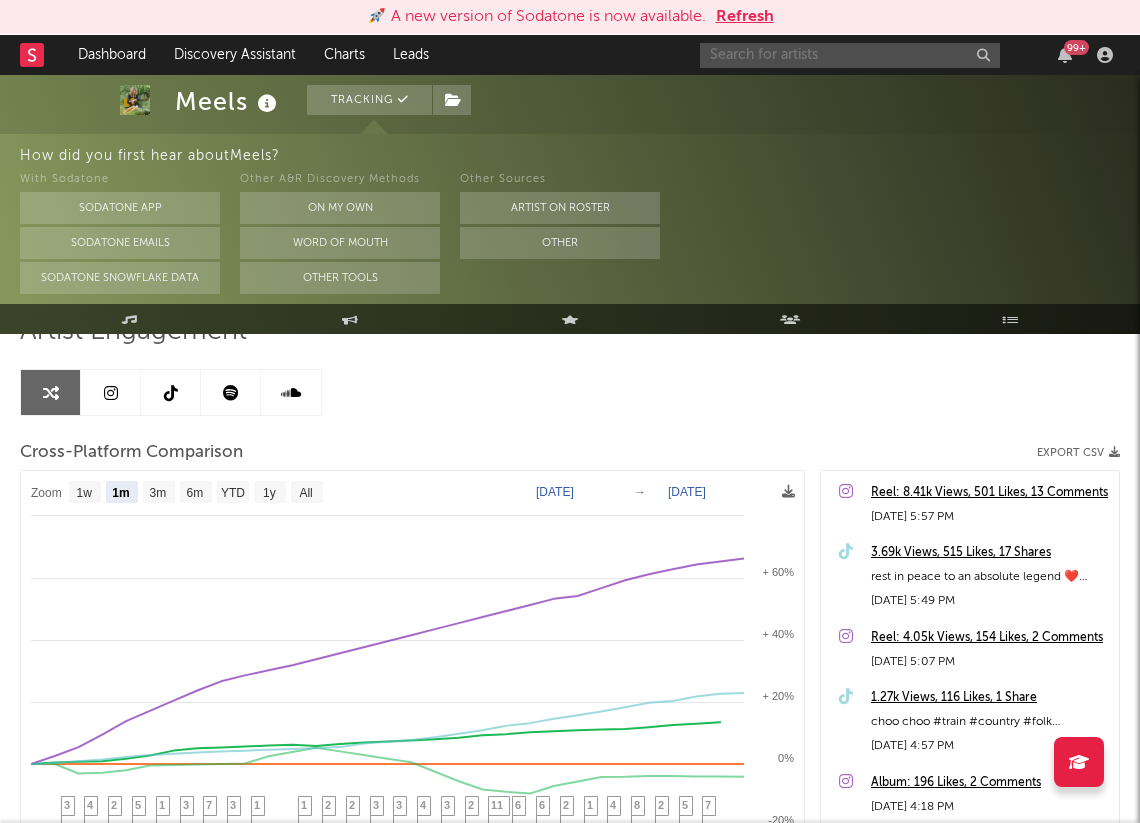 click at bounding box center (850, 55) 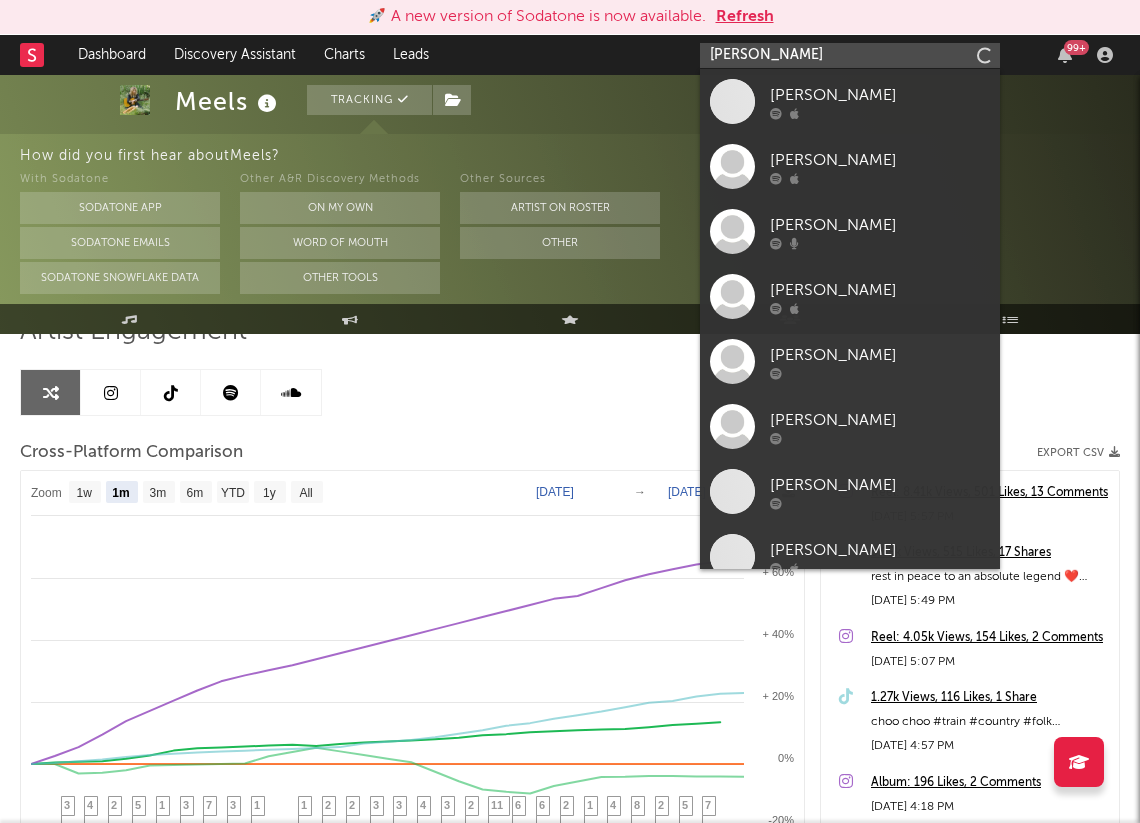 type on "Landon boyce" 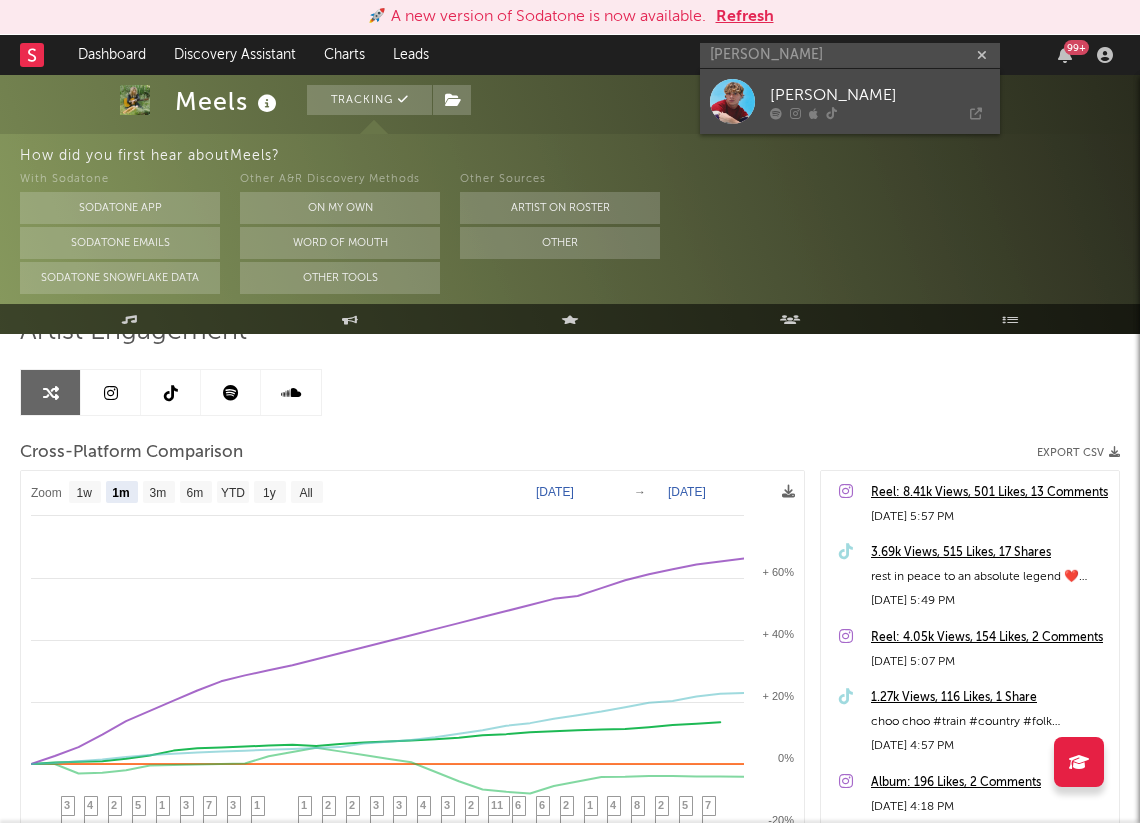 click on "[PERSON_NAME]" at bounding box center (880, 95) 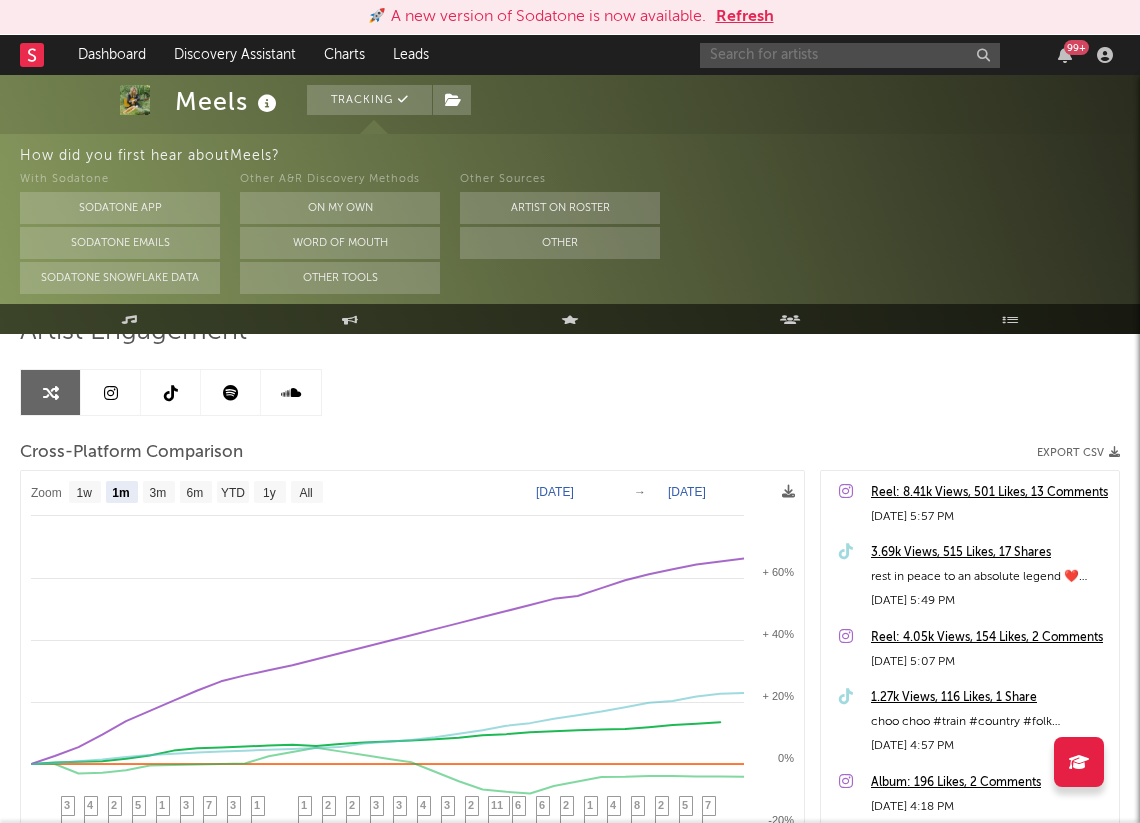 click at bounding box center (850, 55) 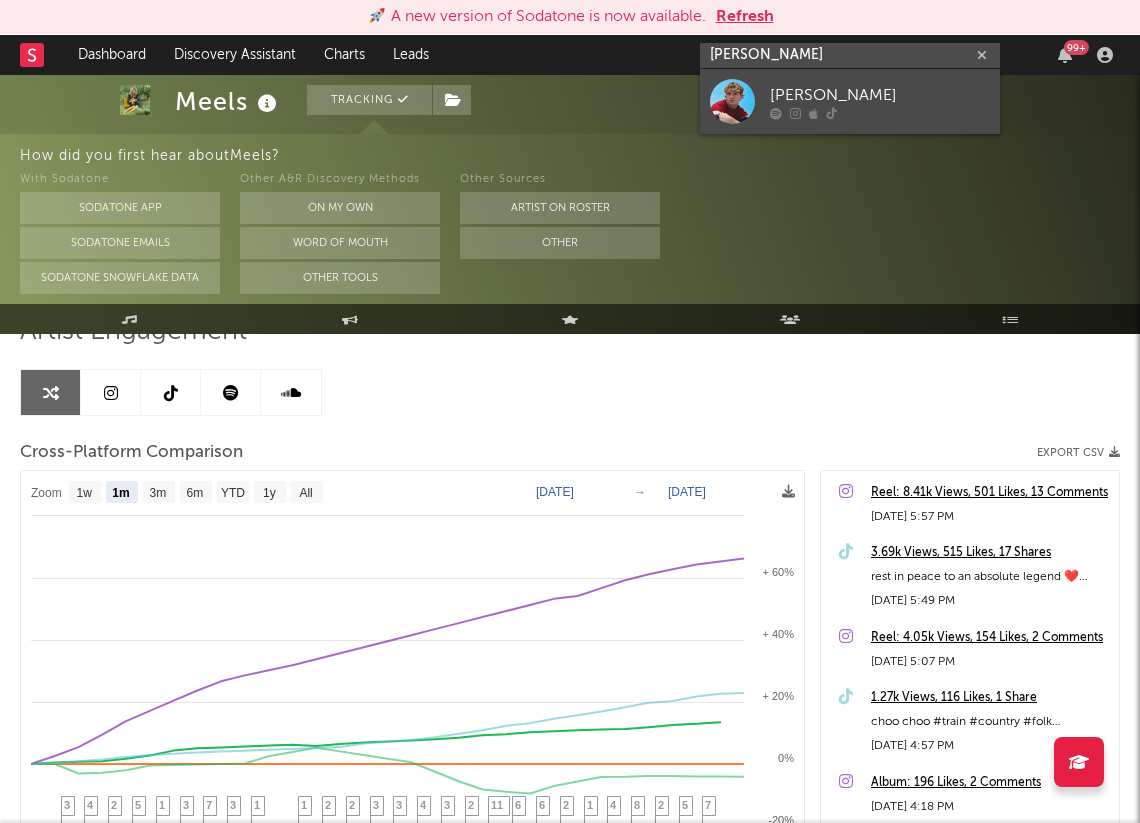 type on "[PERSON_NAME]" 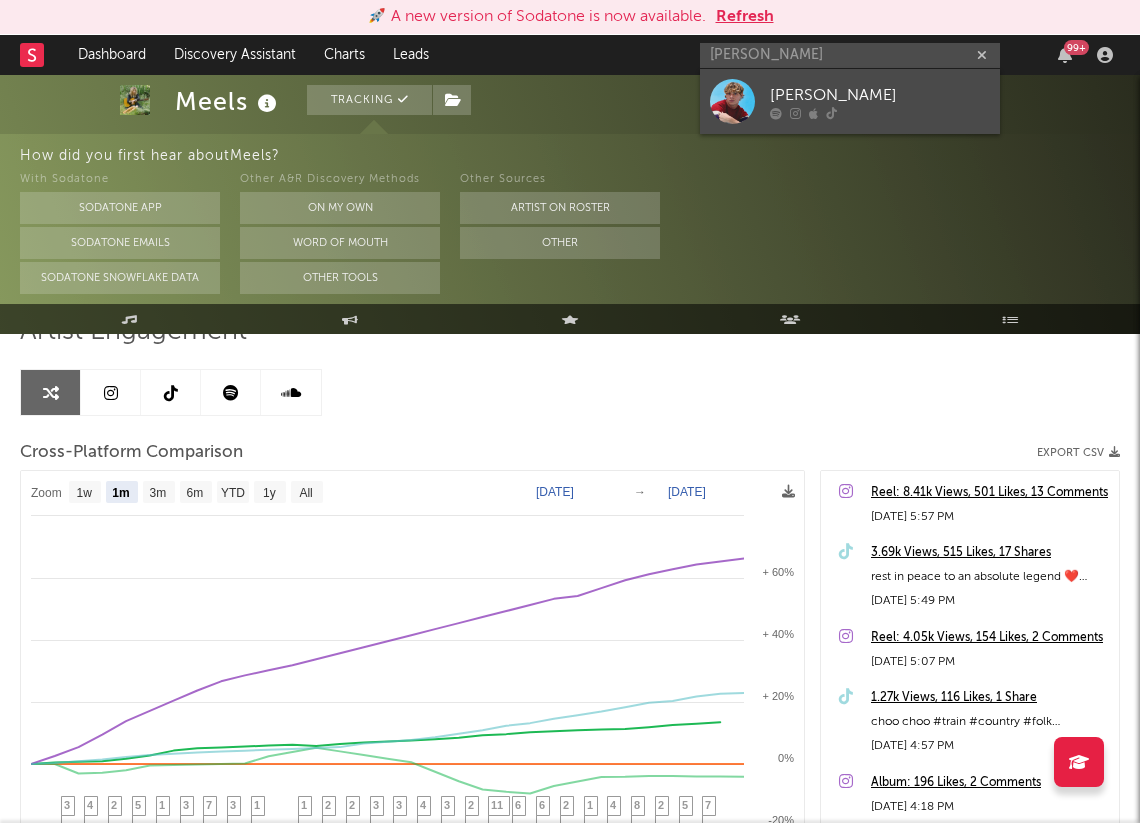 click on "[PERSON_NAME]" at bounding box center (880, 95) 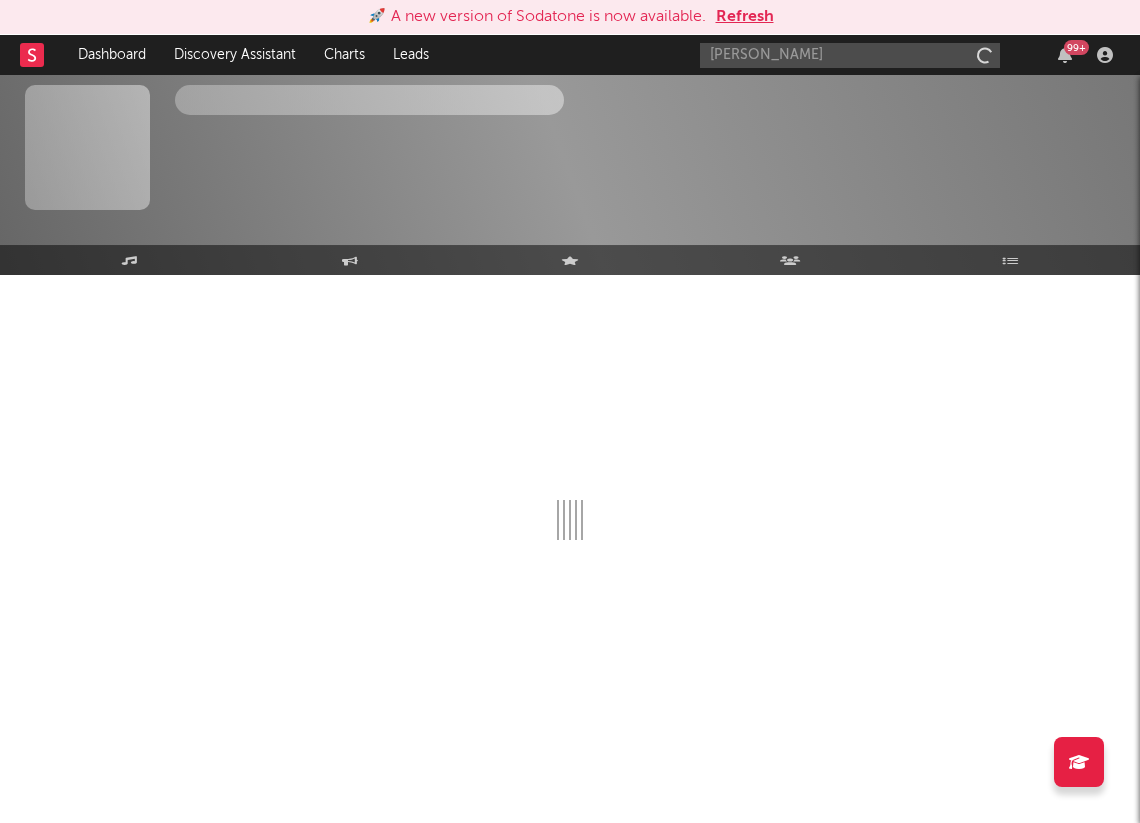 type 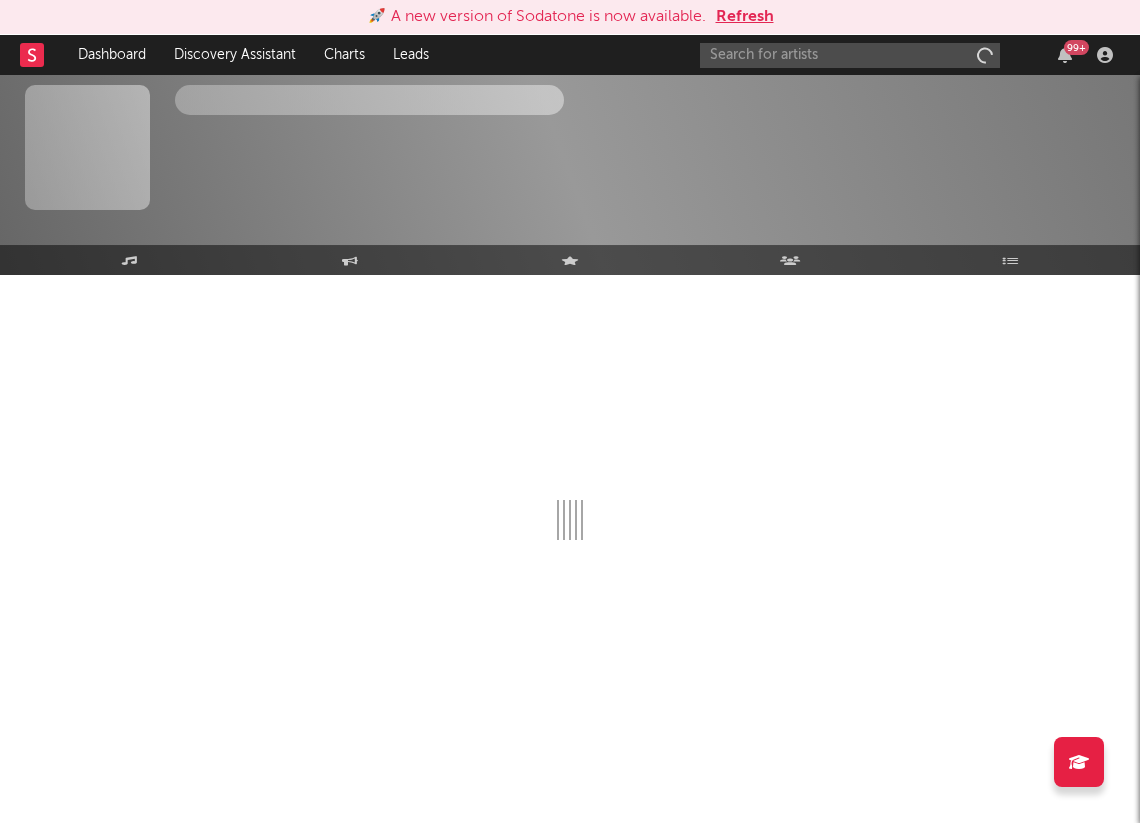 scroll, scrollTop: 0, scrollLeft: 0, axis: both 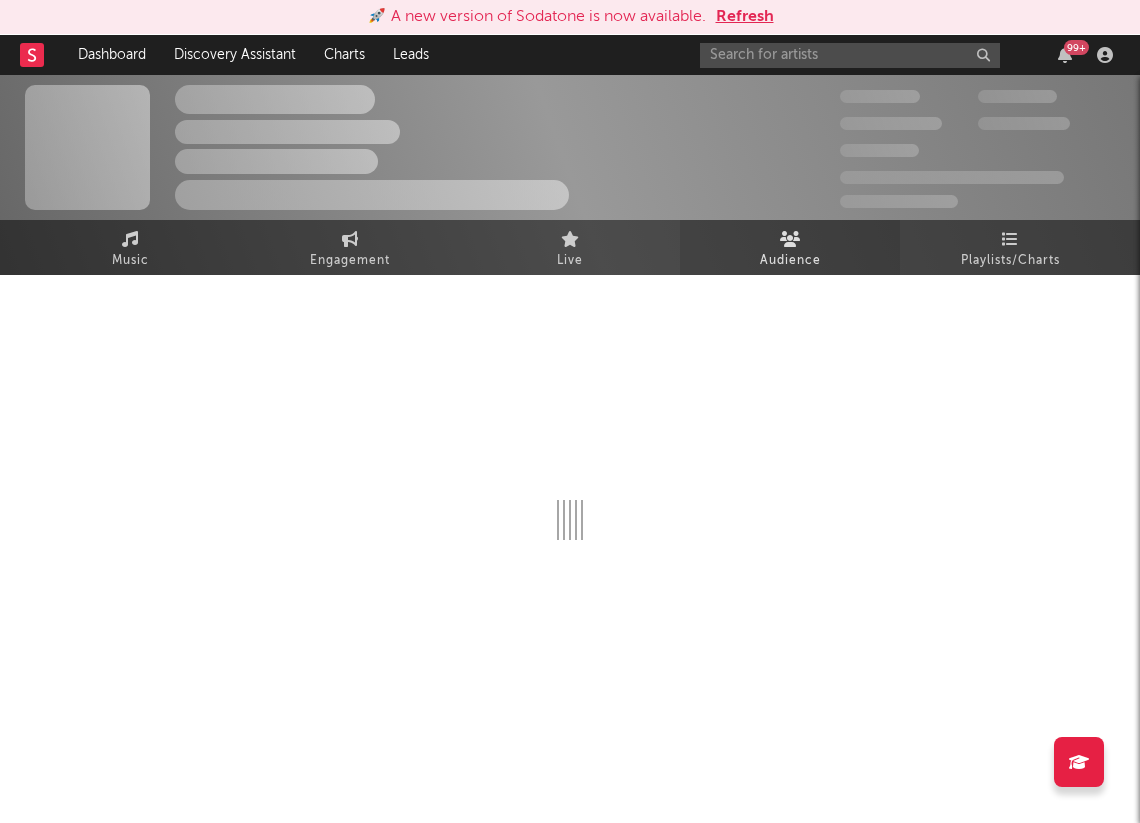select on "6m" 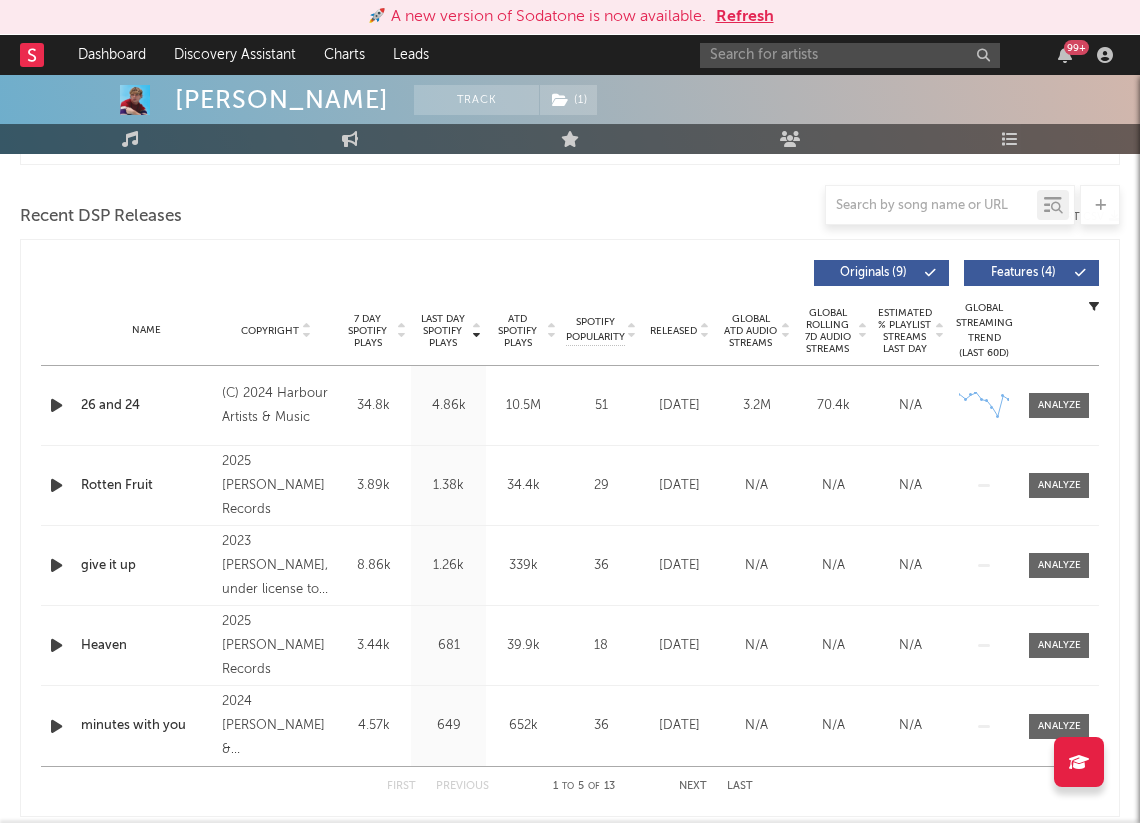 scroll, scrollTop: 718, scrollLeft: 0, axis: vertical 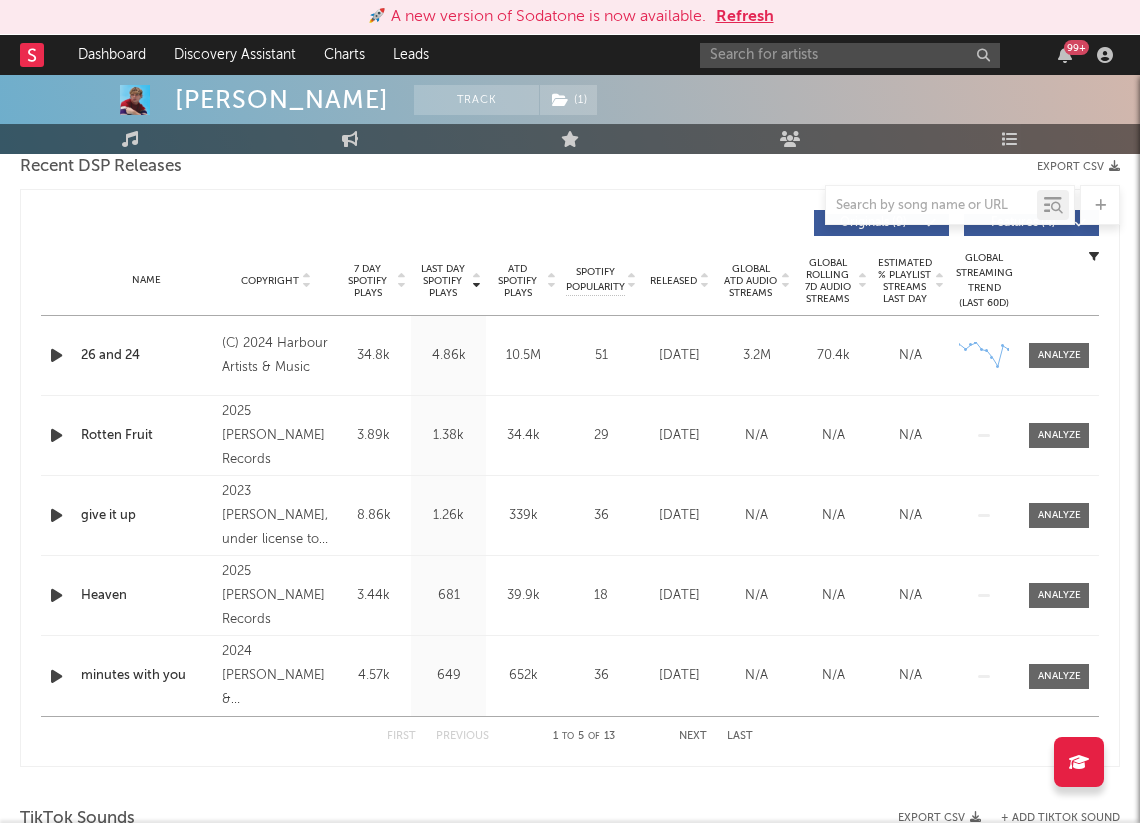 click at bounding box center [56, 355] 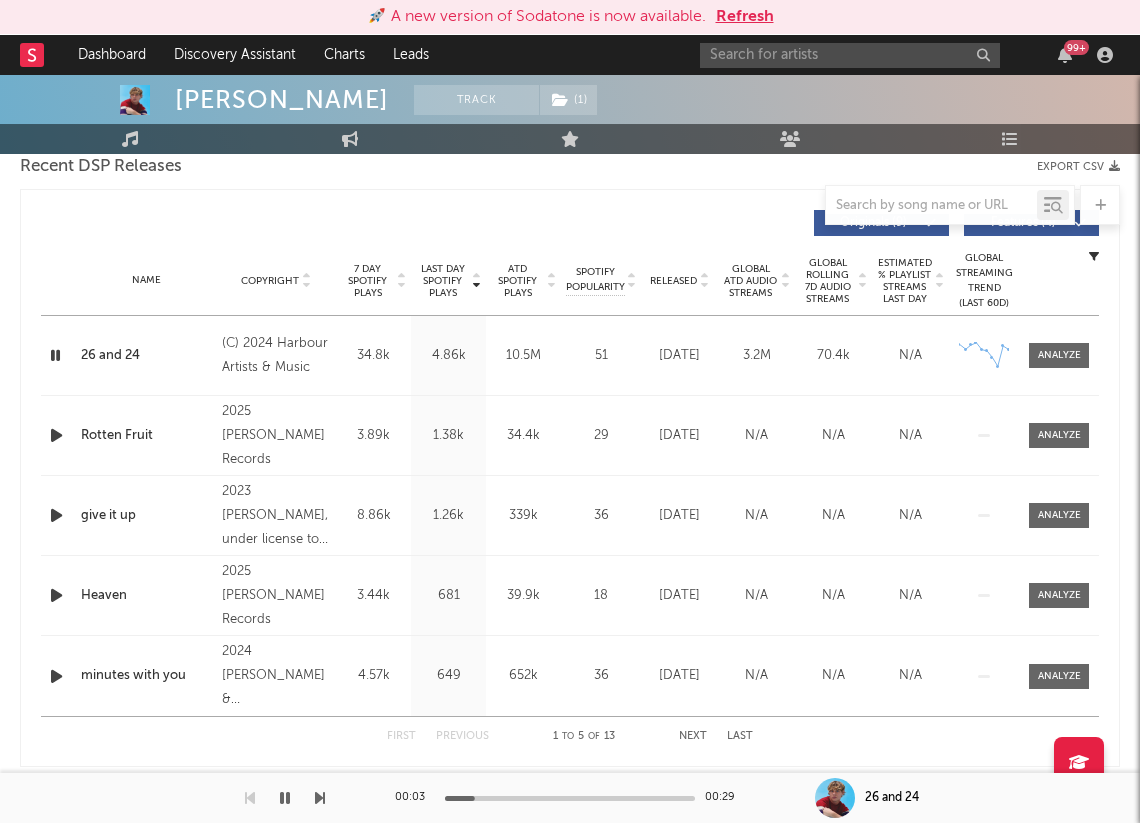 click at bounding box center (55, 355) 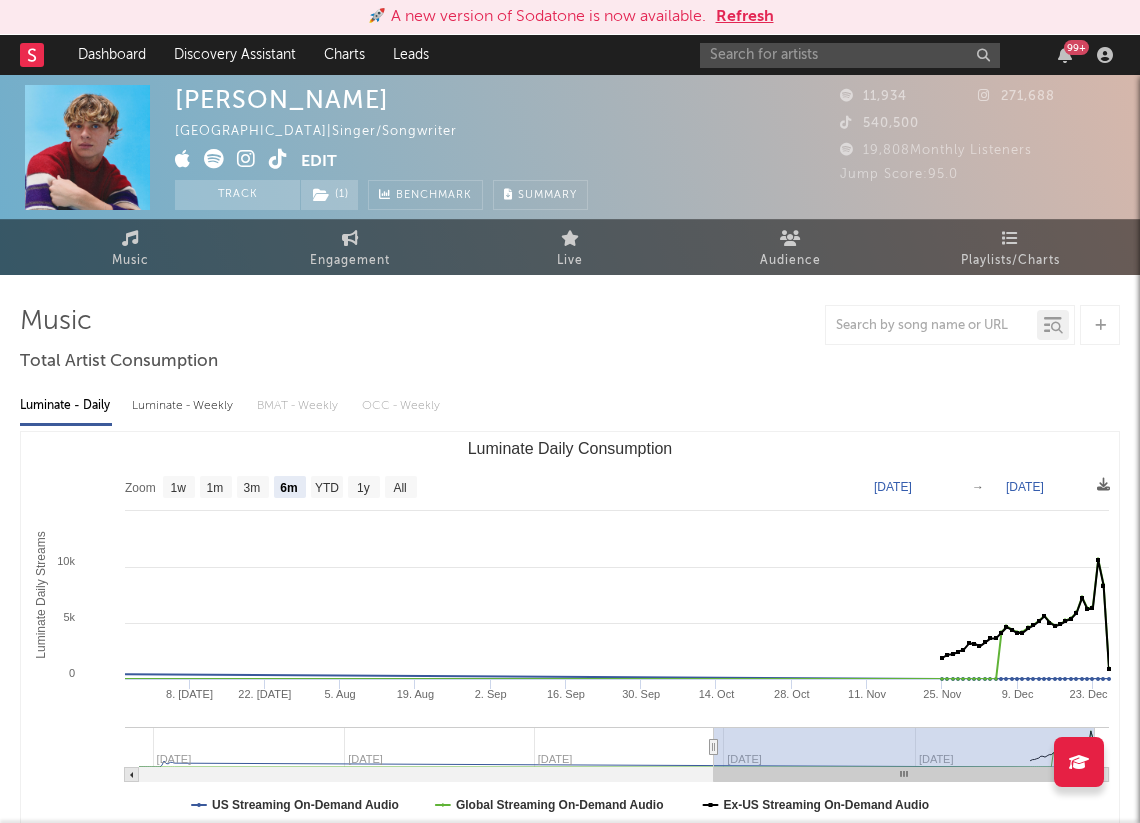 scroll, scrollTop: 0, scrollLeft: 0, axis: both 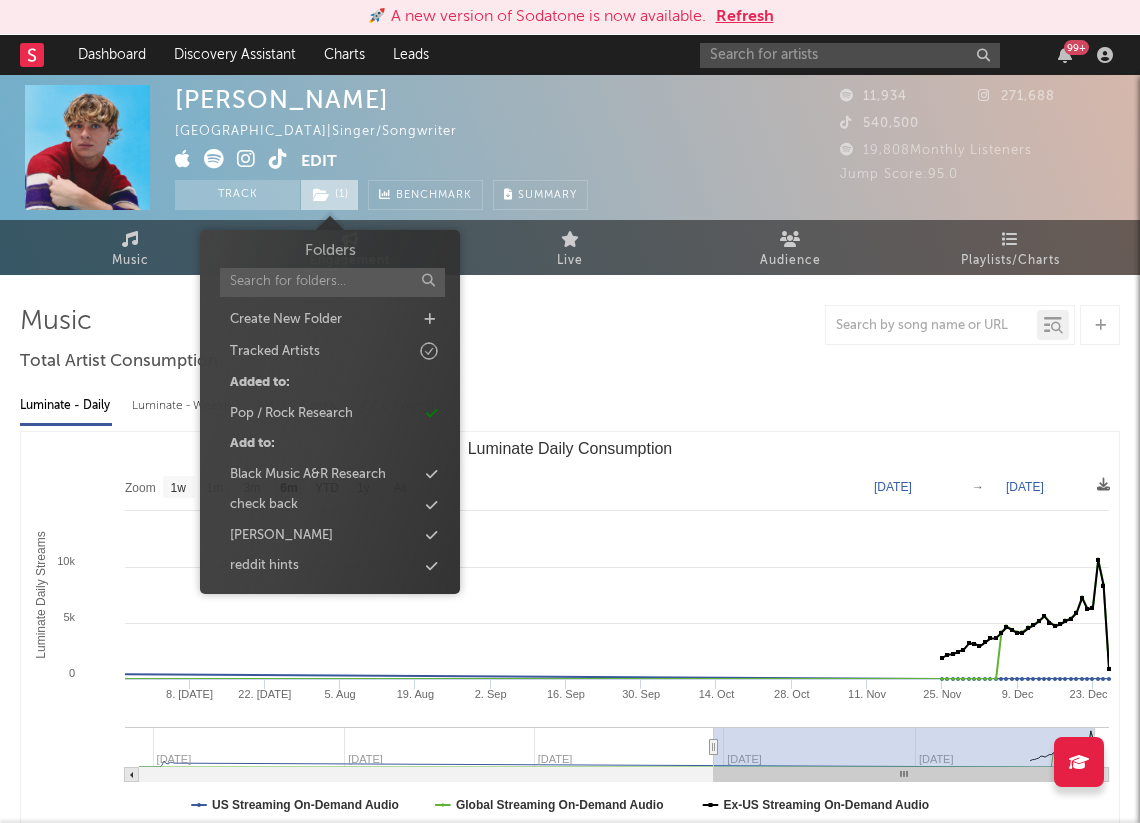 click on "( 1 )" at bounding box center [329, 195] 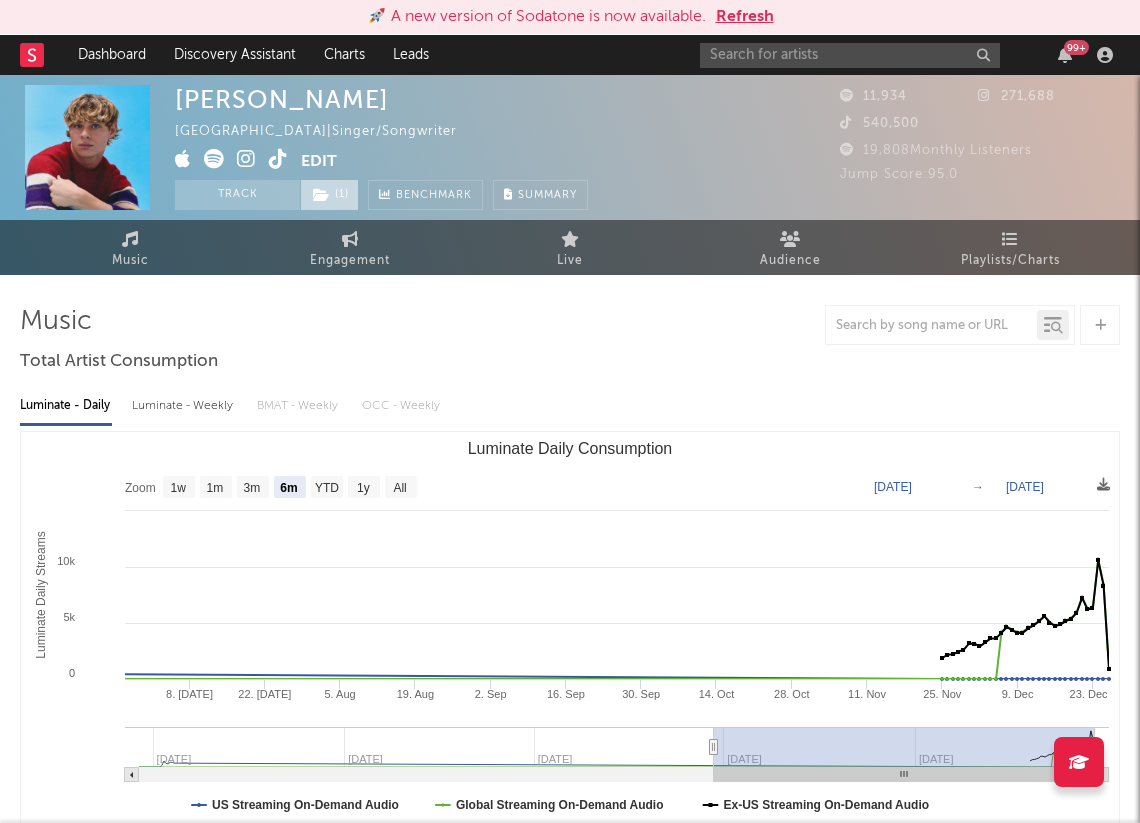 click on "( 1 )" at bounding box center (329, 195) 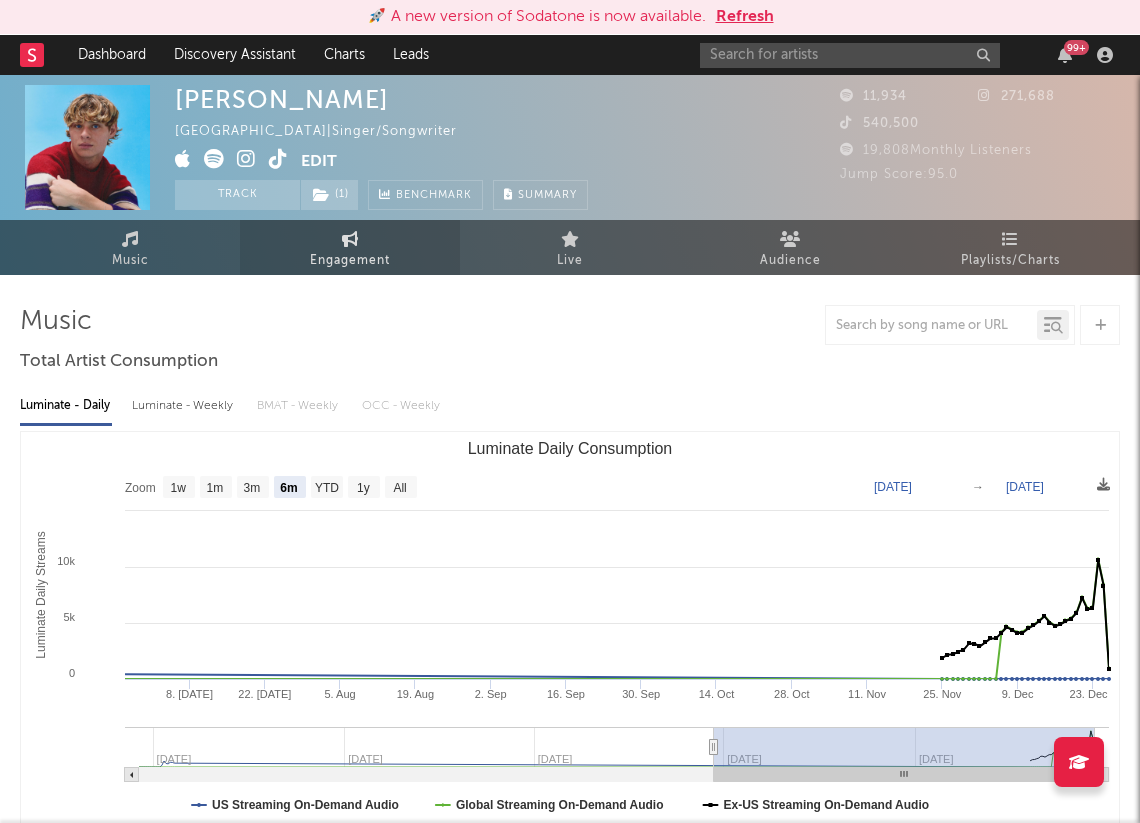 click on "Engagement" at bounding box center [350, 261] 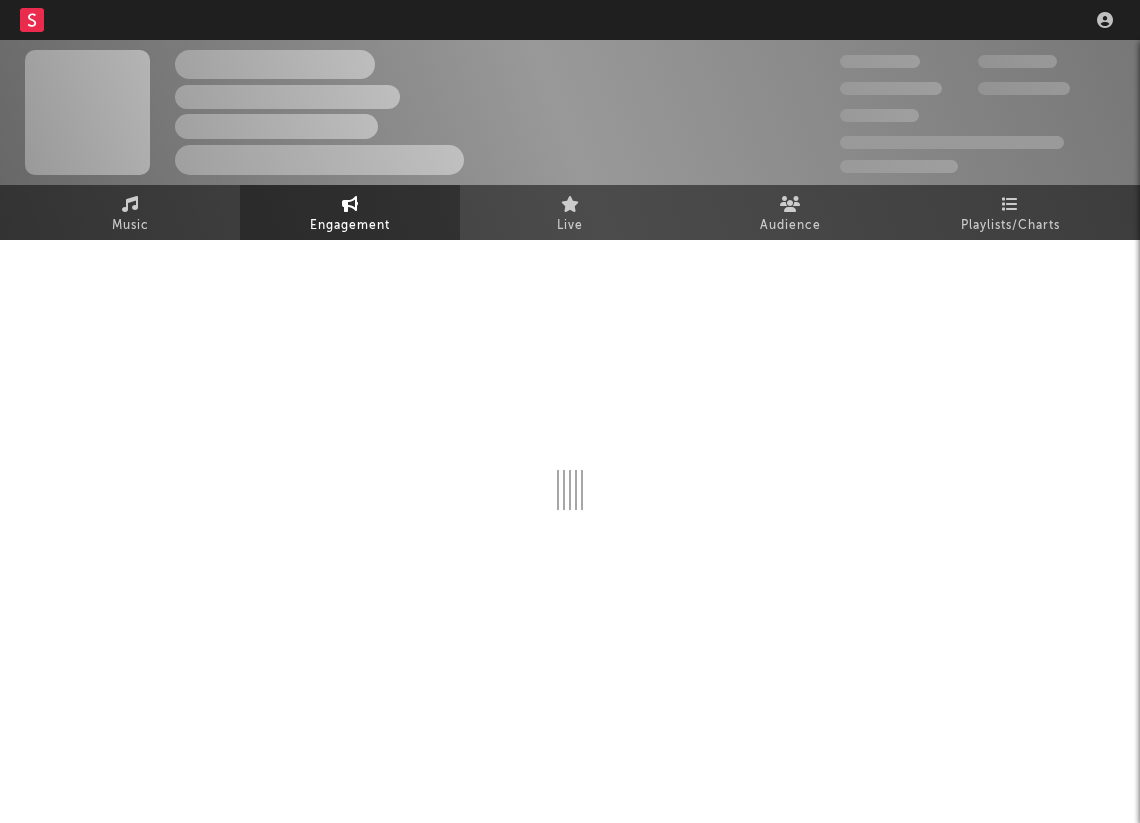 scroll, scrollTop: 0, scrollLeft: 0, axis: both 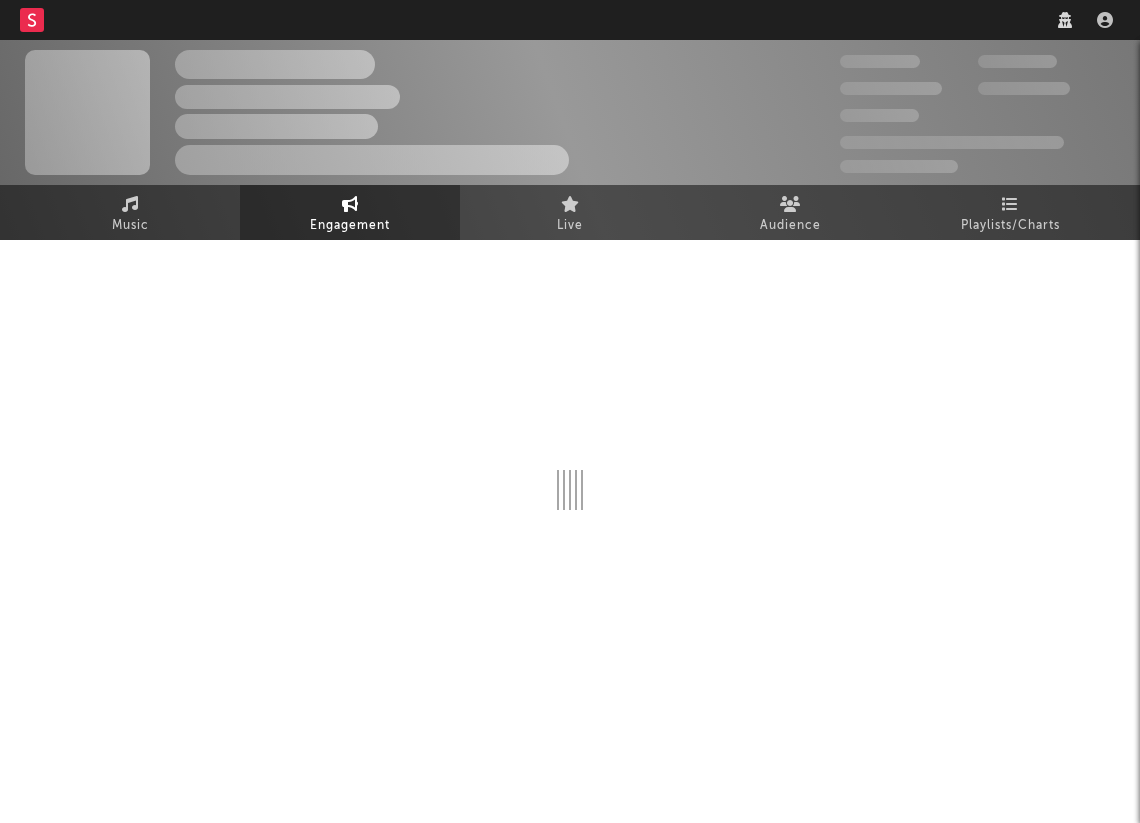 select on "1w" 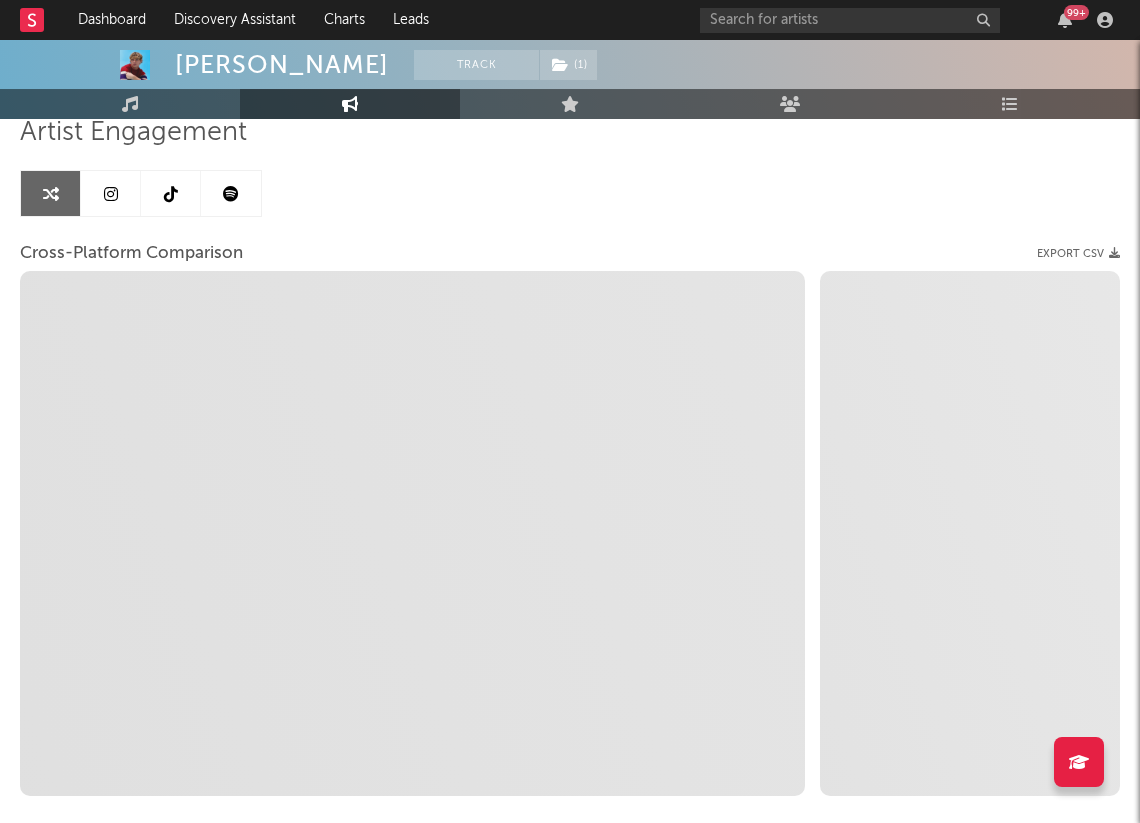 select on "1m" 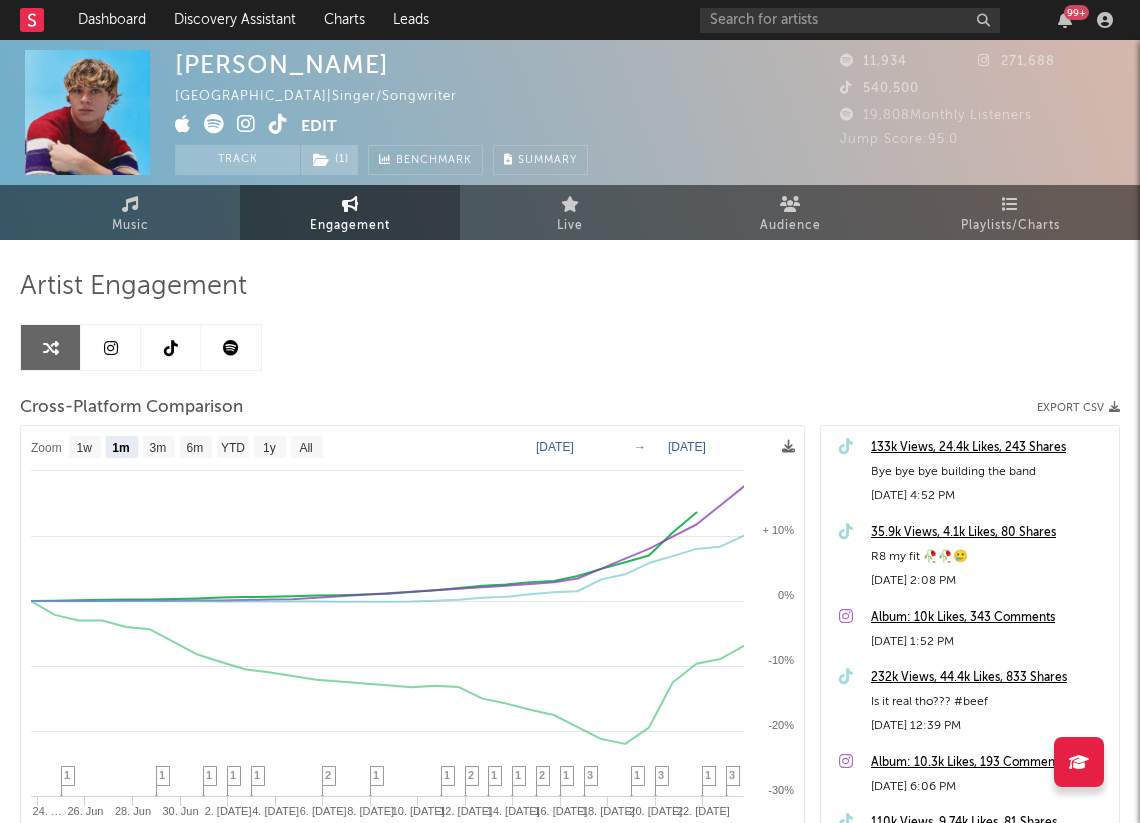 scroll, scrollTop: 0, scrollLeft: 0, axis: both 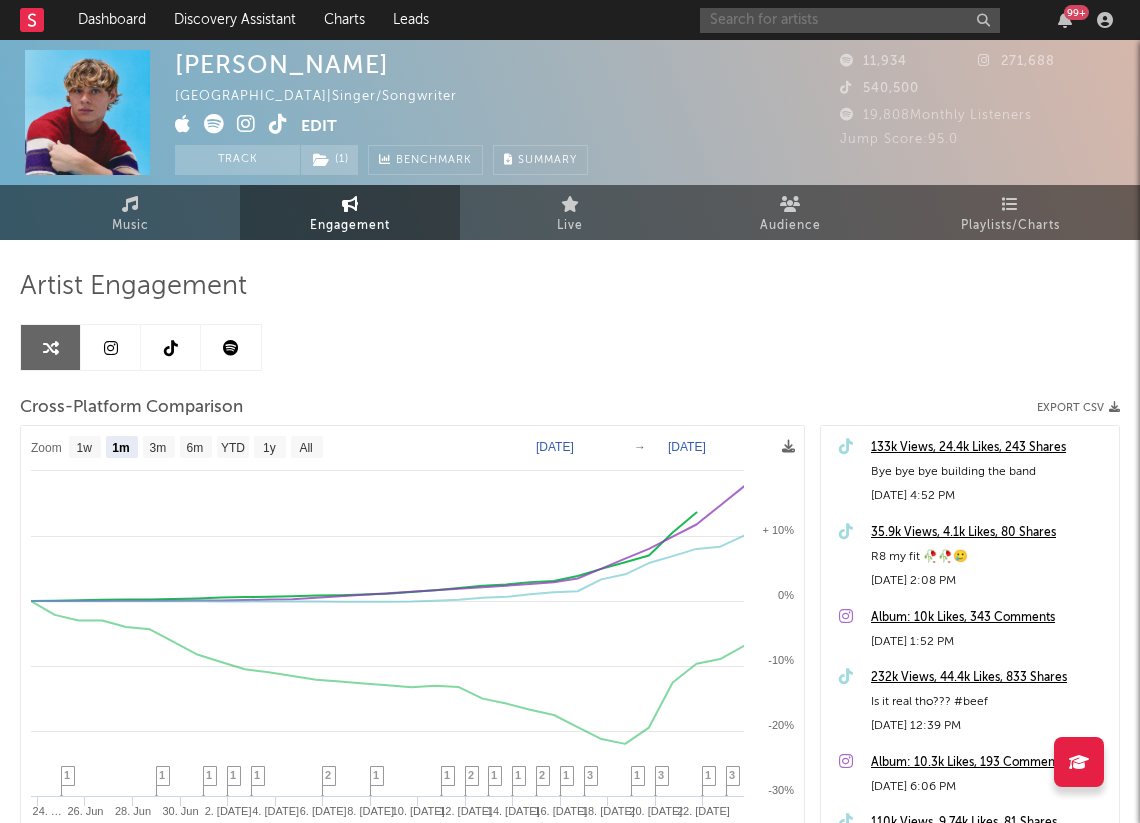 click at bounding box center [850, 20] 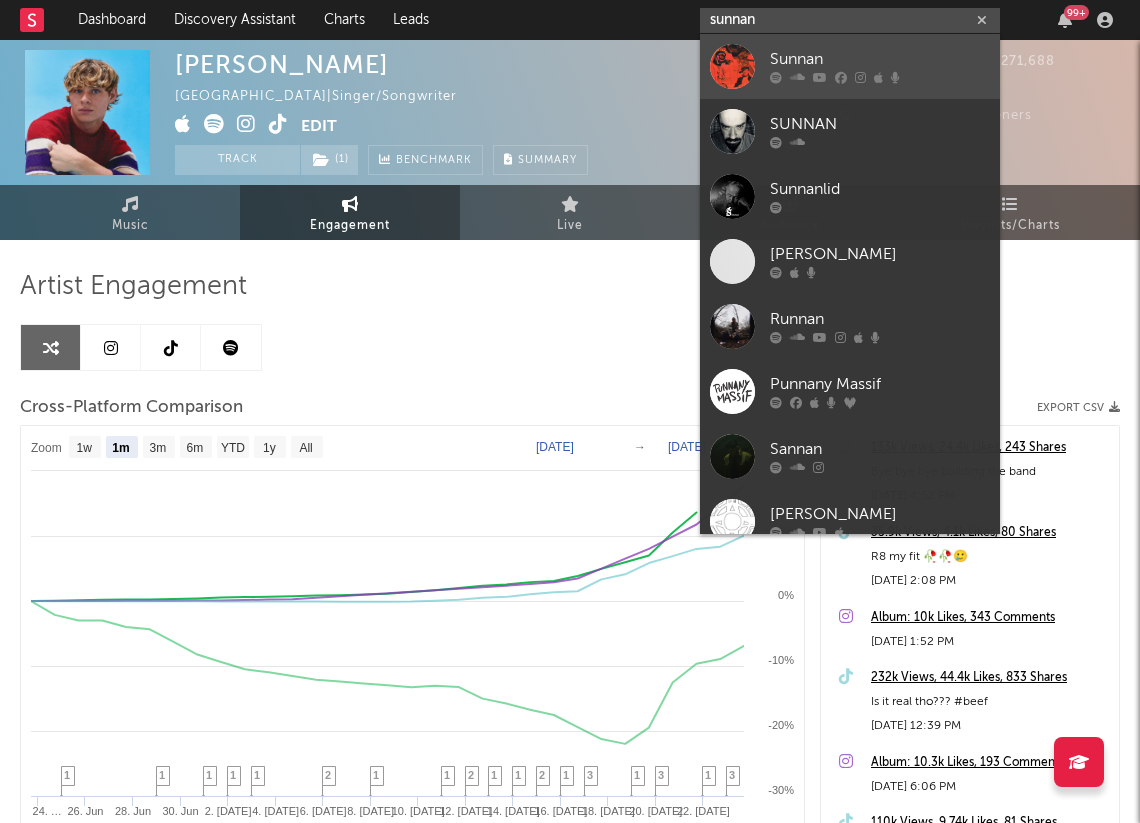 type on "sunnan" 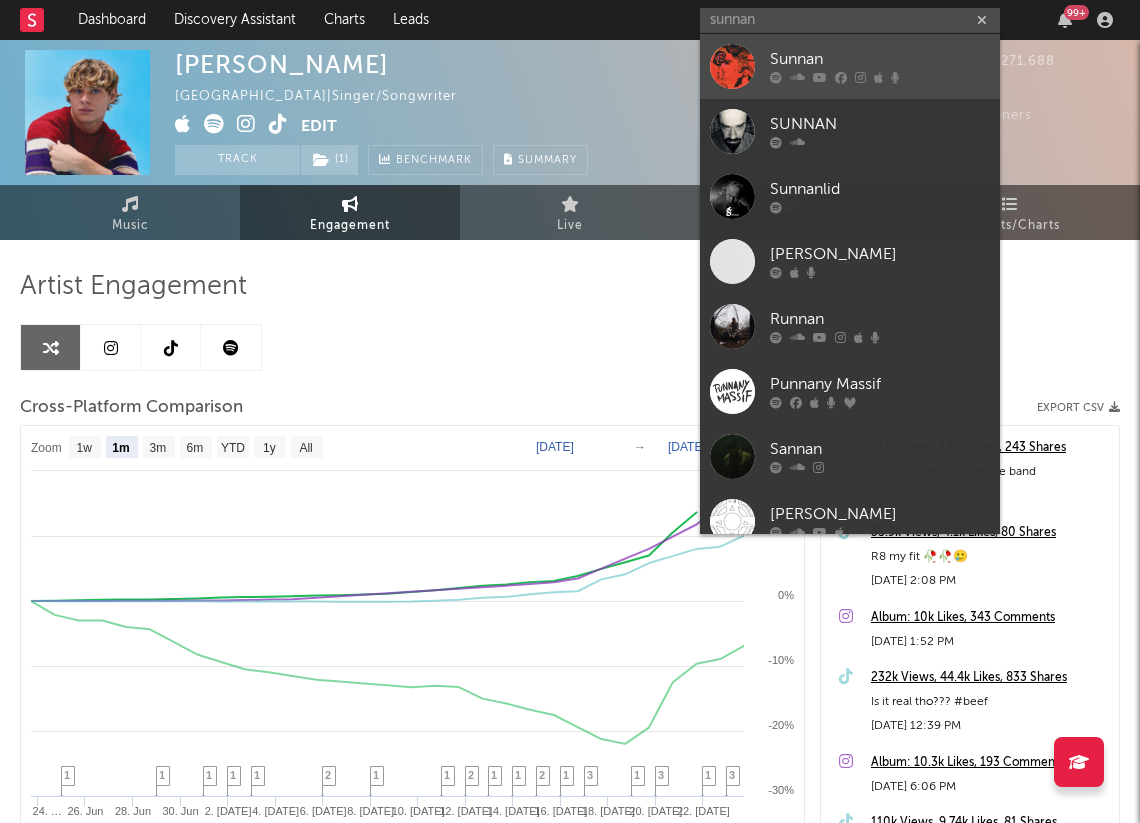 click on "Sunnan" at bounding box center [880, 60] 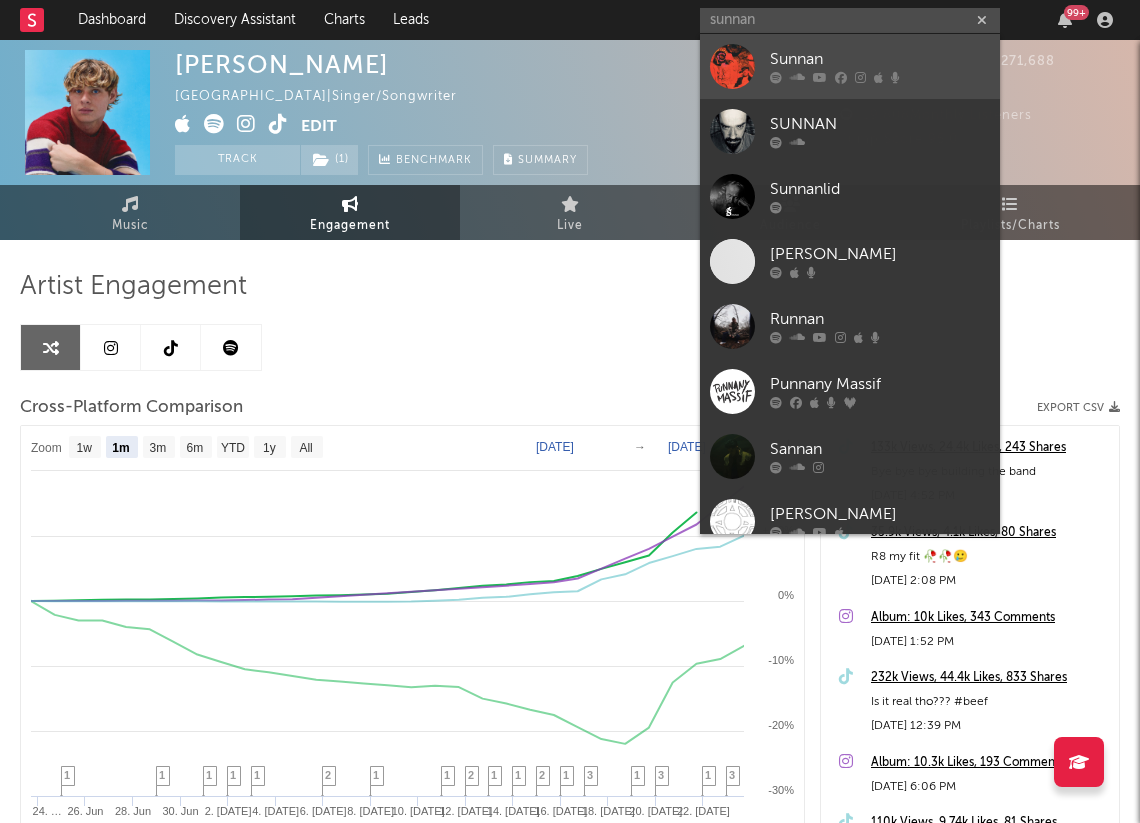 type 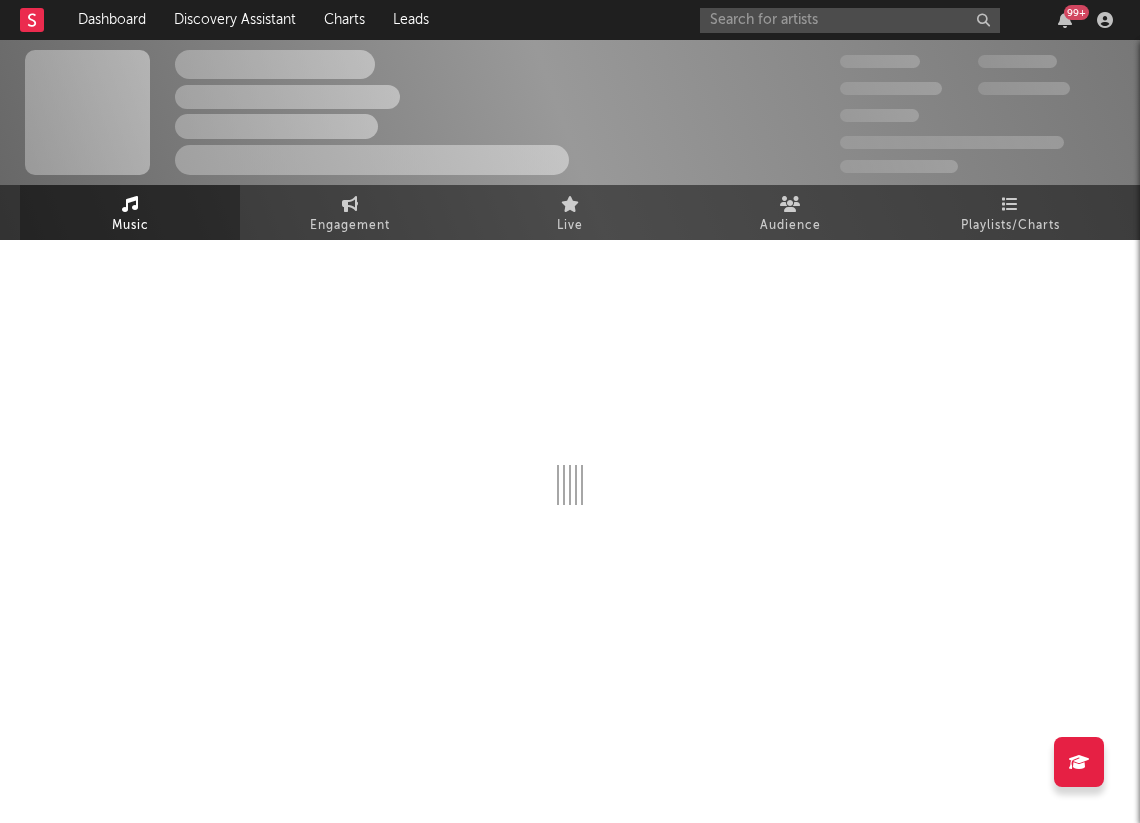 select on "6m" 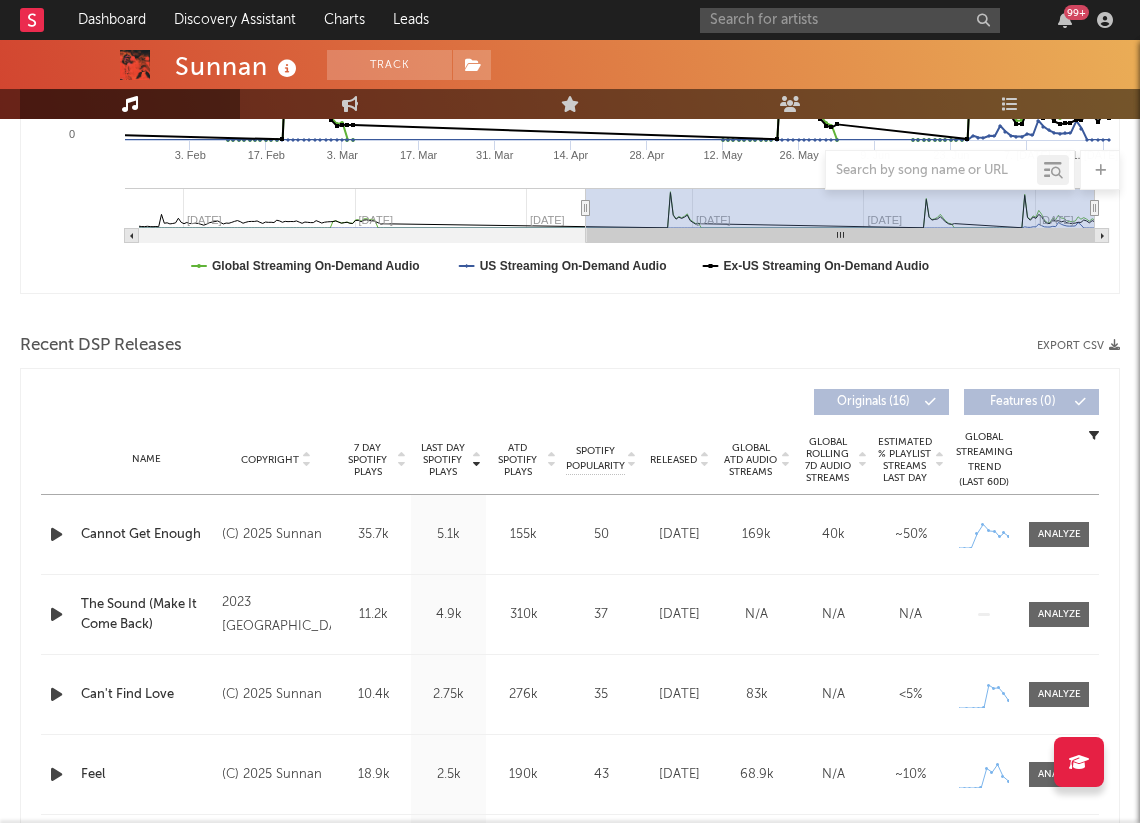 scroll, scrollTop: 556, scrollLeft: 0, axis: vertical 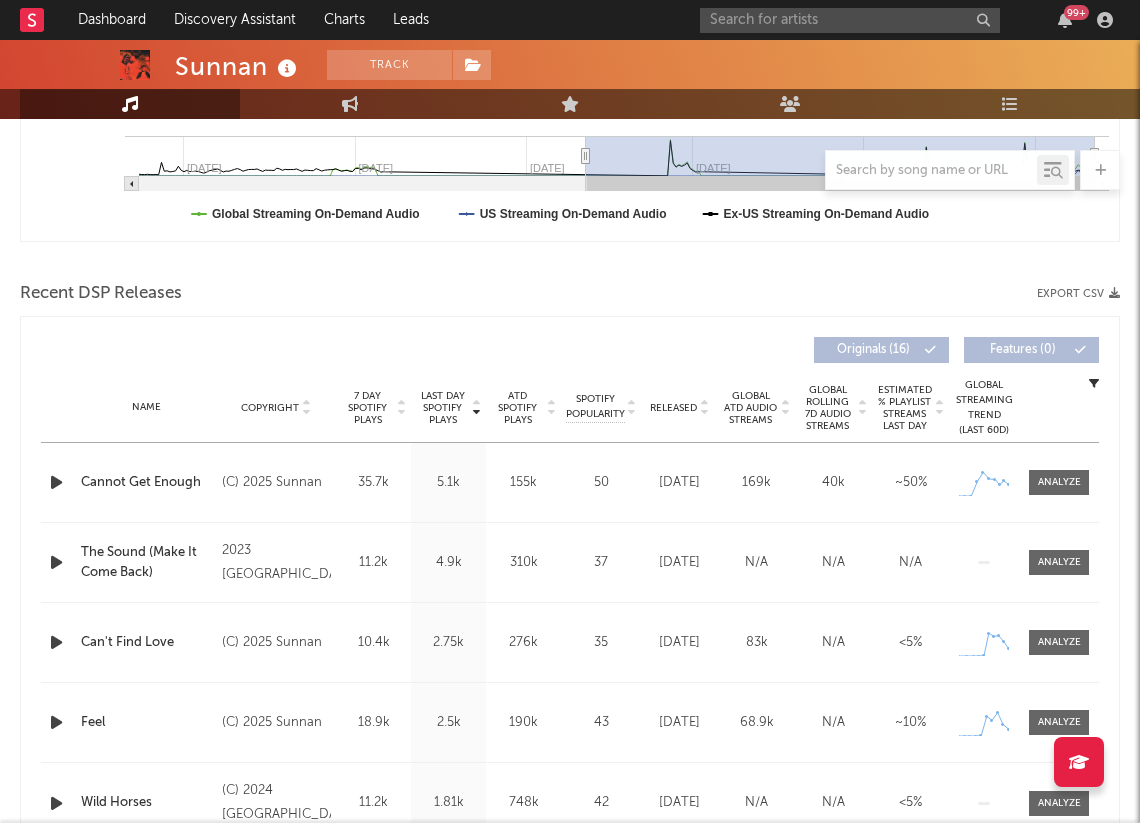 click at bounding box center [56, 482] 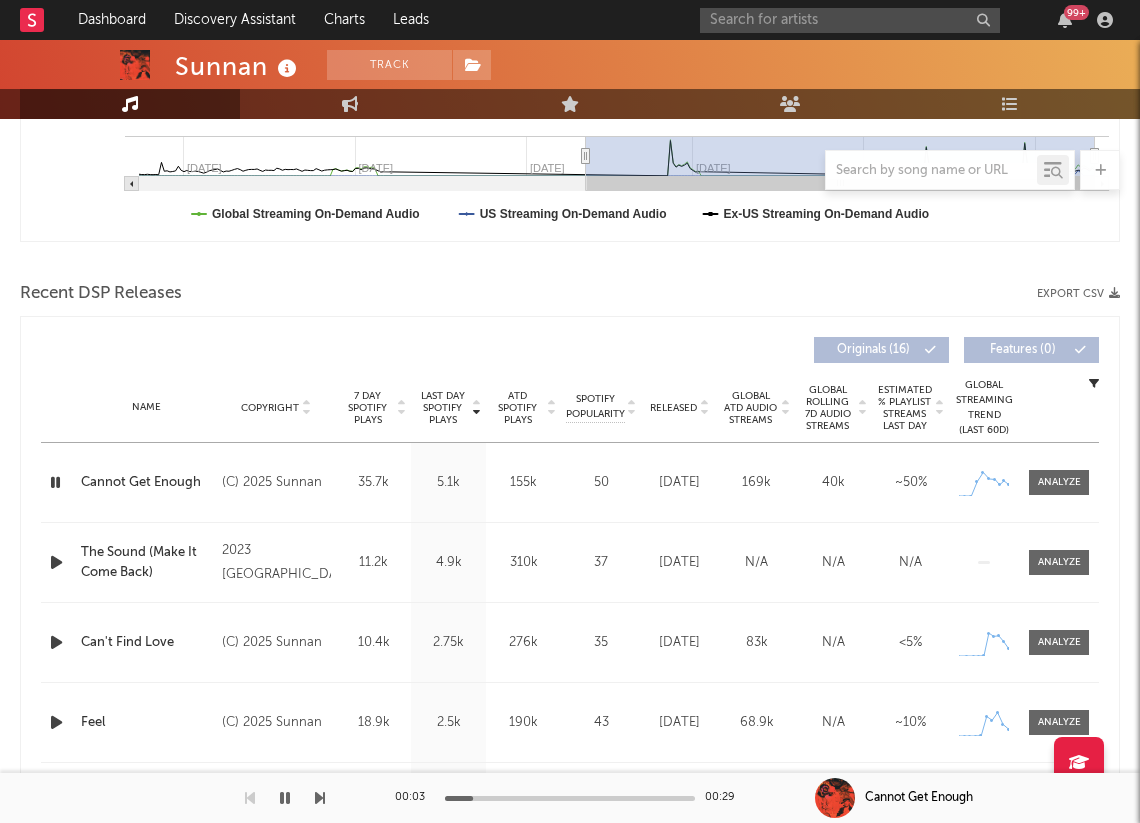 click at bounding box center (55, 482) 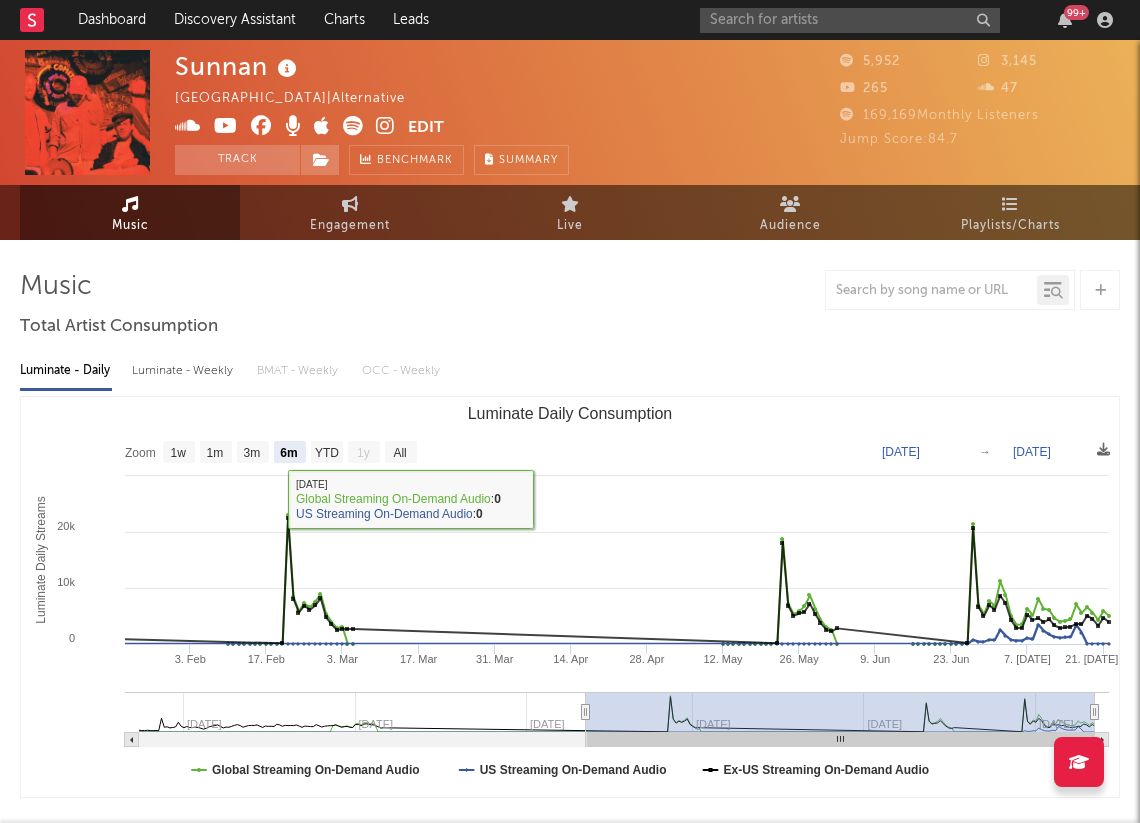 scroll, scrollTop: 0, scrollLeft: 0, axis: both 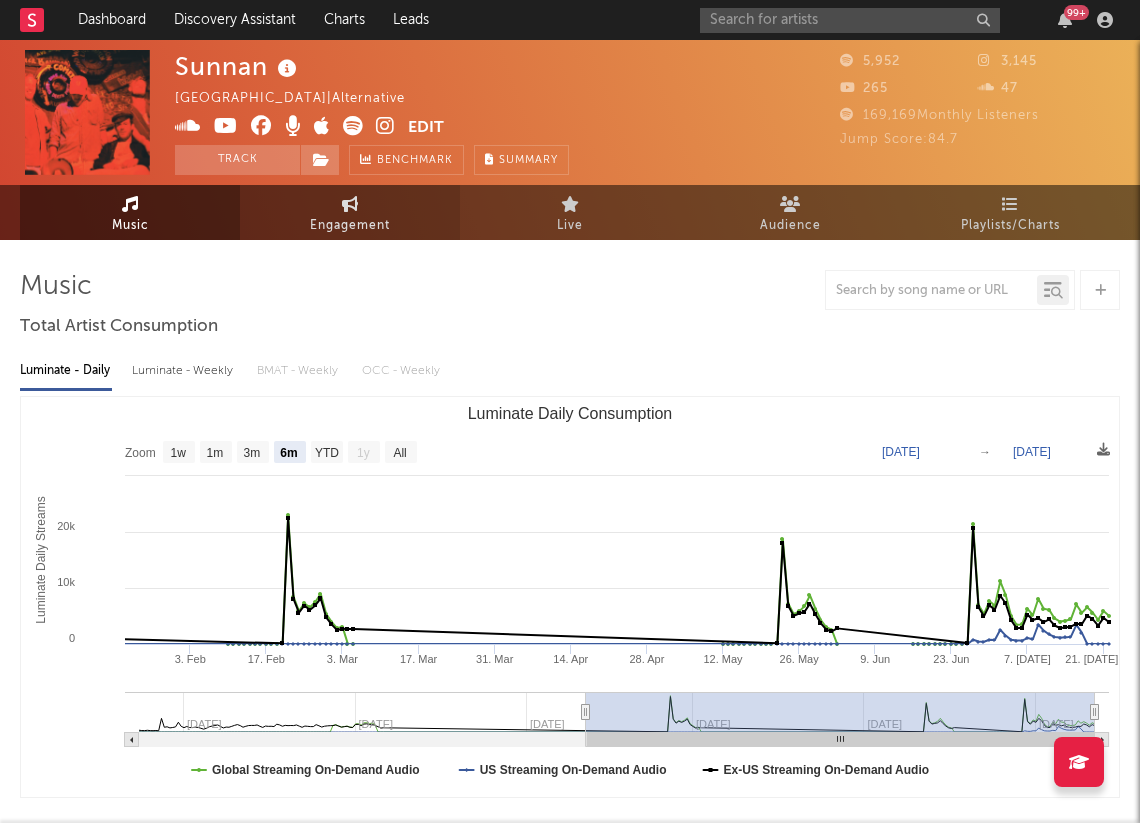 click on "Engagement" at bounding box center [350, 226] 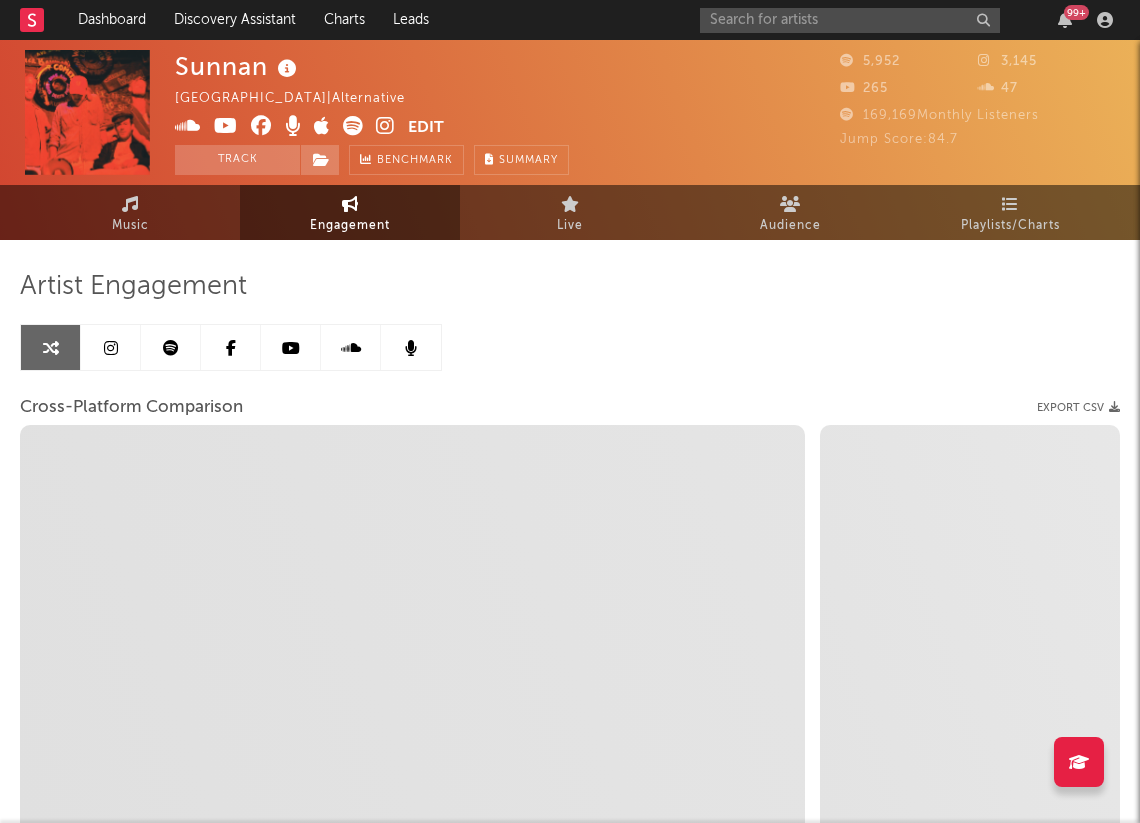 select on "1w" 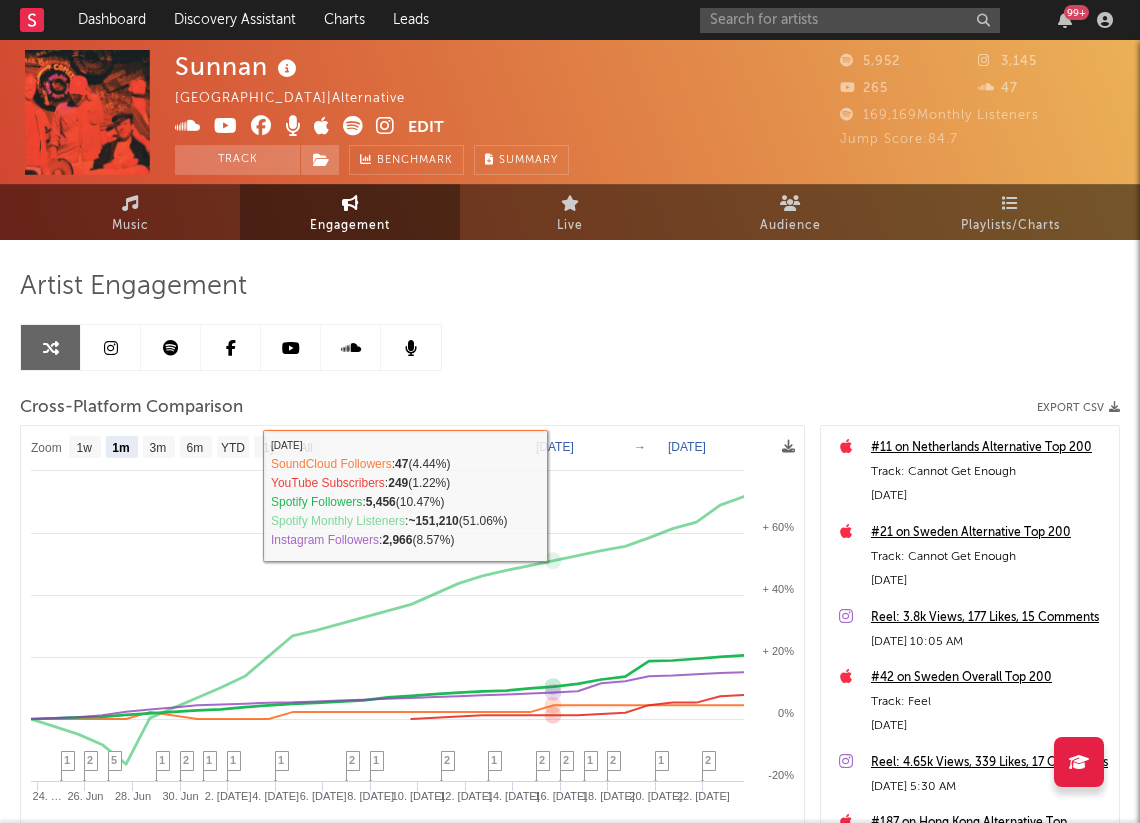 scroll, scrollTop: 0, scrollLeft: 0, axis: both 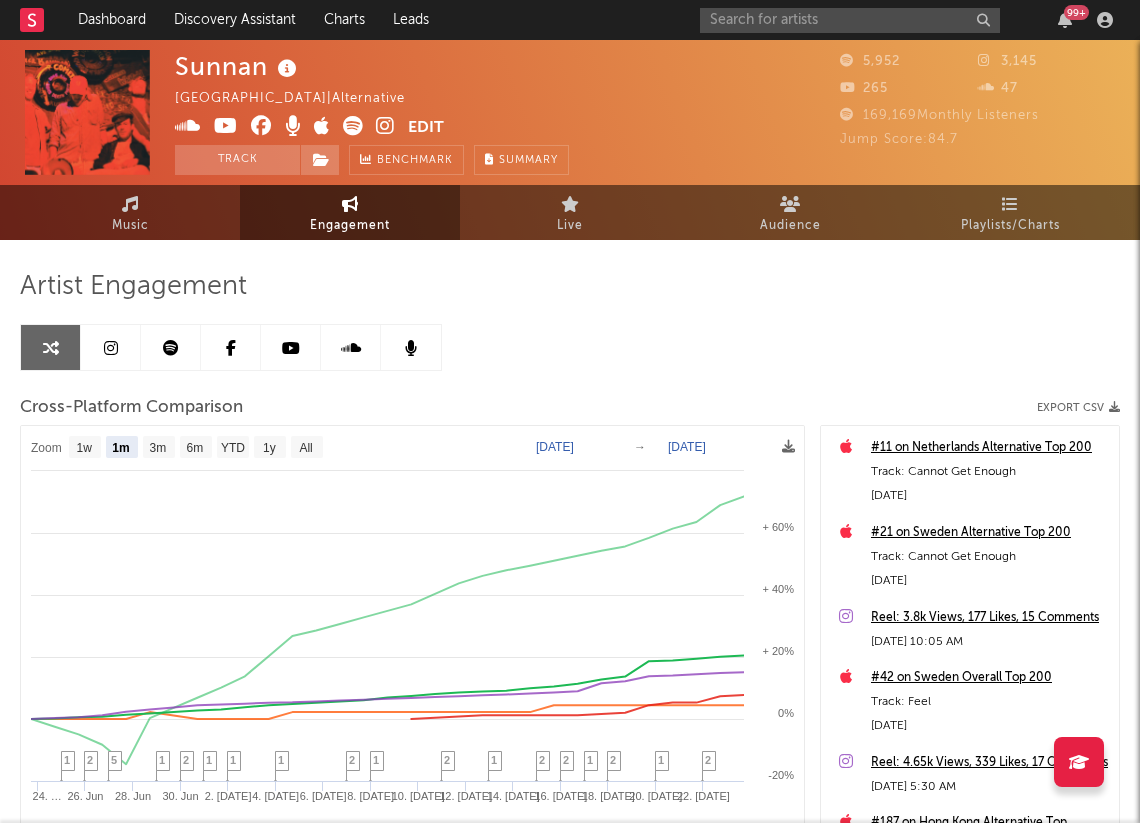 click at bounding box center (111, 347) 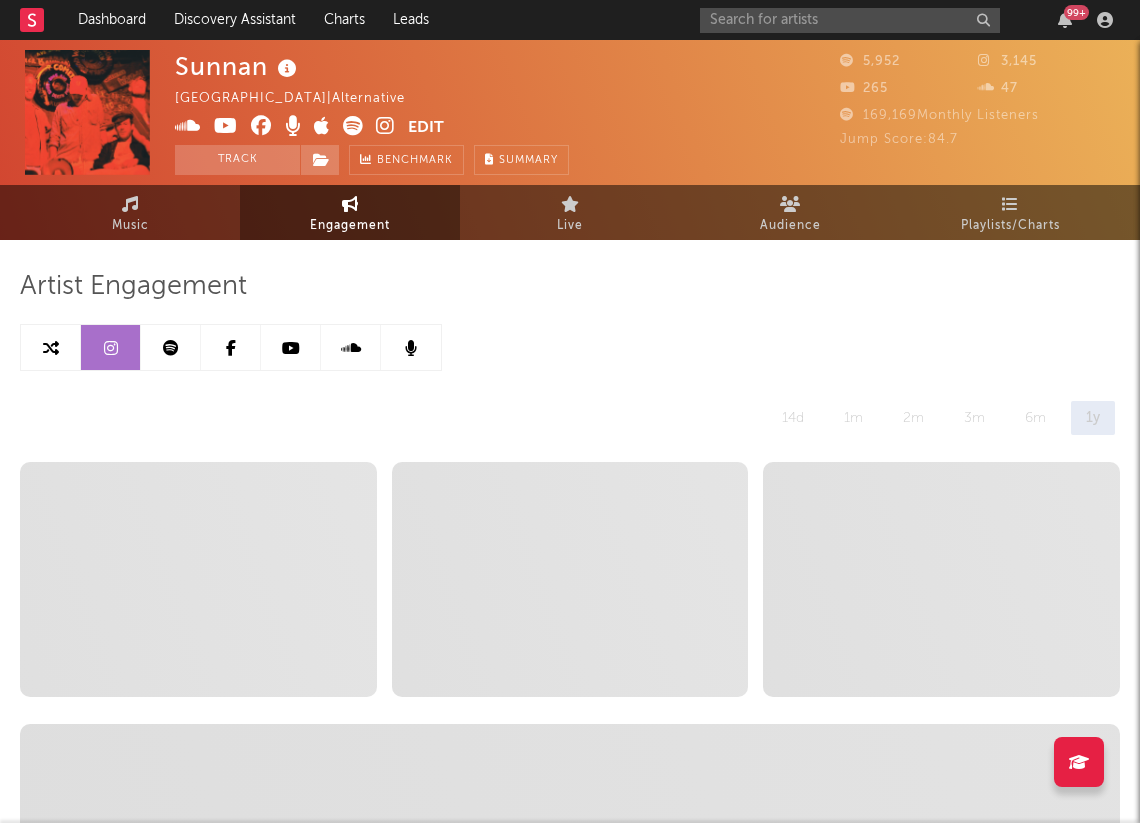 select on "6m" 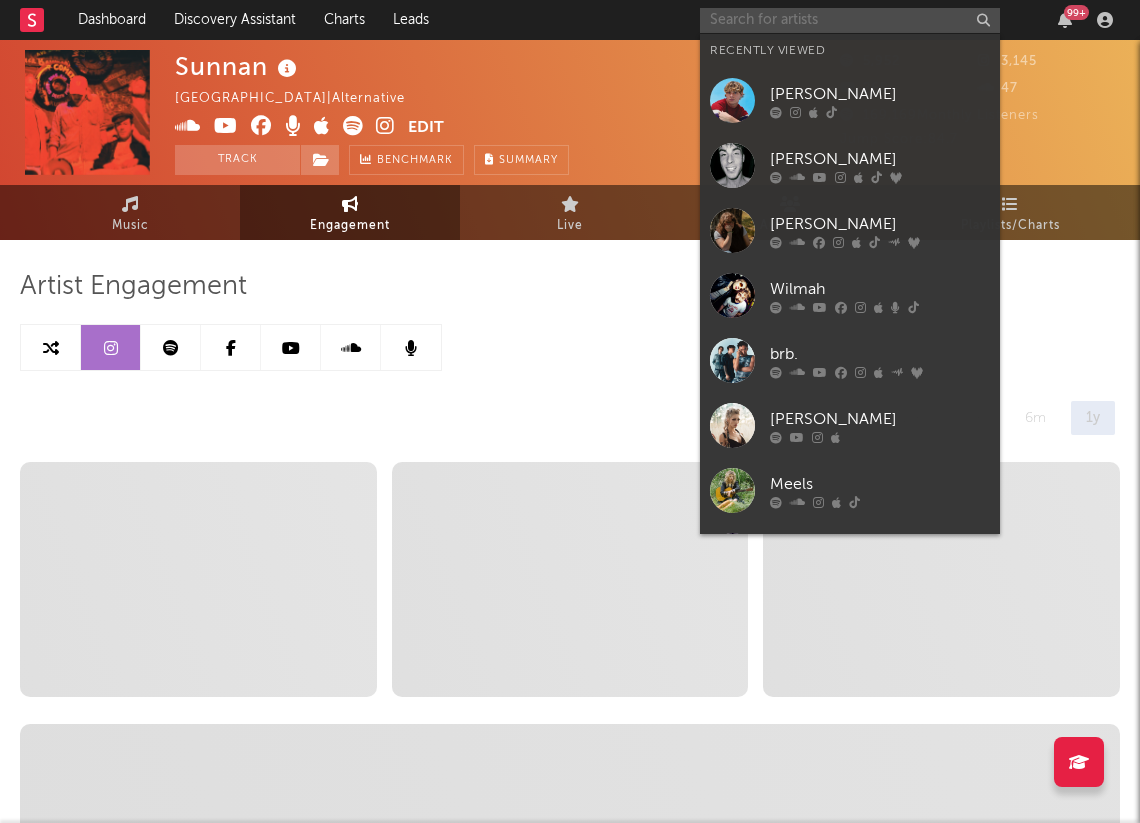click at bounding box center [850, 20] 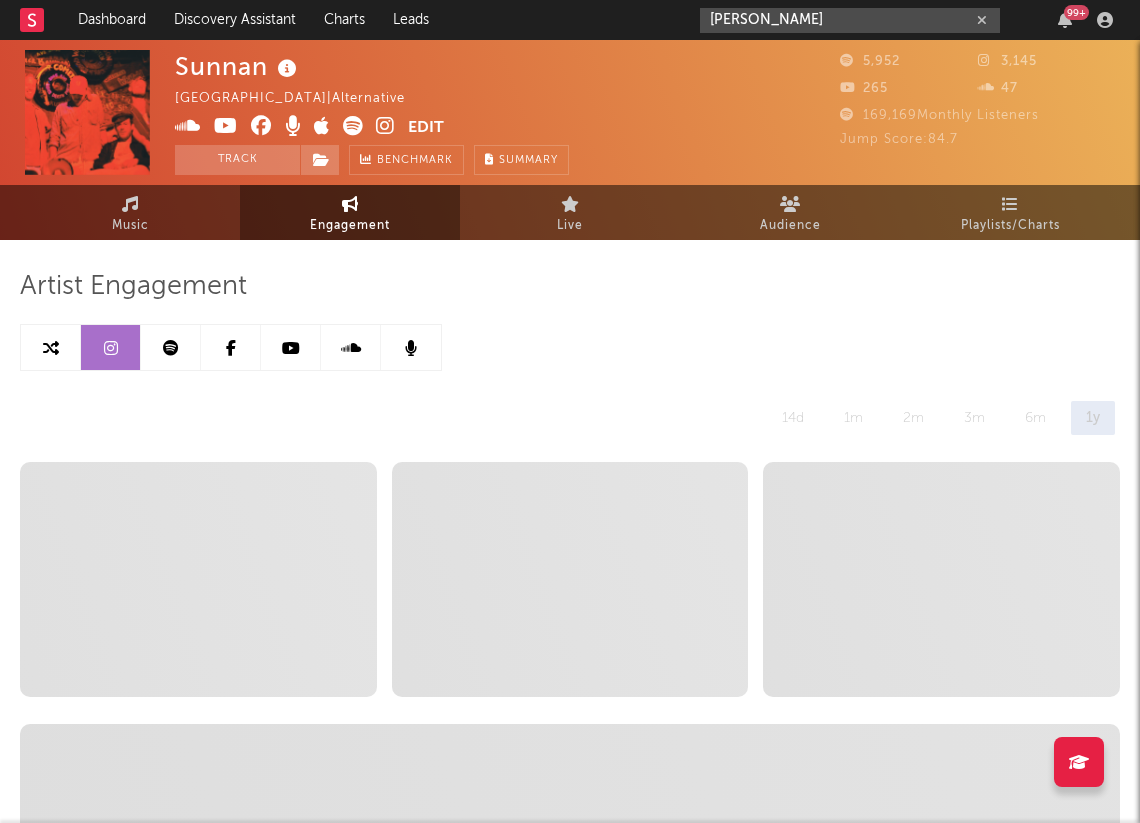 click on "[PERSON_NAME]" at bounding box center [850, 20] 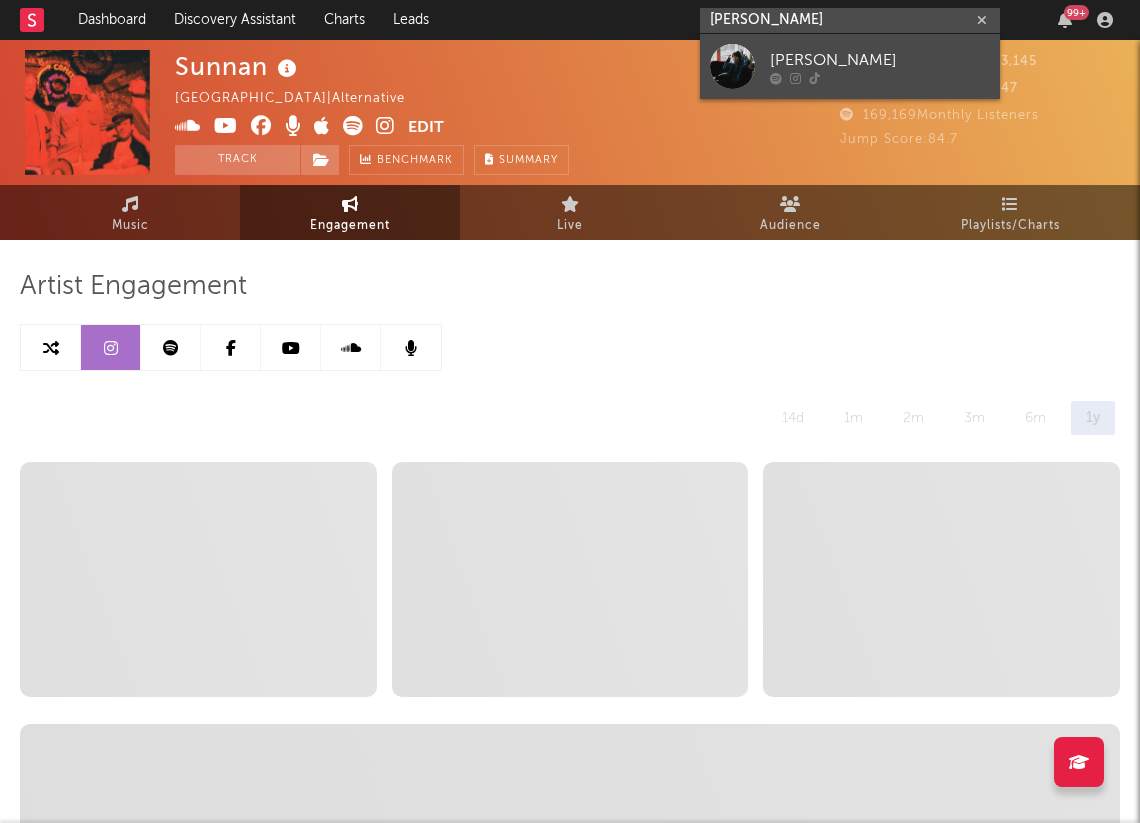 type on "[PERSON_NAME]" 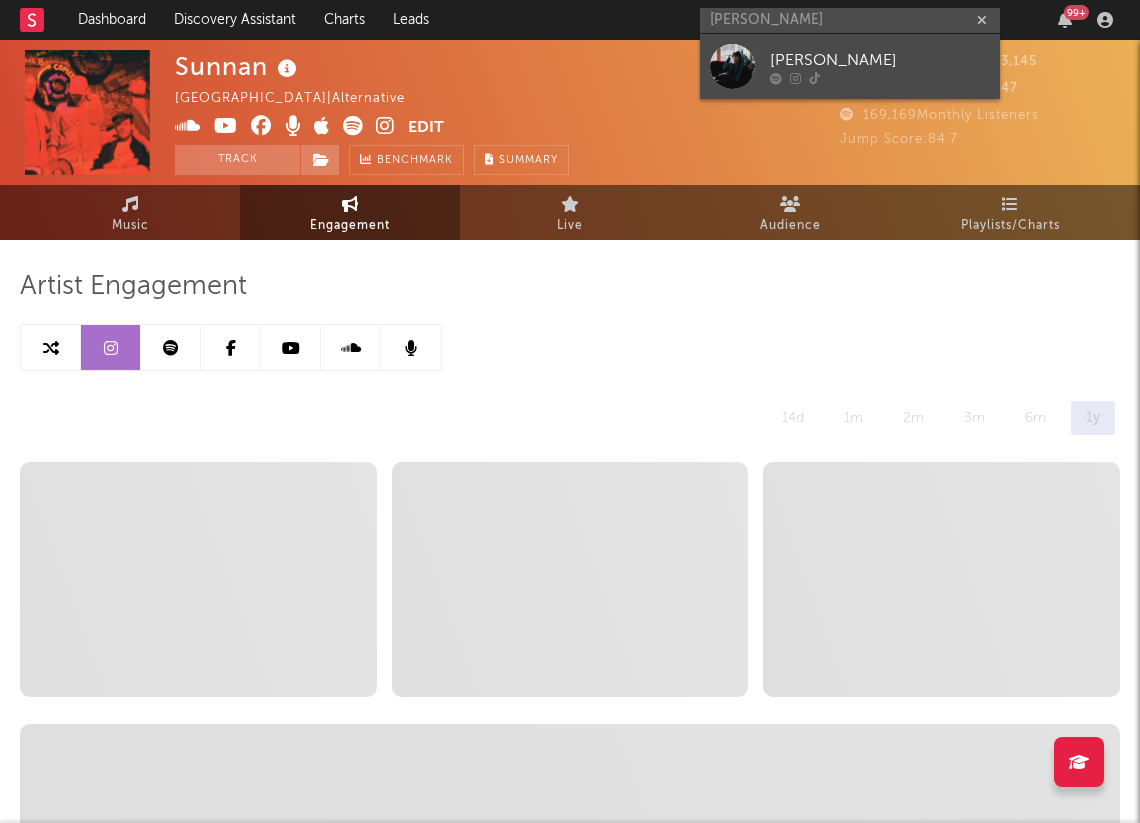 click on "[PERSON_NAME]" at bounding box center (880, 60) 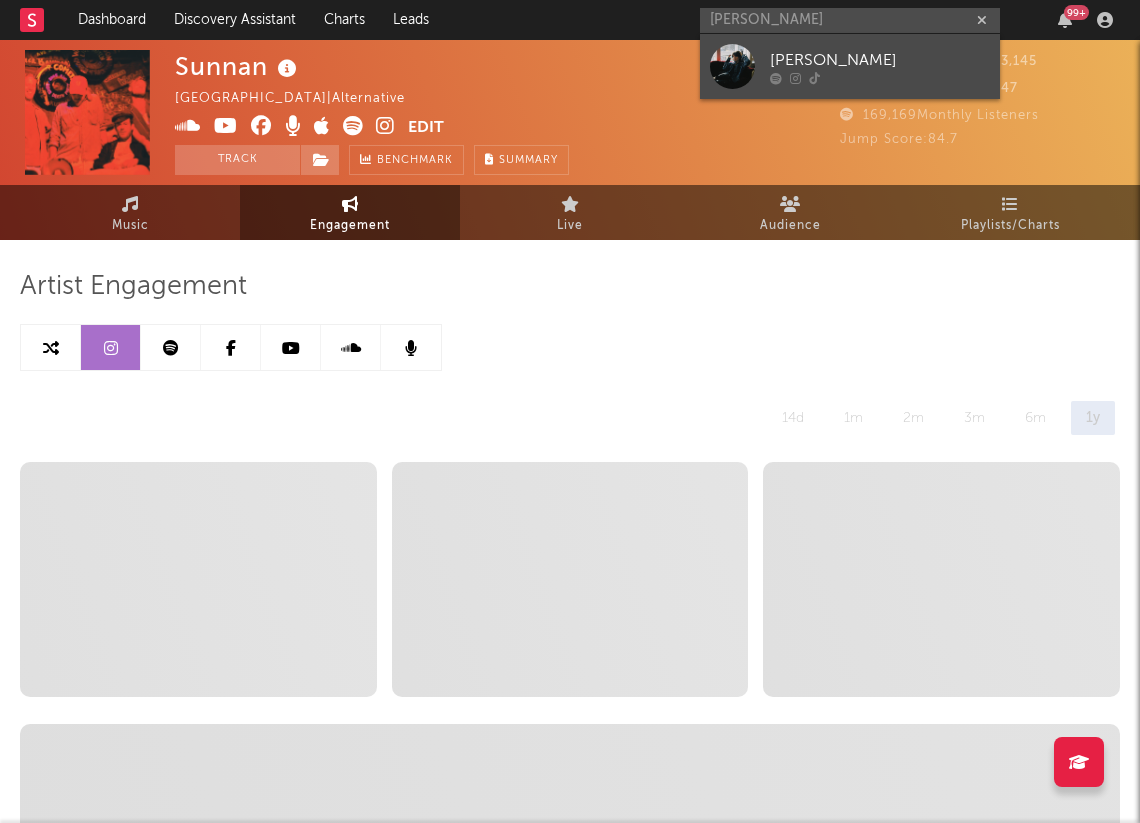 type 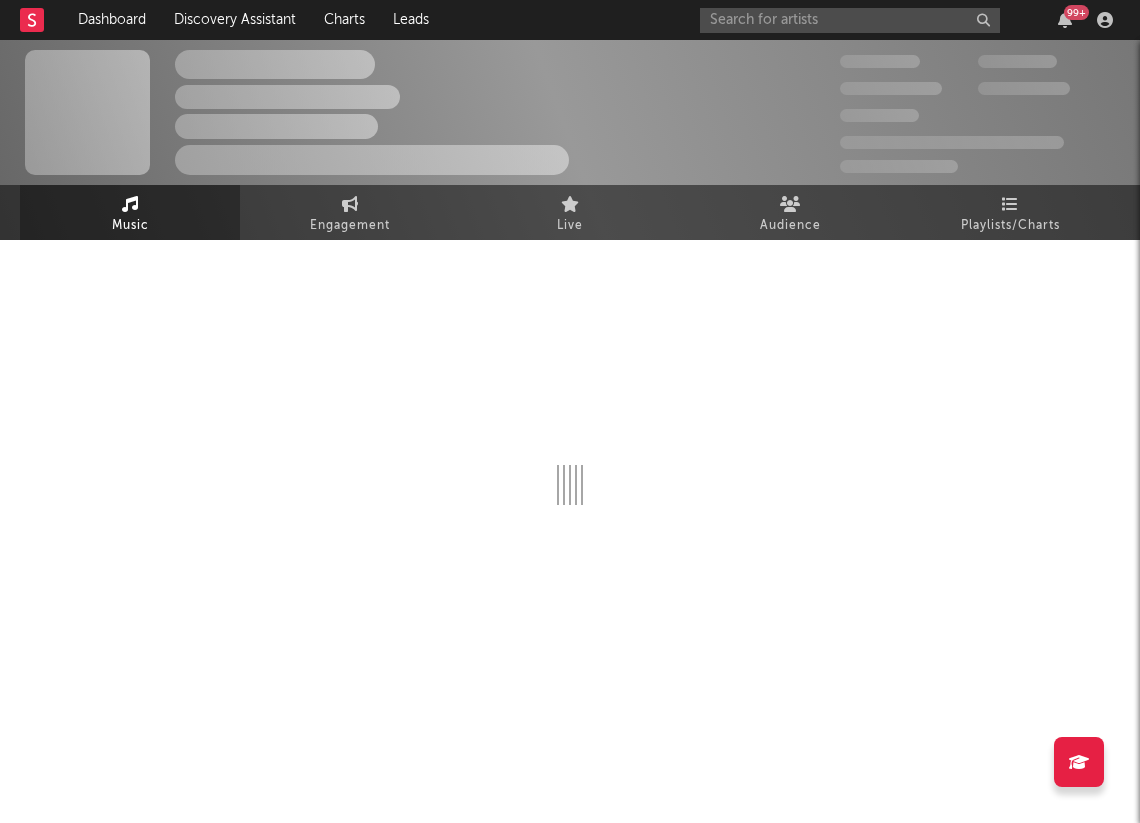 select on "1w" 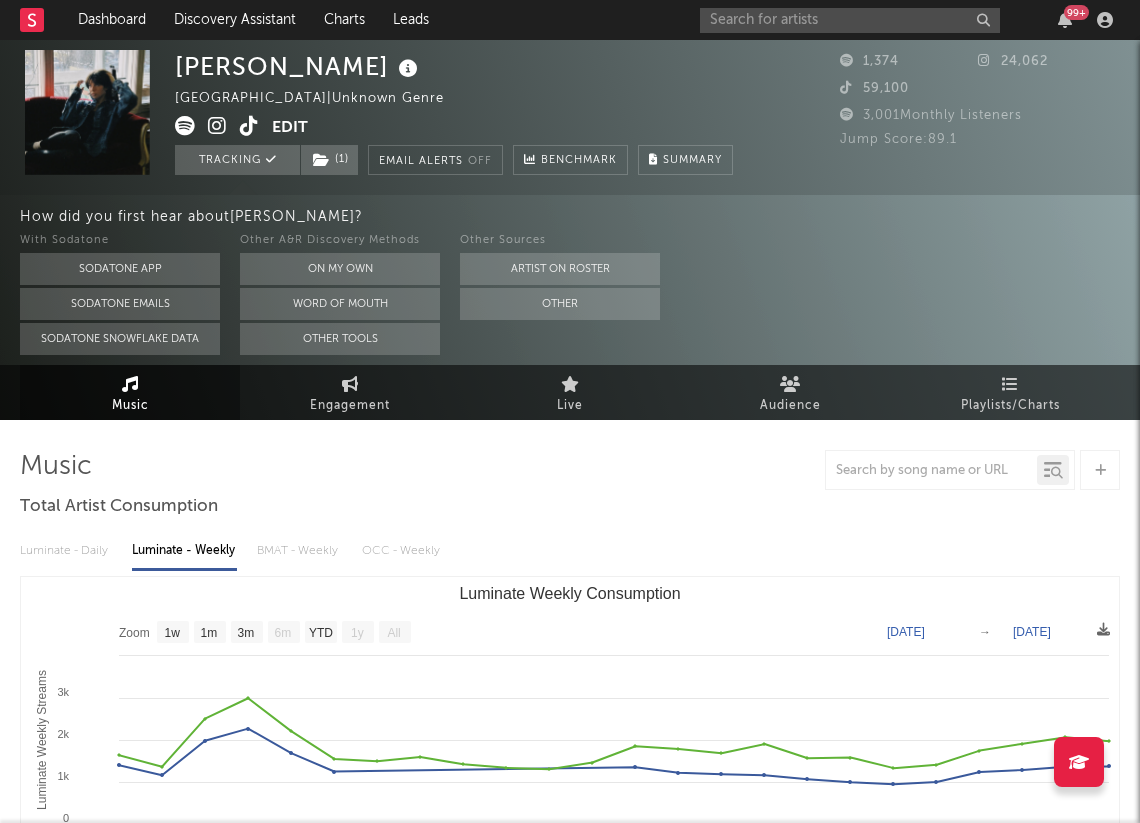 scroll, scrollTop: 0, scrollLeft: 0, axis: both 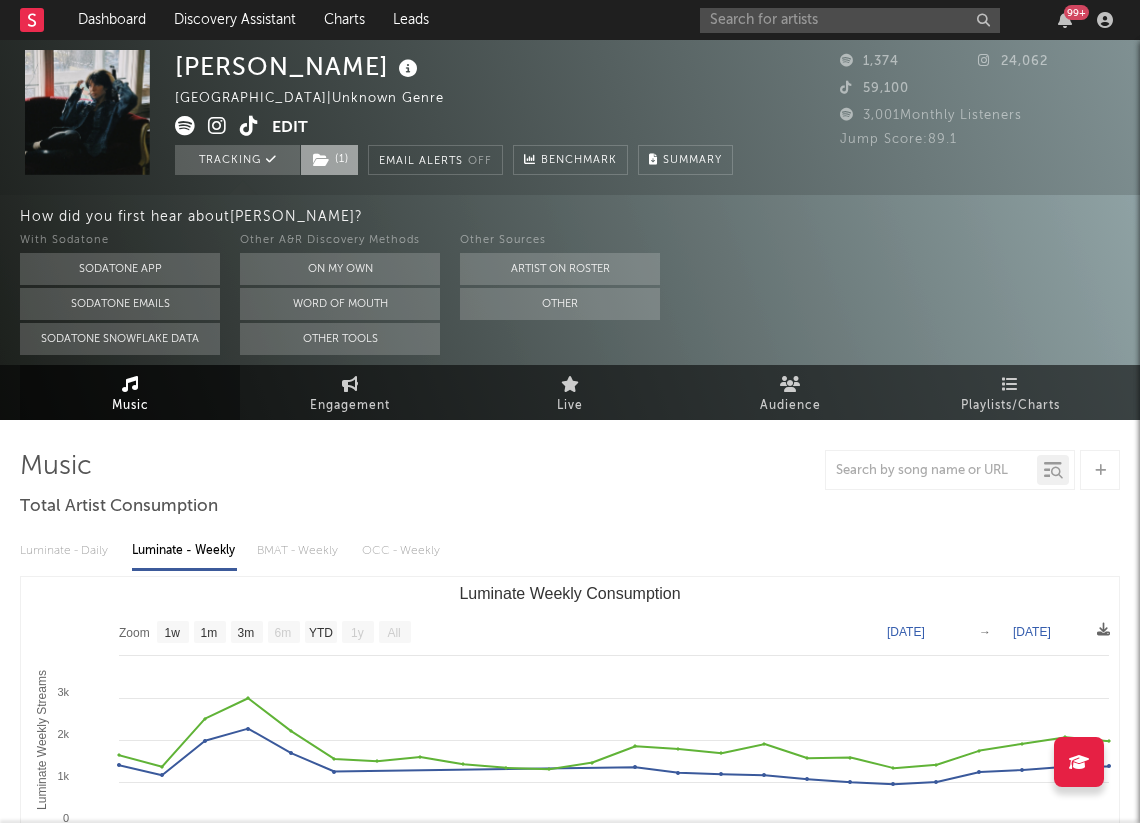 click on "( 1 )" at bounding box center (329, 160) 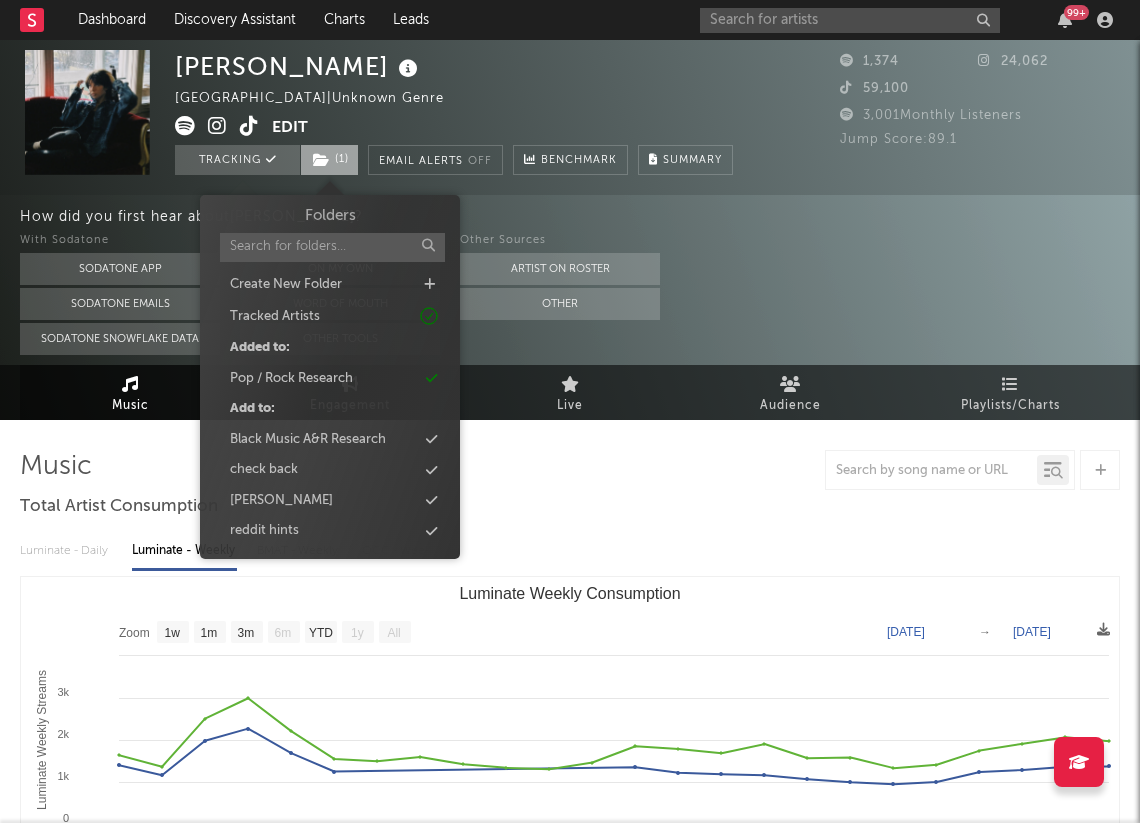 click on "( 1 )" at bounding box center [329, 160] 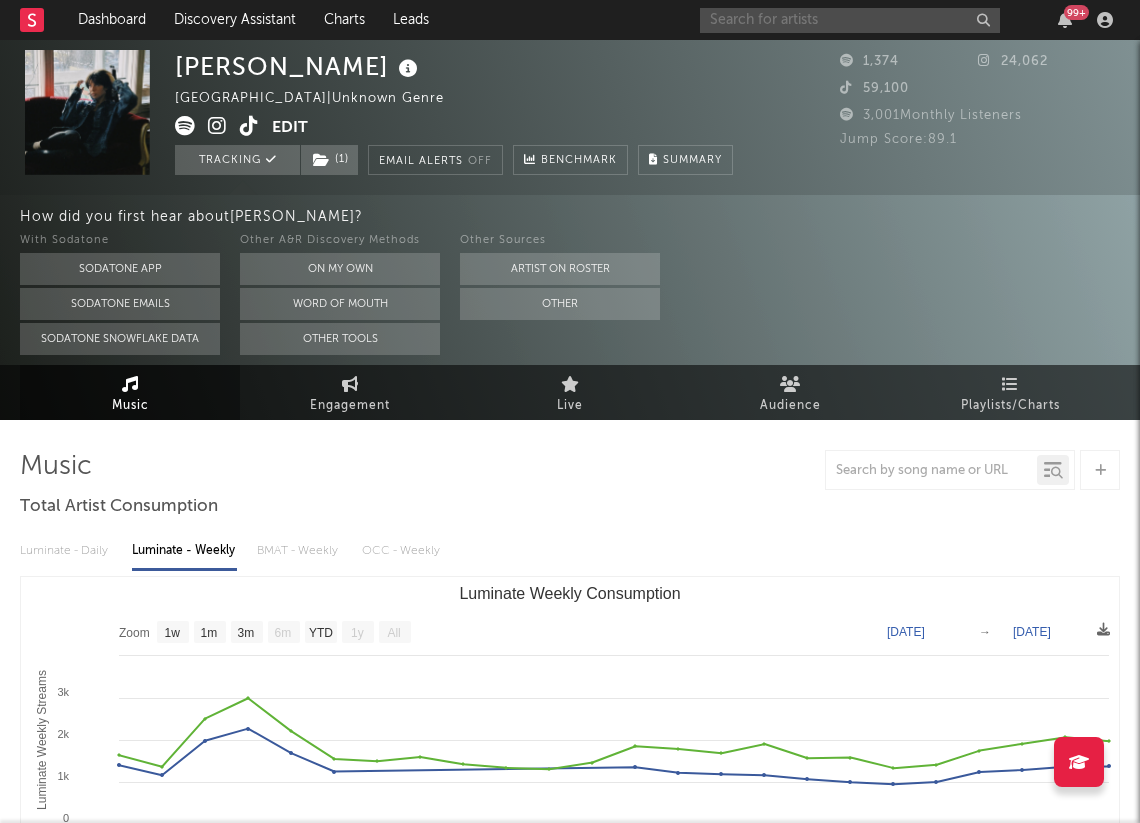 click at bounding box center [850, 20] 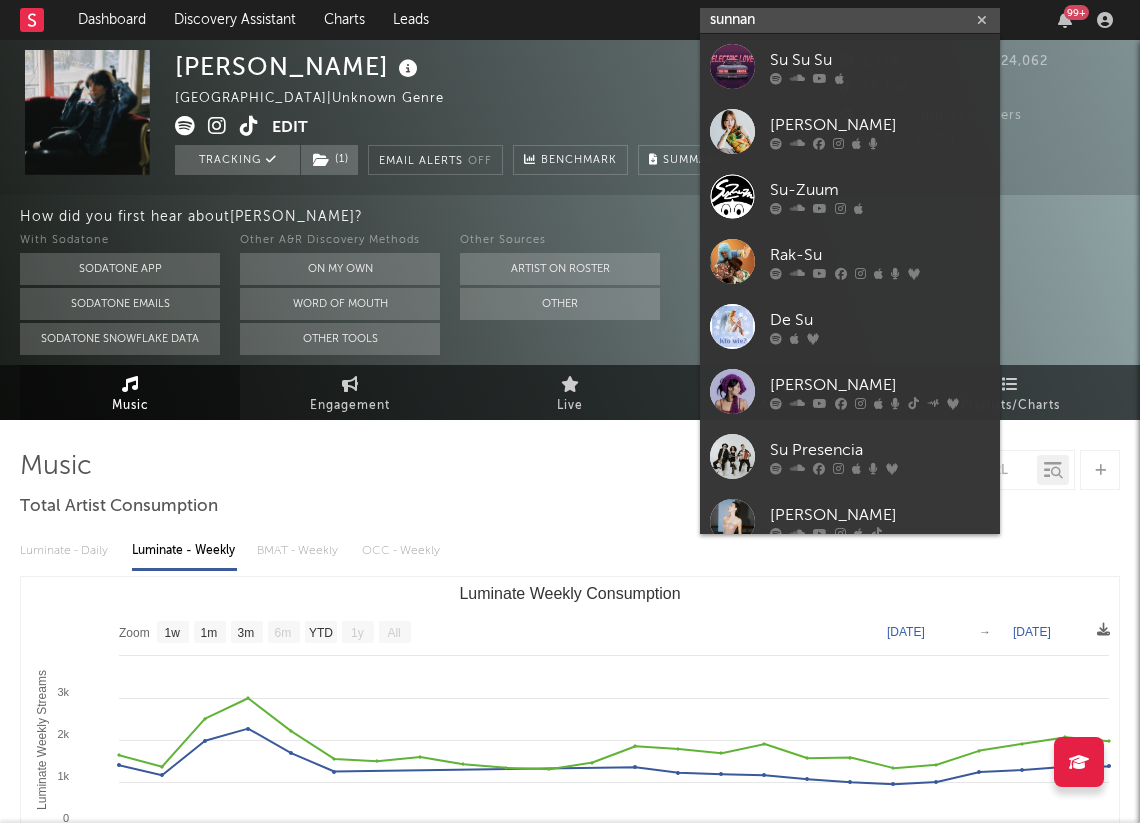 type on "sunnan" 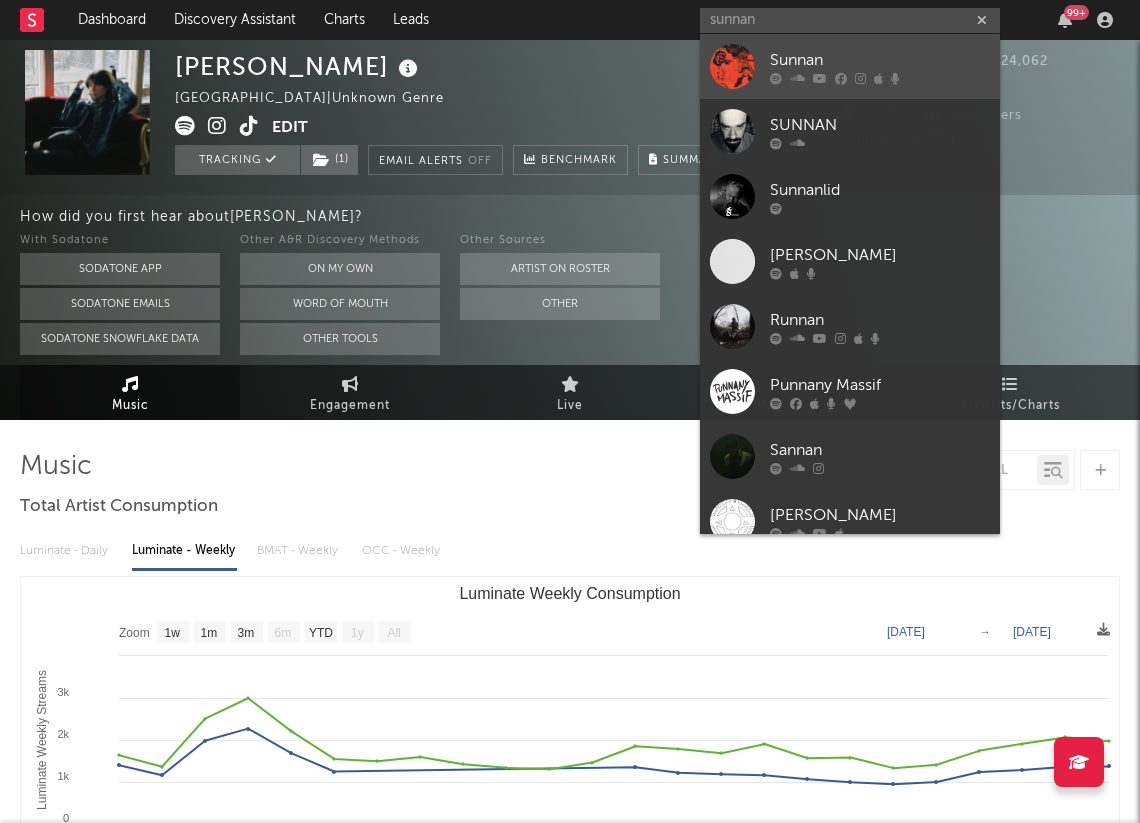 click on "Sunnan" at bounding box center [850, 66] 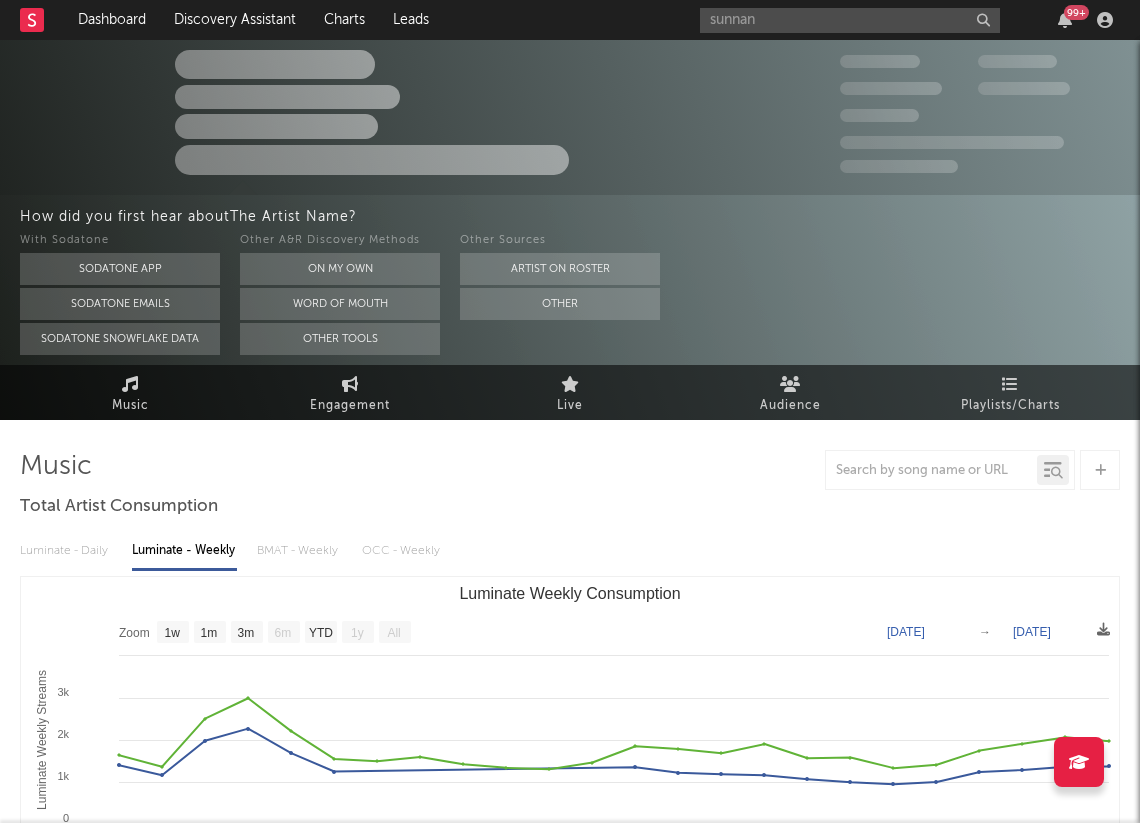 type 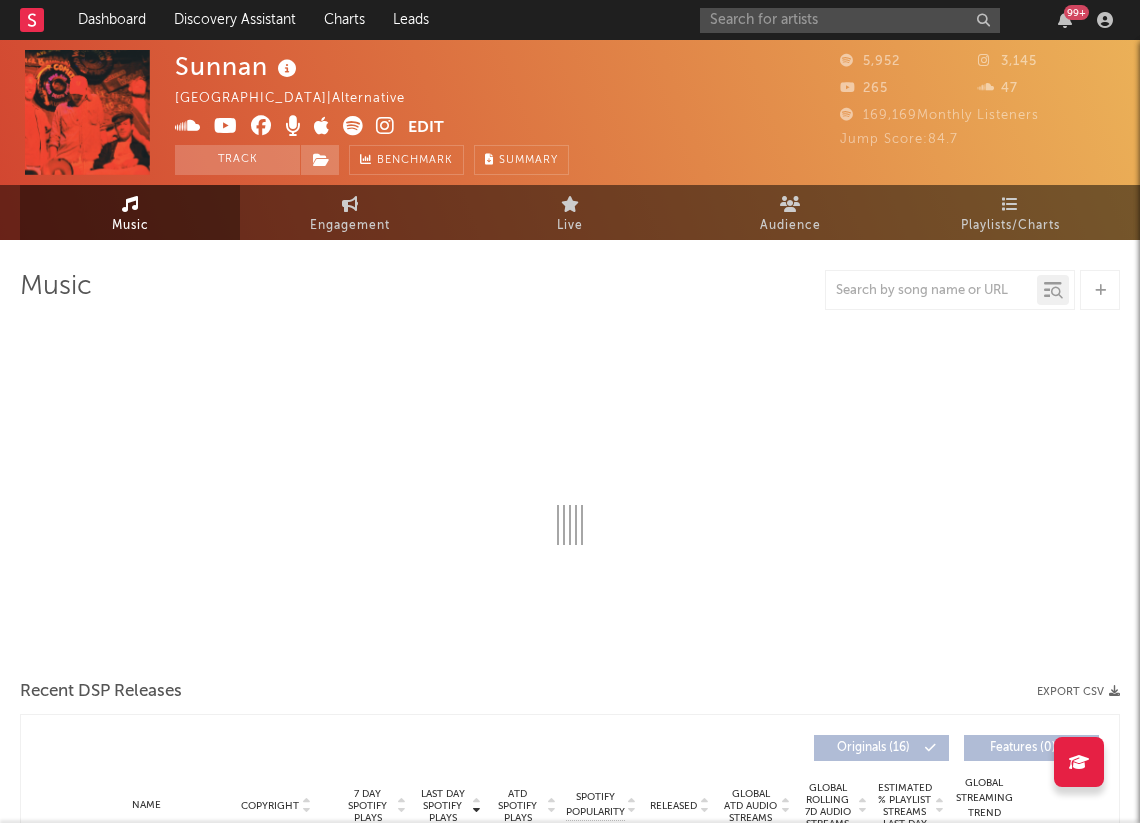 select on "6m" 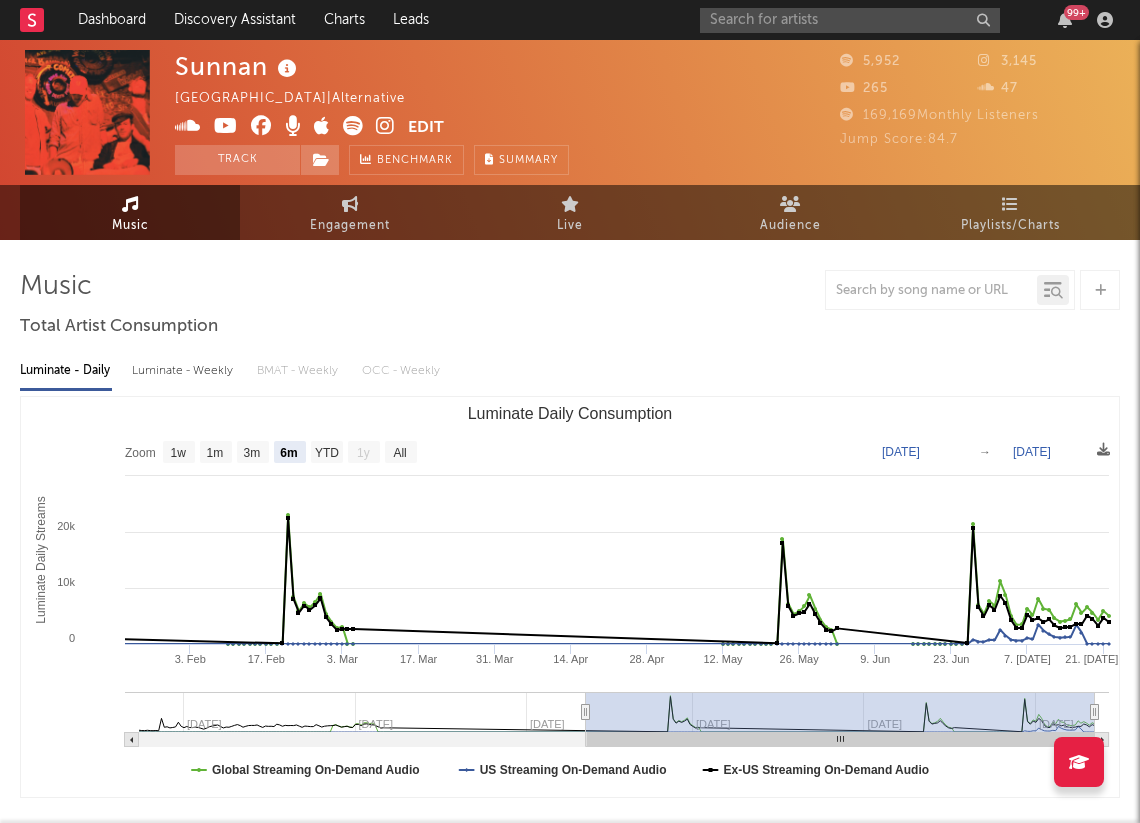 scroll, scrollTop: 0, scrollLeft: 0, axis: both 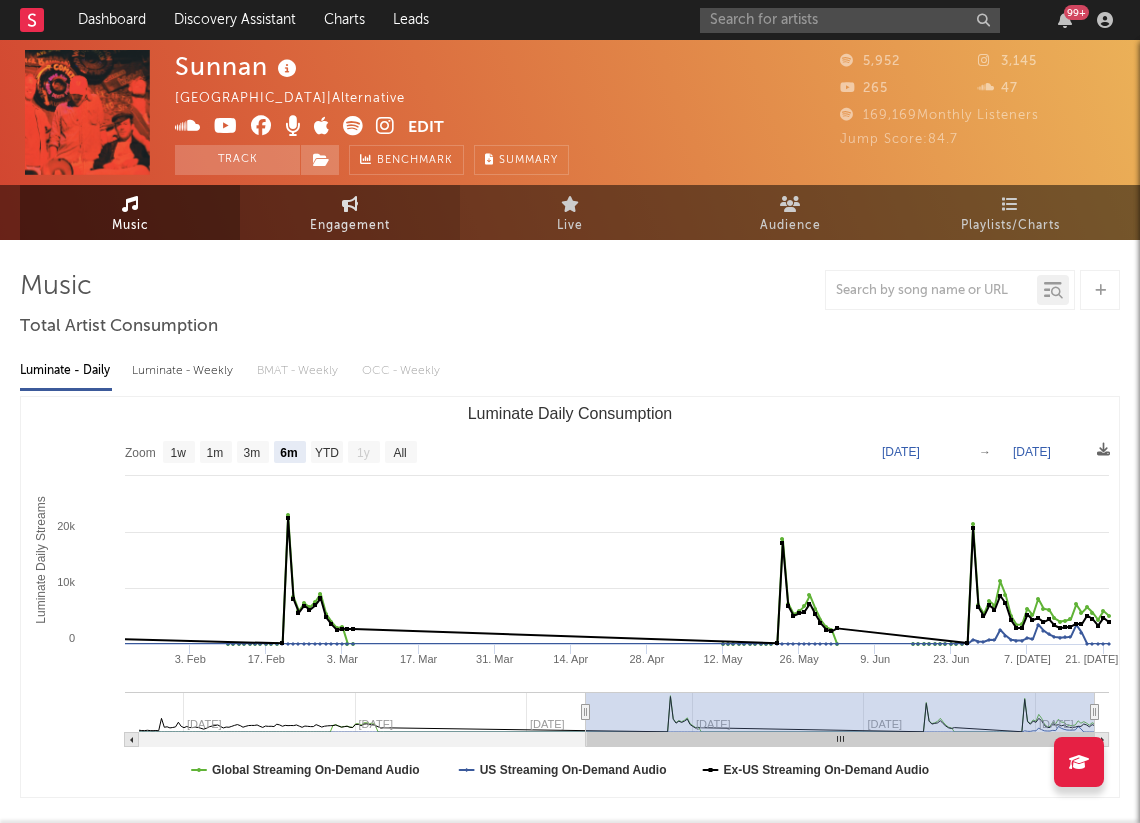 click on "Engagement" at bounding box center (350, 212) 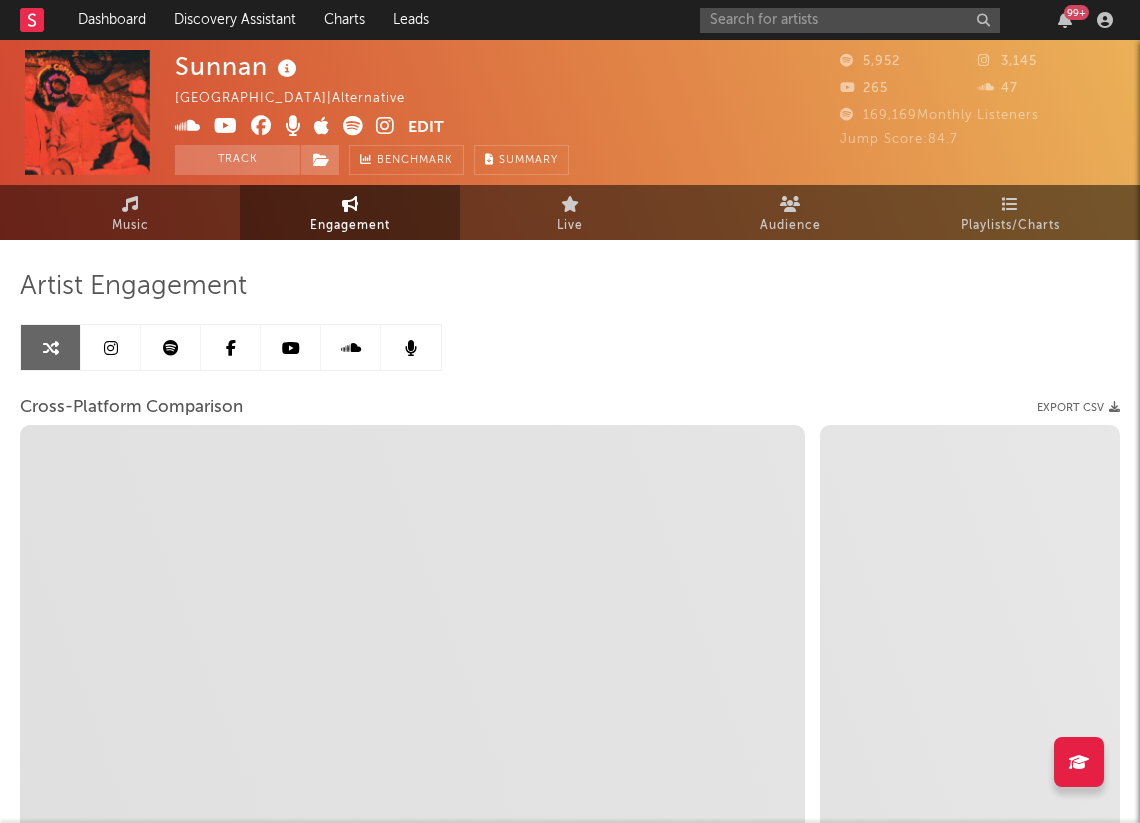 select on "1m" 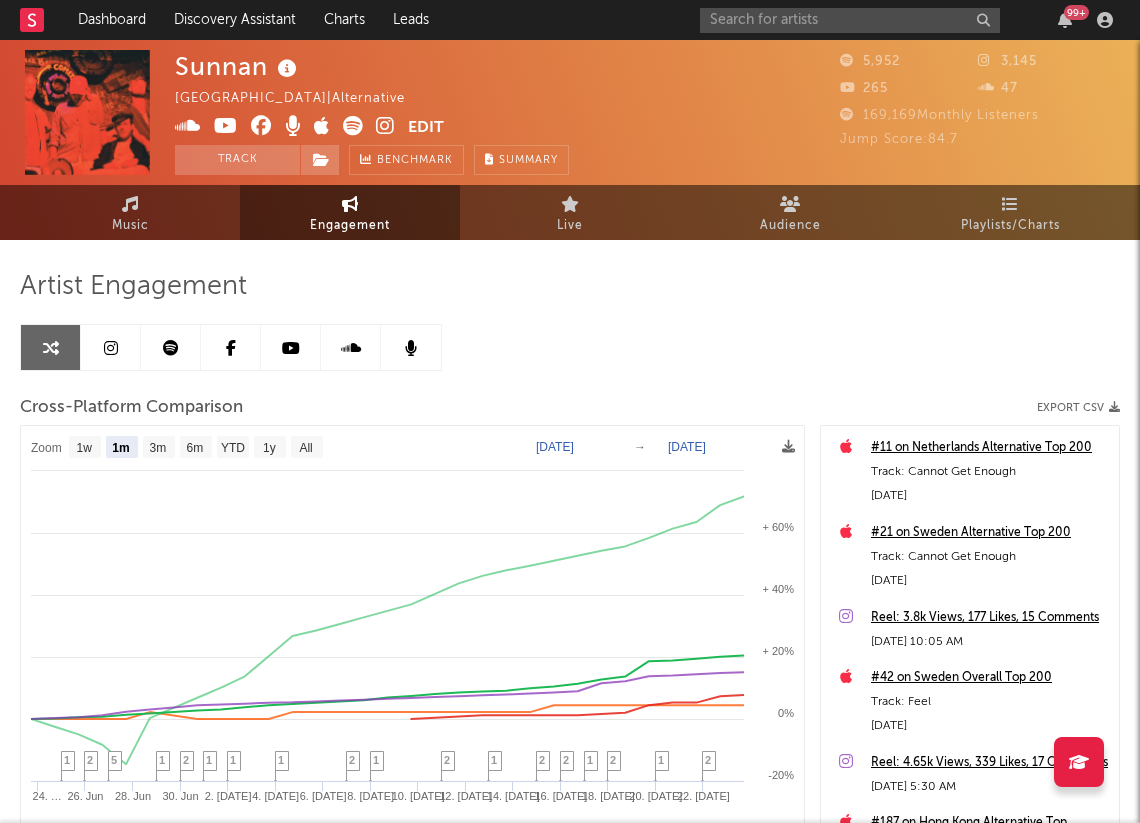 scroll, scrollTop: 0, scrollLeft: 0, axis: both 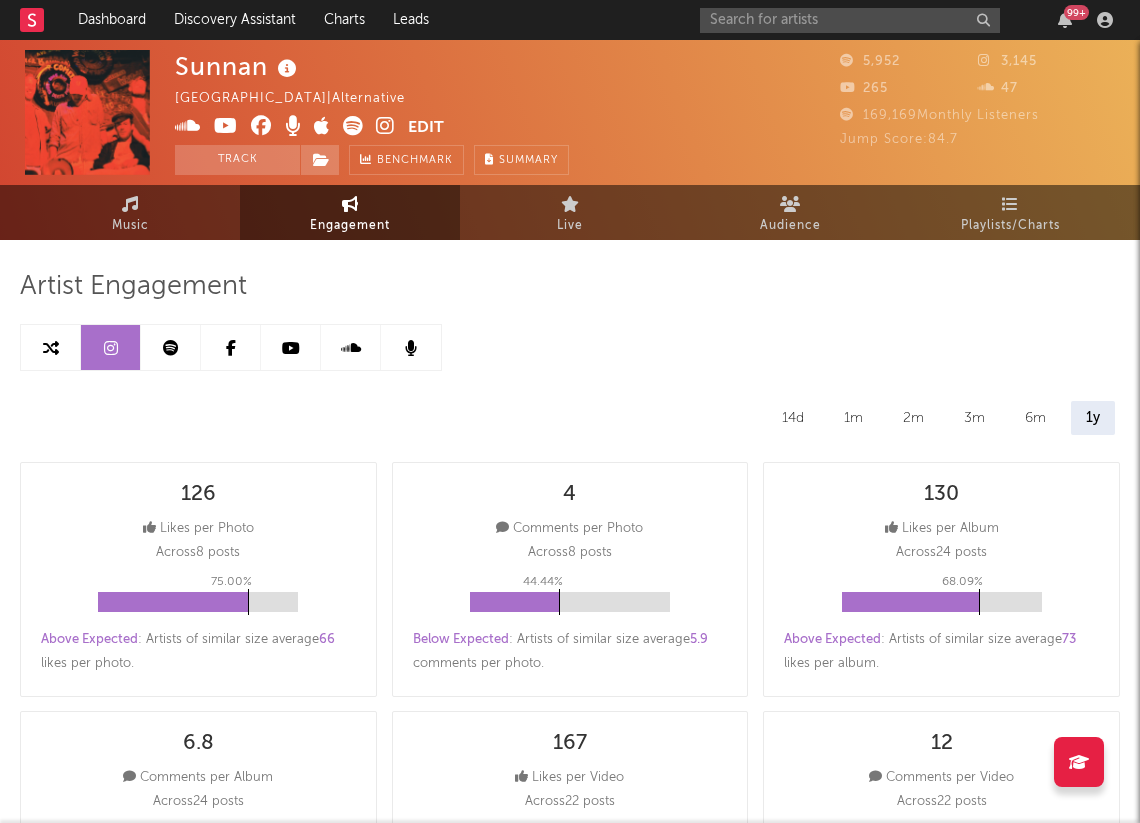 click at bounding box center (51, 347) 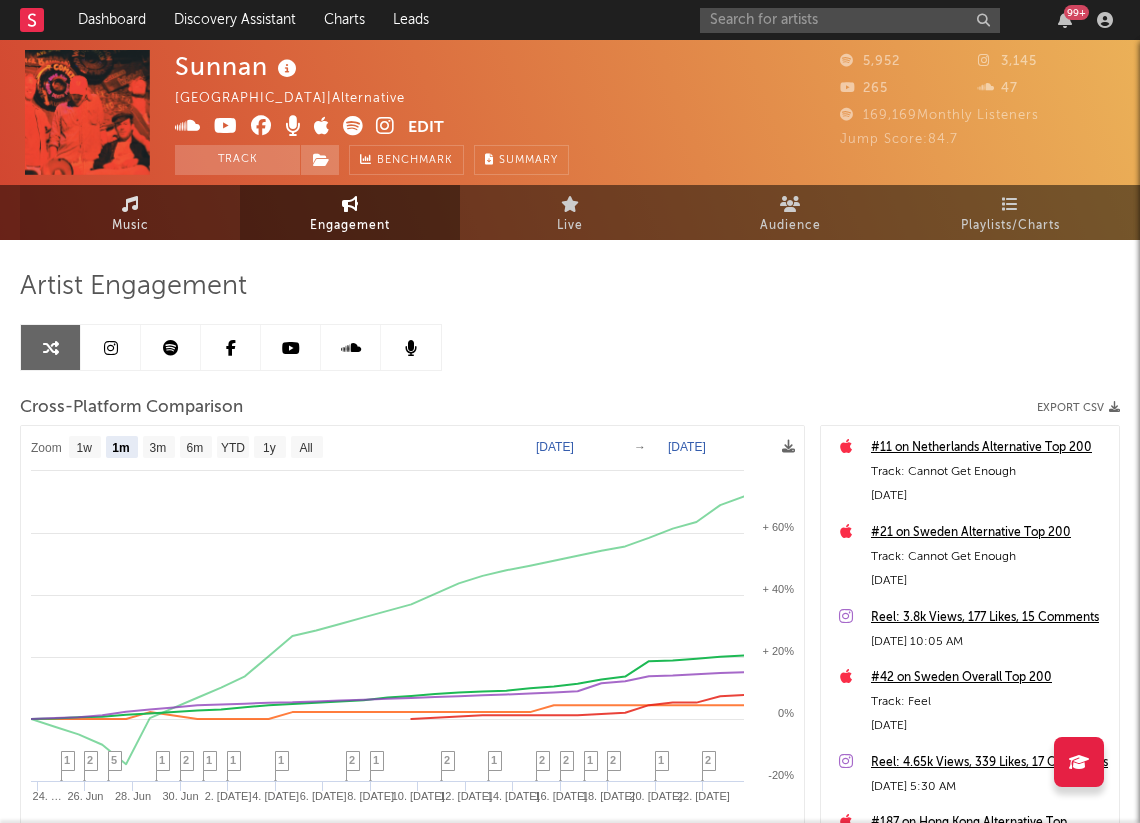 click on "Music" at bounding box center (130, 226) 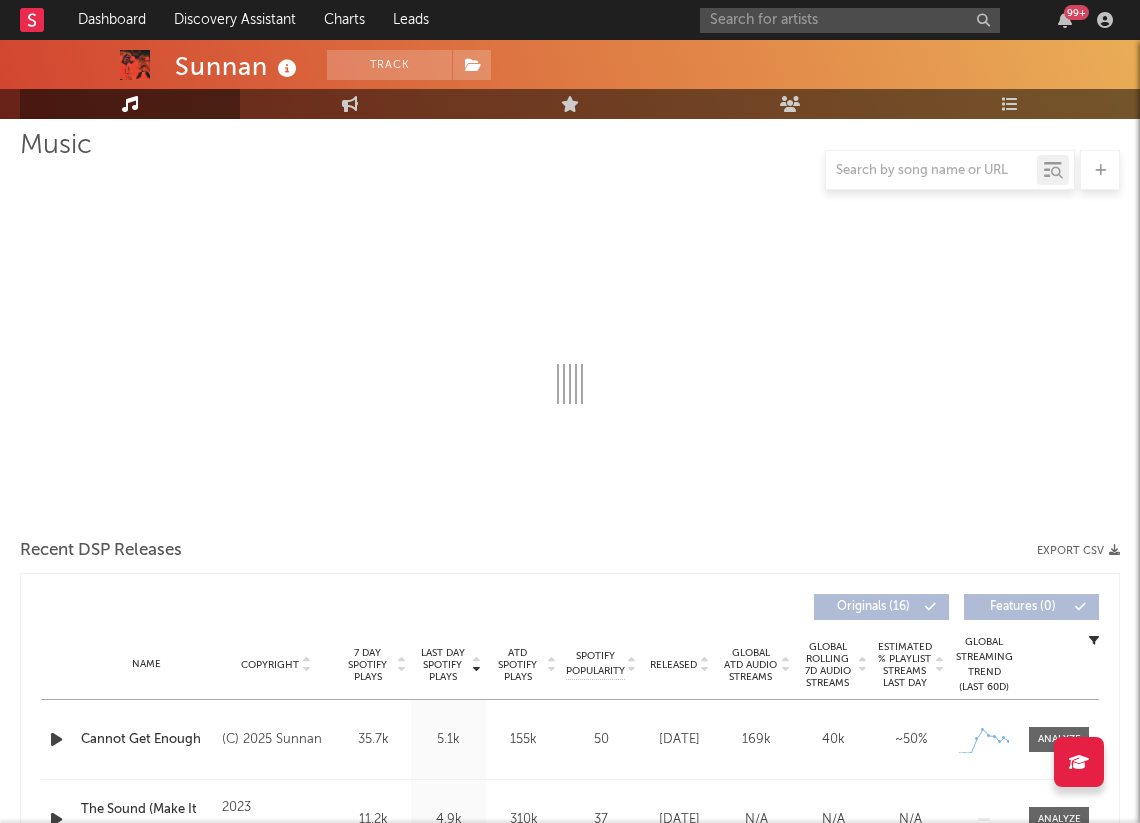 select on "6m" 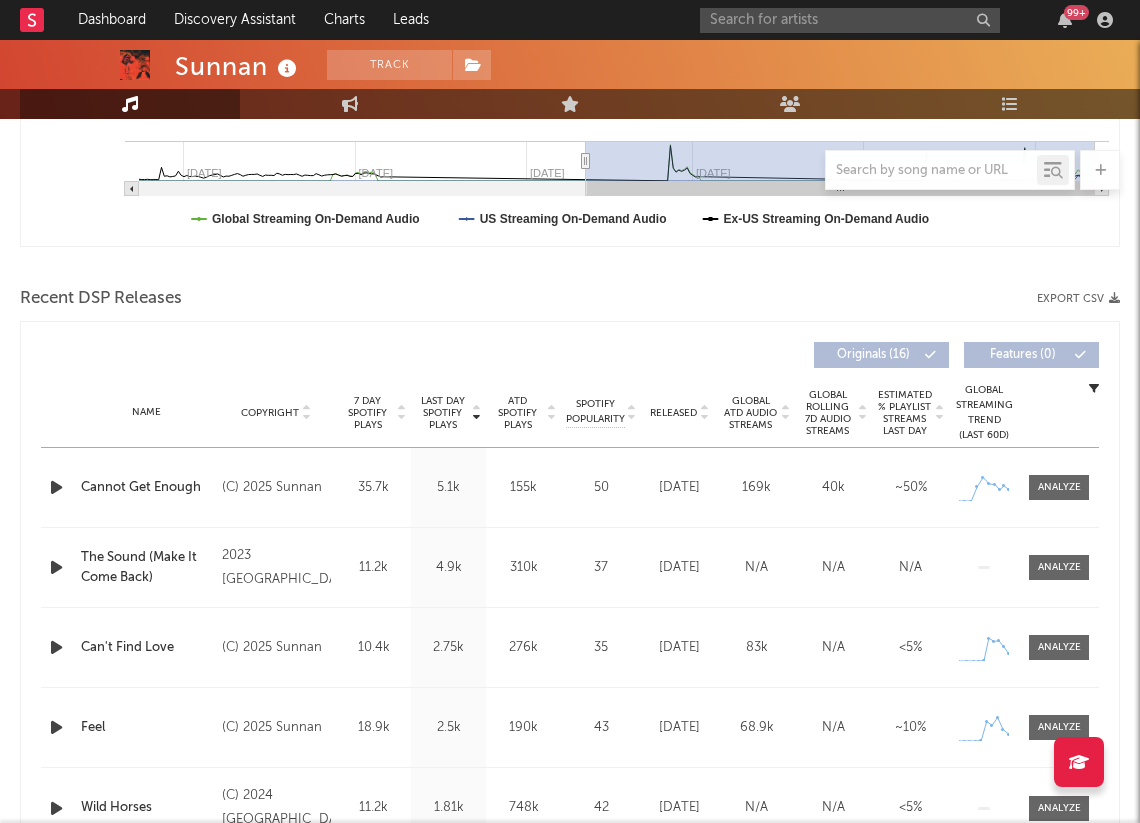 scroll, scrollTop: 646, scrollLeft: 0, axis: vertical 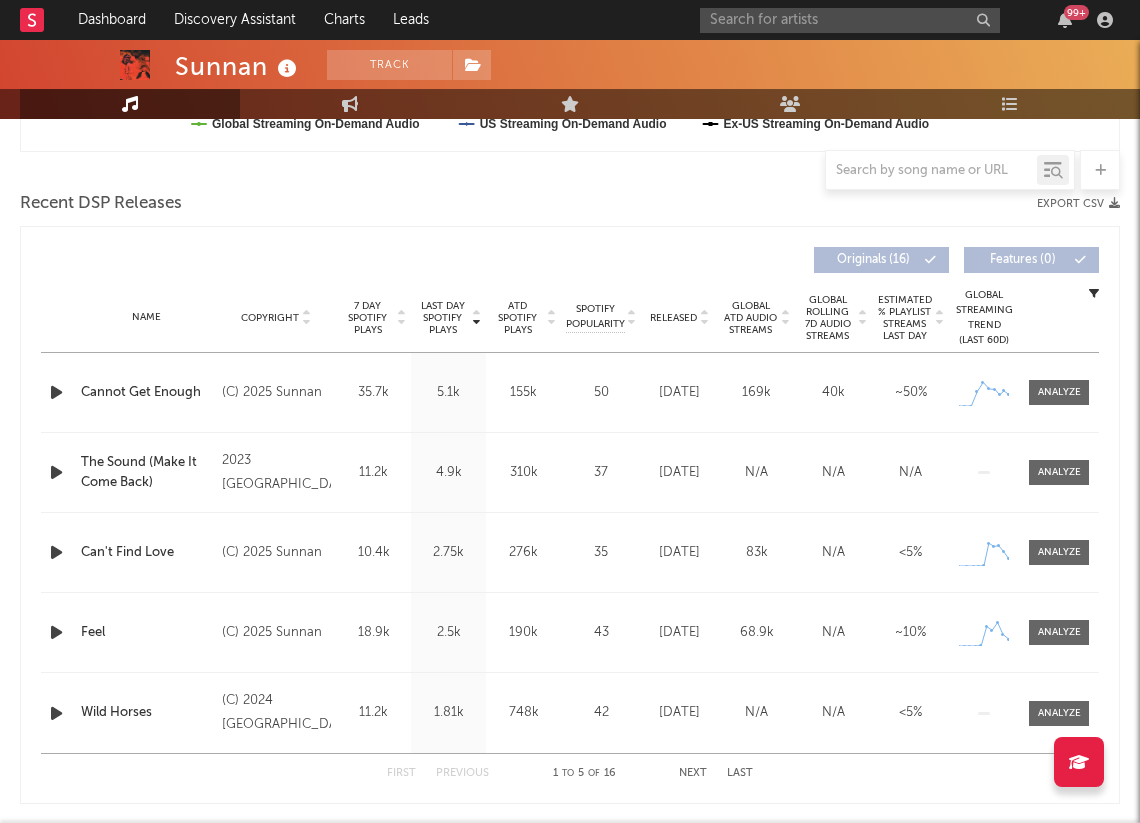 click at bounding box center [56, 392] 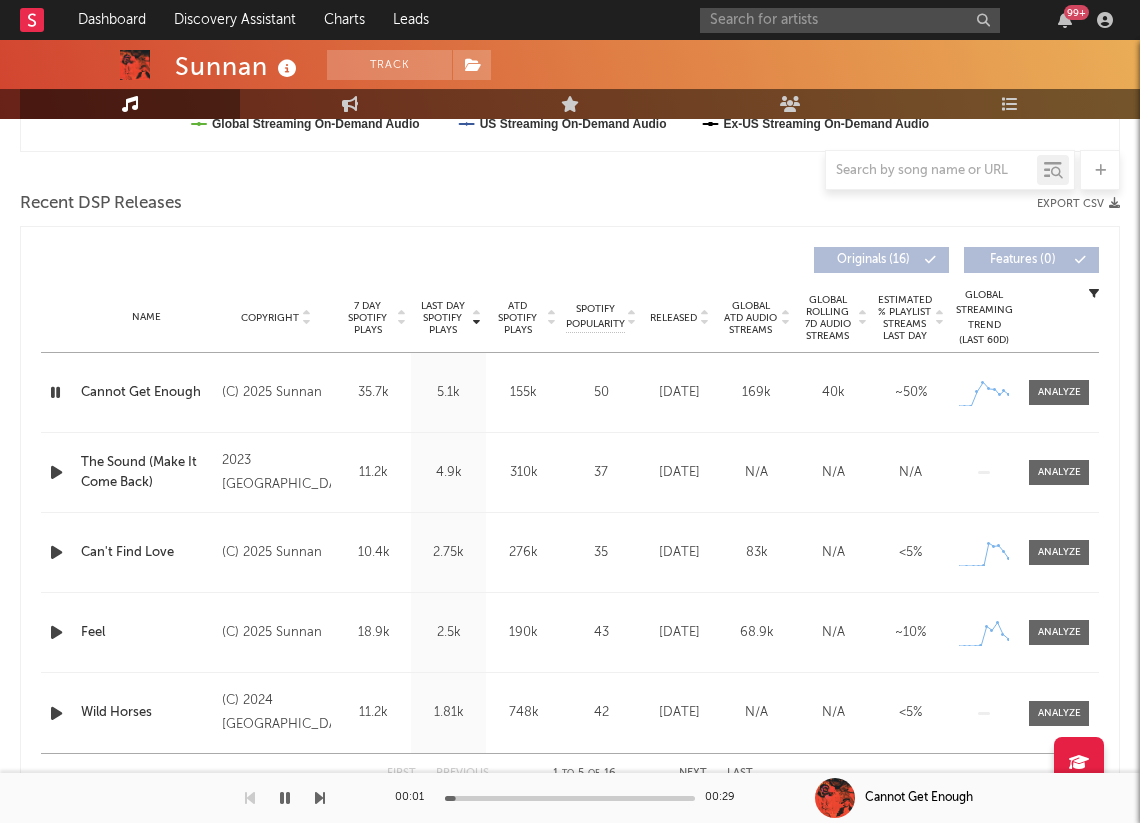 click on "00:01 00:29" at bounding box center (570, 798) 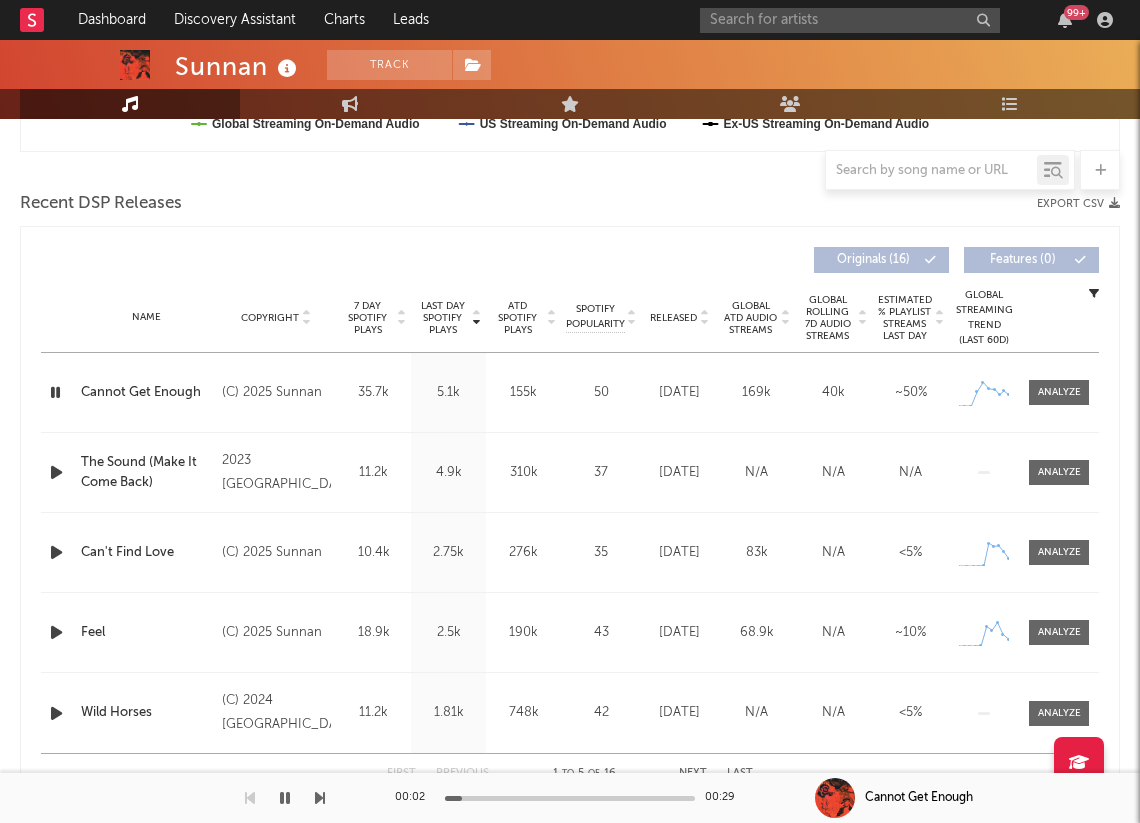 click on "00:02 00:29" at bounding box center [570, 798] 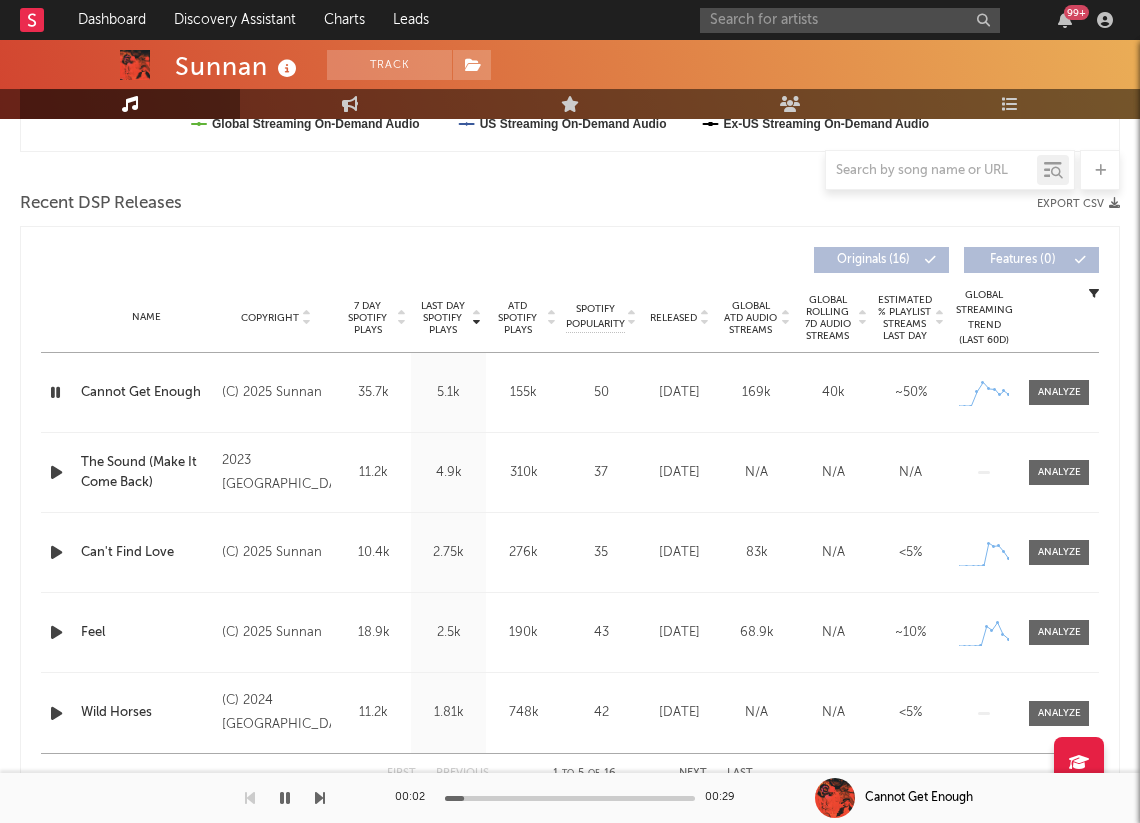 click on "00:02 00:29" at bounding box center (570, 798) 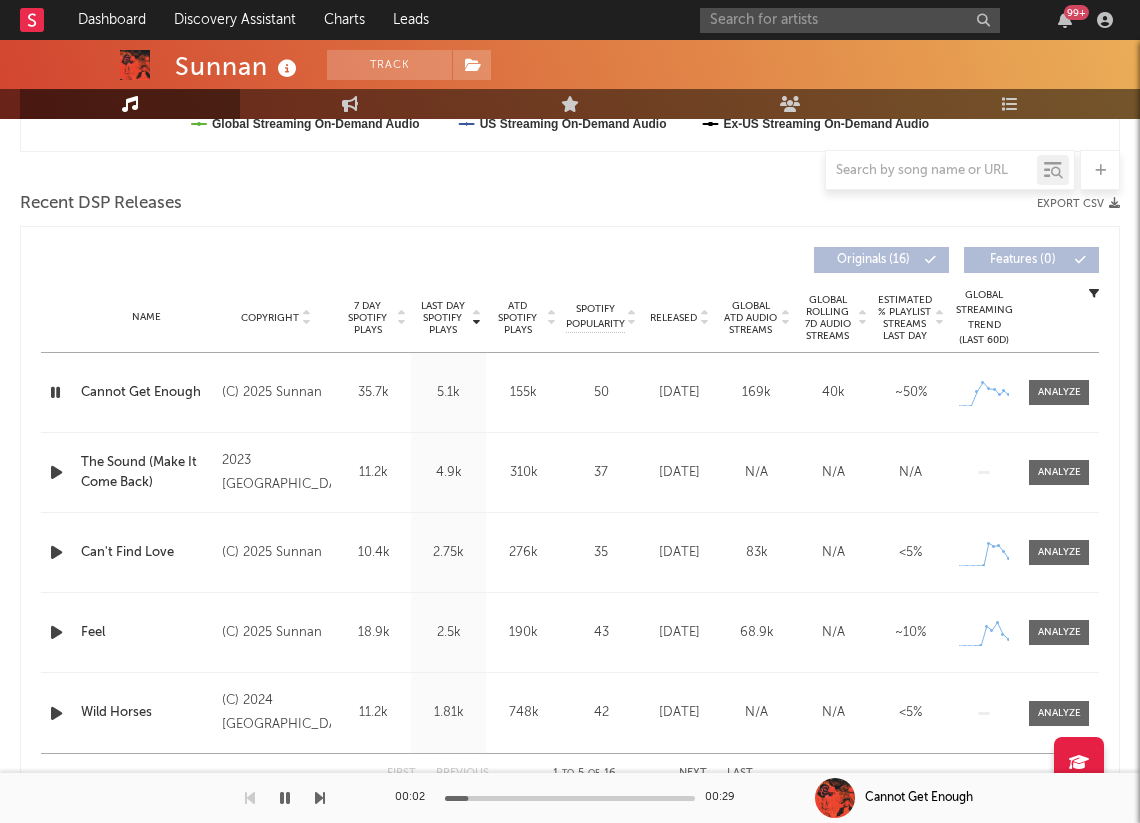 click at bounding box center (570, 798) 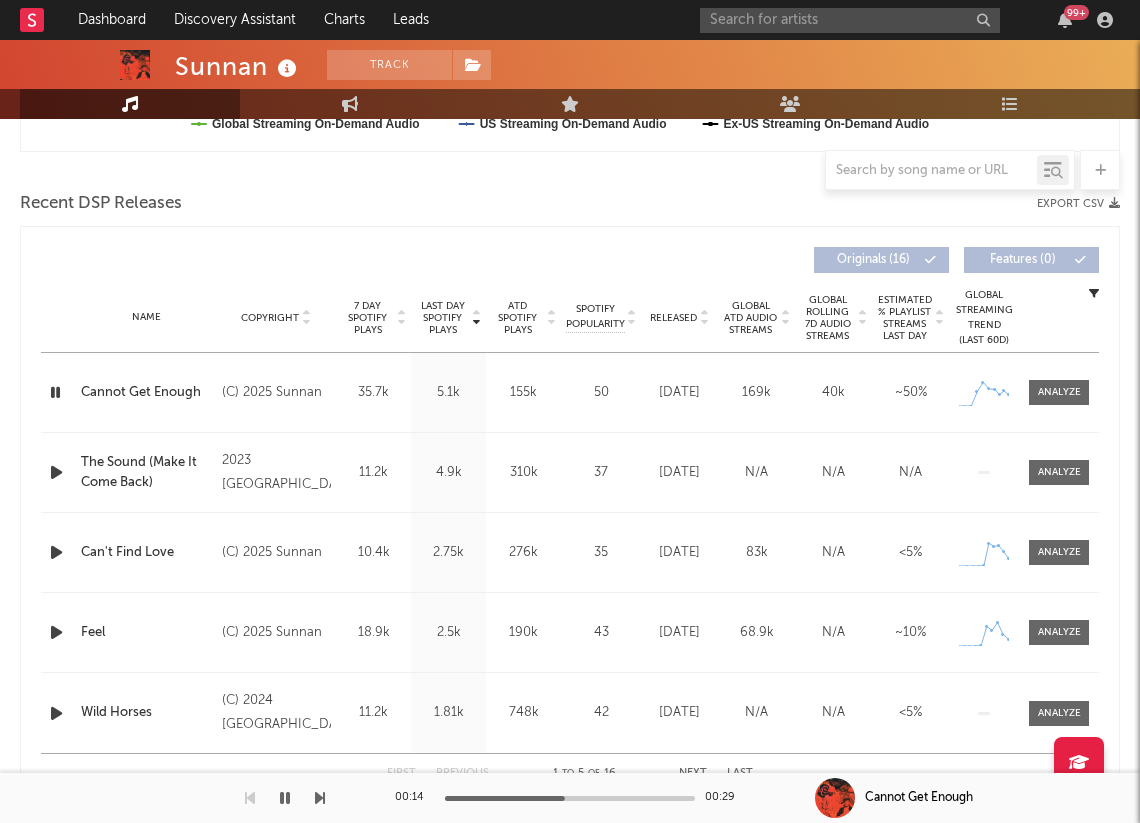 click on "Last Day Spotify Plays Copyright 7 Day Spotify Plays Last Day Spotify Plays ATD Spotify Plays Spotify Popularity Released Global ATD Audio Streams Global Rolling 7D Audio Streams Estimated % Playlist Streams Last Day Spotify Popularity Streams / 7d Growth Originals   ( 16 ) Features   ( 0 ) Name Copyright Label Album Names Composer Names 7 Day Spotify Plays Last Day Spotify Plays ATD Spotify Plays Spotify Popularity Total US Streams Total US SES Total UK Streams Total UK Audio Streams UK Weekly Streams UK Weekly Audio Streams Released US ATD Audio Streams US Rolling 7D Audio Streams [GEOGRAPHIC_DATA] Rolling WoW % Chg Global ATD Audio Streams Global Rolling 7D Audio Streams Global Rolling WoW % Chg Estimated % Playlist Streams Last Day Global Streaming Trend (Last 60D) Ex-US Streaming Trend (Last 60D) US Streaming Trend (Last 60D) Global Latest Day Audio Streams US Latest Day Audio Streams Name Cannot Get Enough Copyright (C) 2025 Sunnan Label Sunnan Album Names Cinema Sound System Composer Names 7 Day Spotify Plays 35.7k" at bounding box center (570, 515) 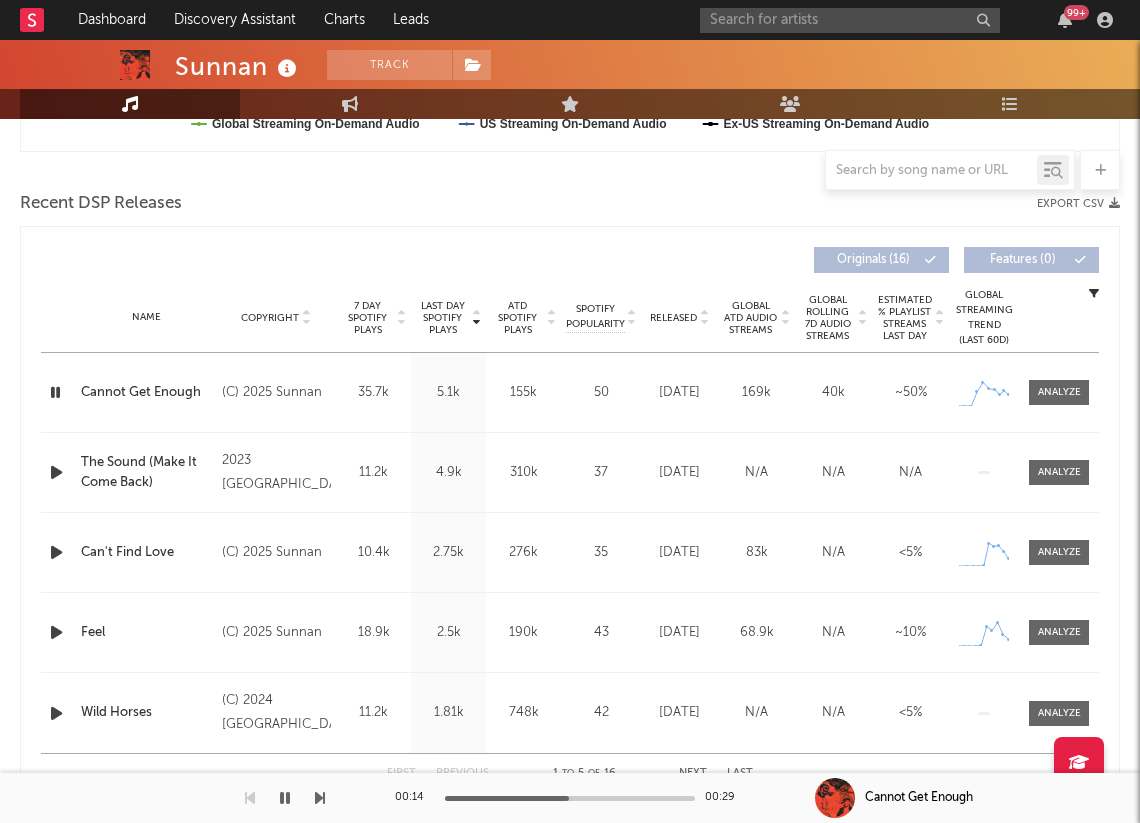 click at bounding box center (55, 392) 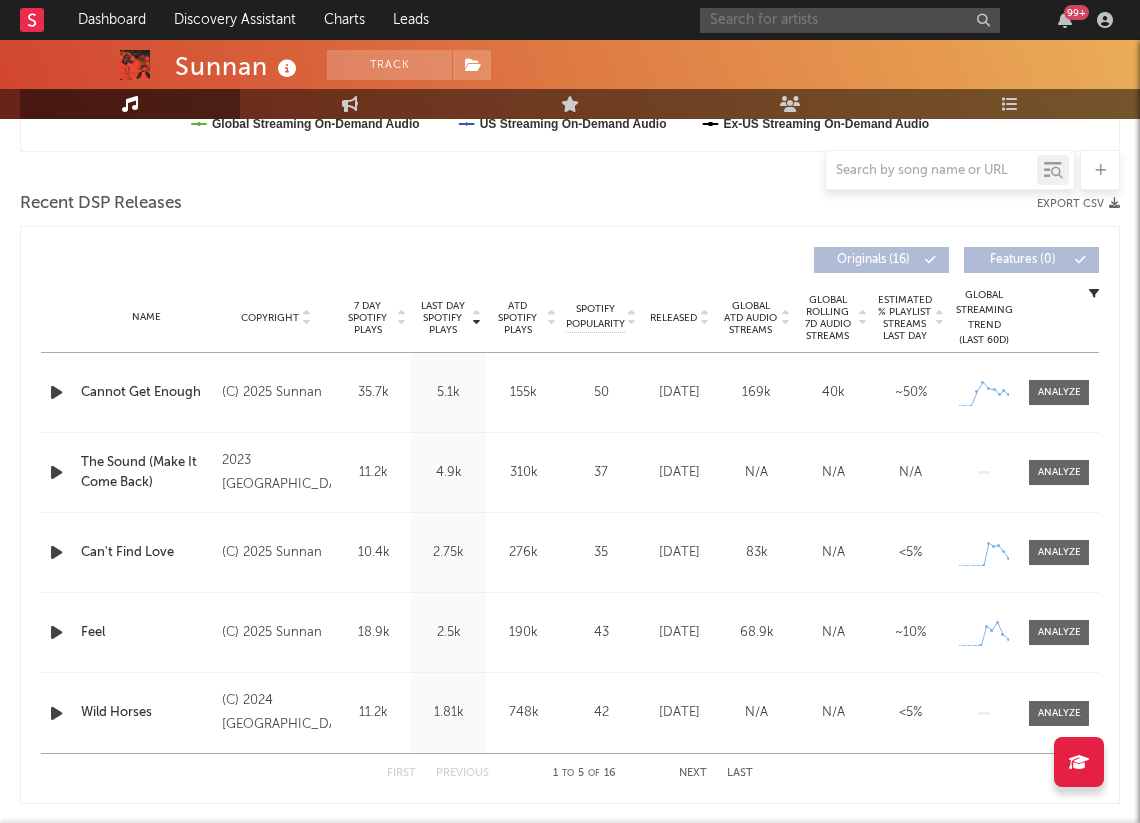 click at bounding box center [850, 20] 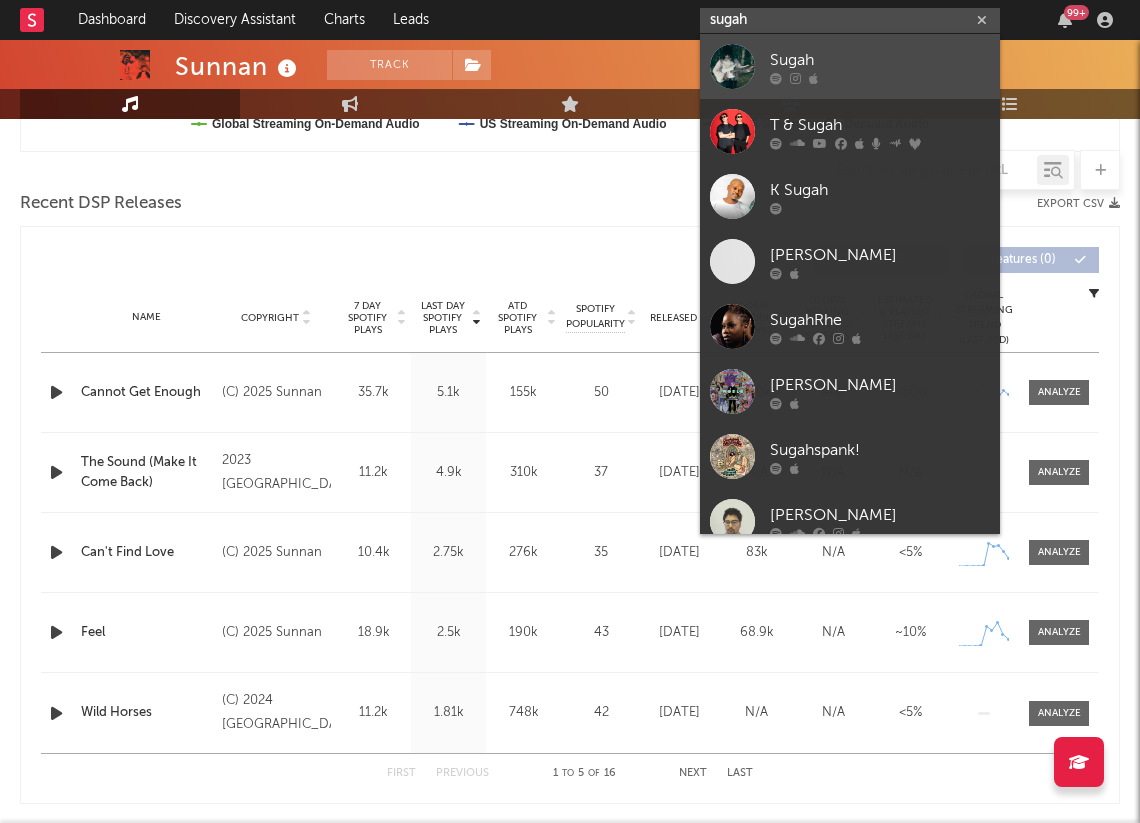 type on "sugah" 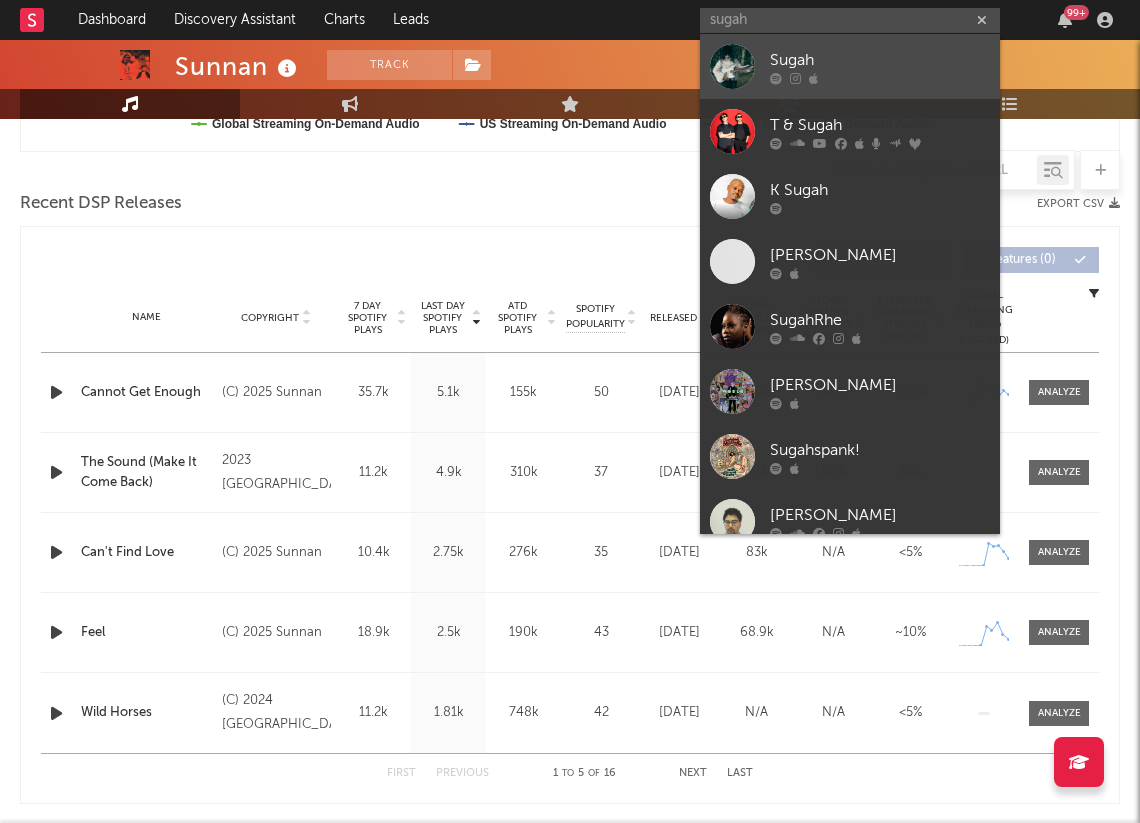 click on "Sugah" at bounding box center (880, 60) 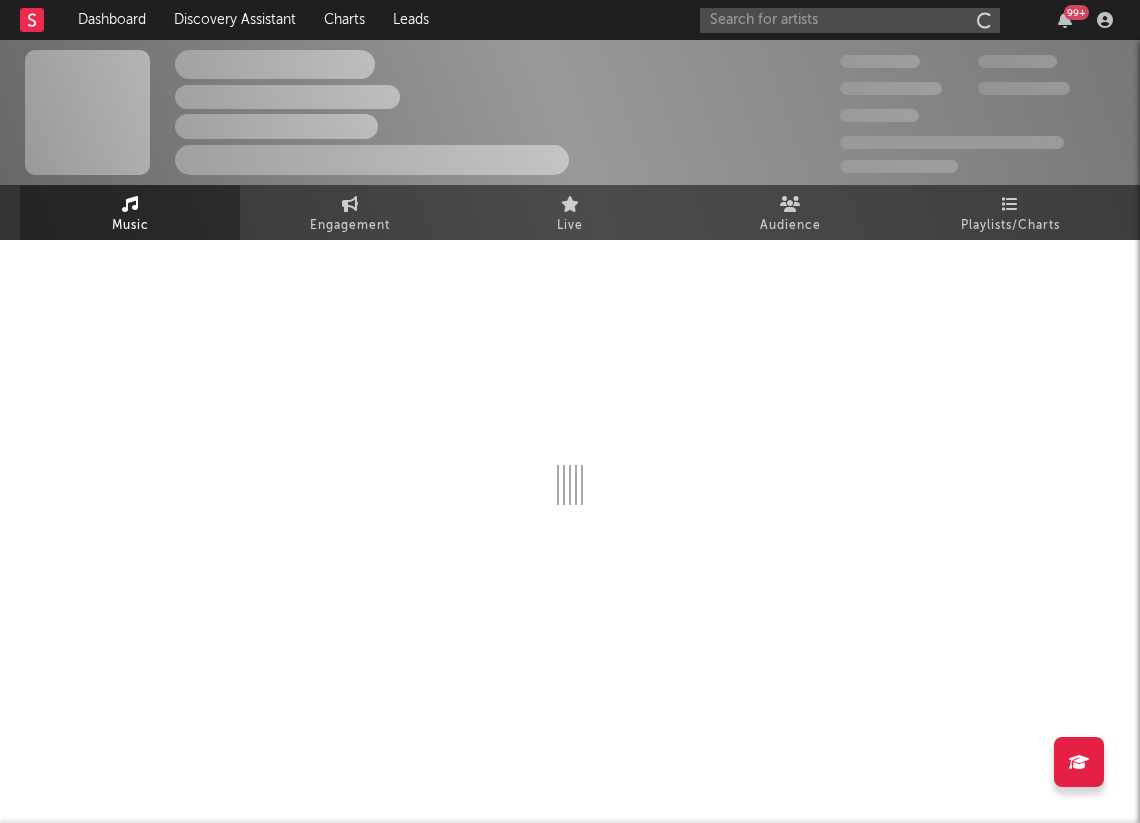 scroll, scrollTop: 0, scrollLeft: 0, axis: both 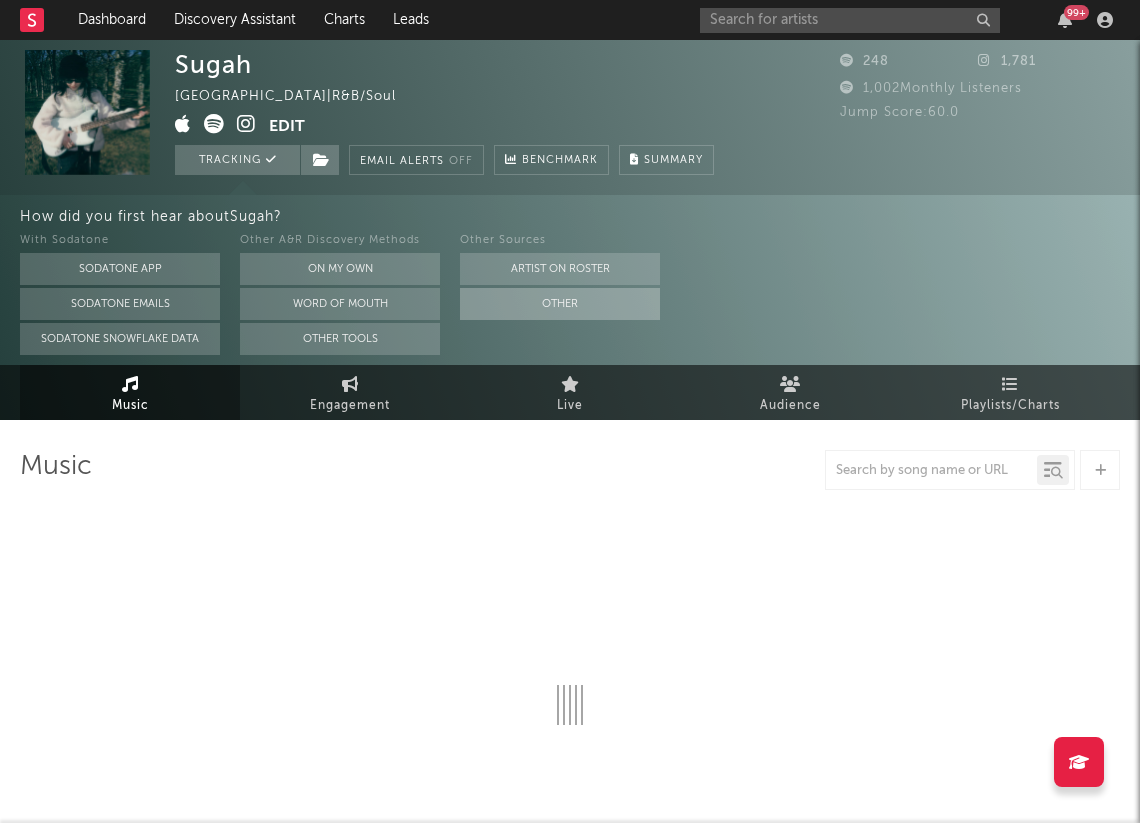 select on "1w" 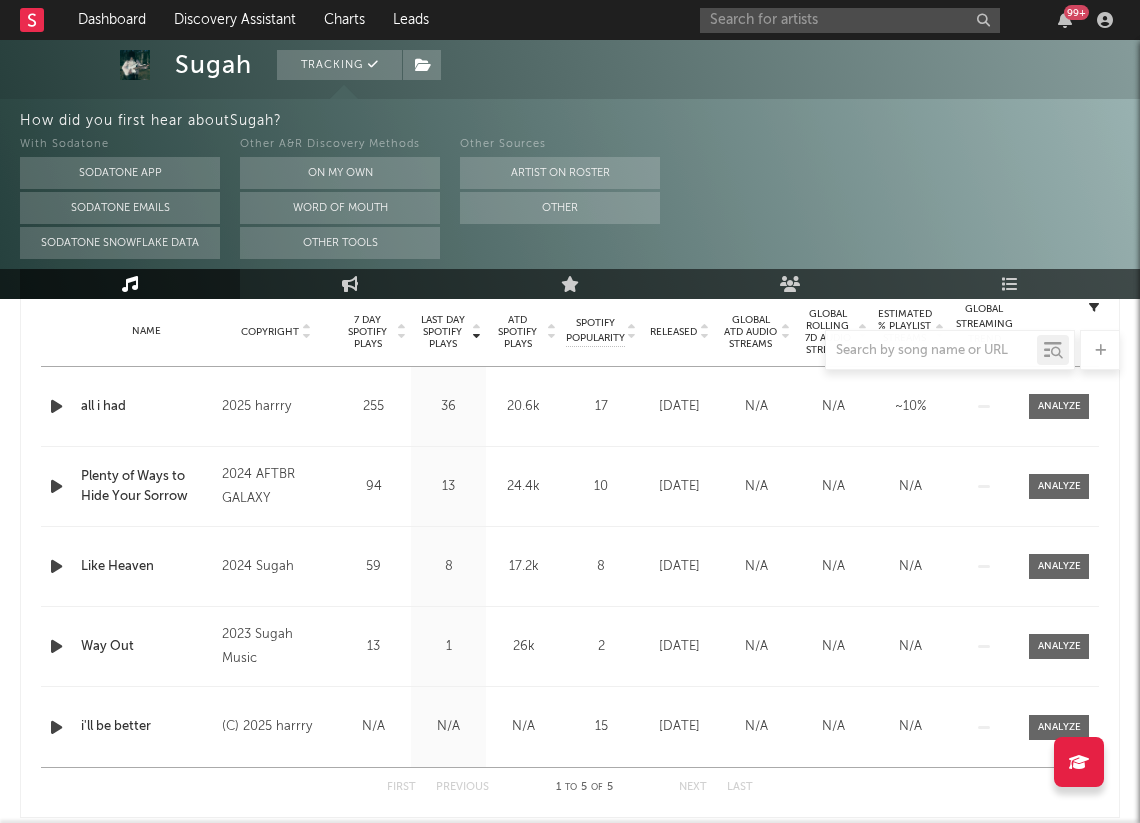 scroll, scrollTop: 811, scrollLeft: 0, axis: vertical 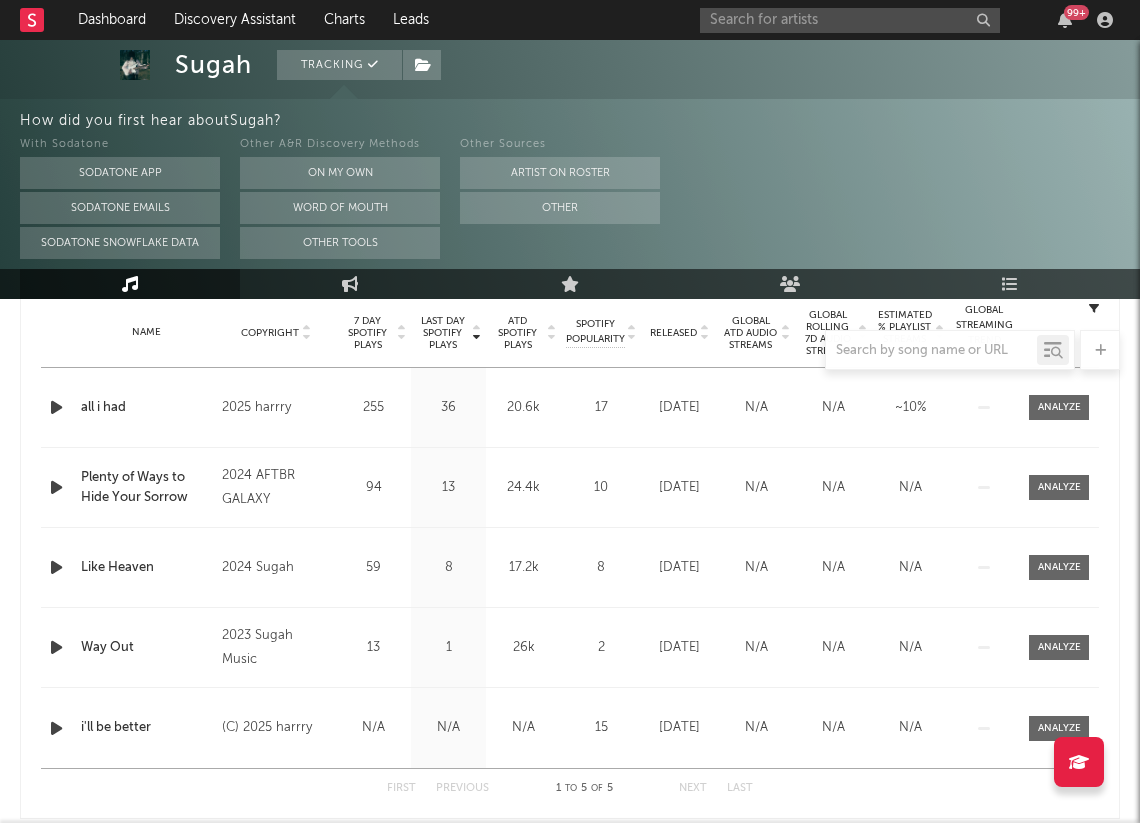 click on "all i had" at bounding box center [146, 408] 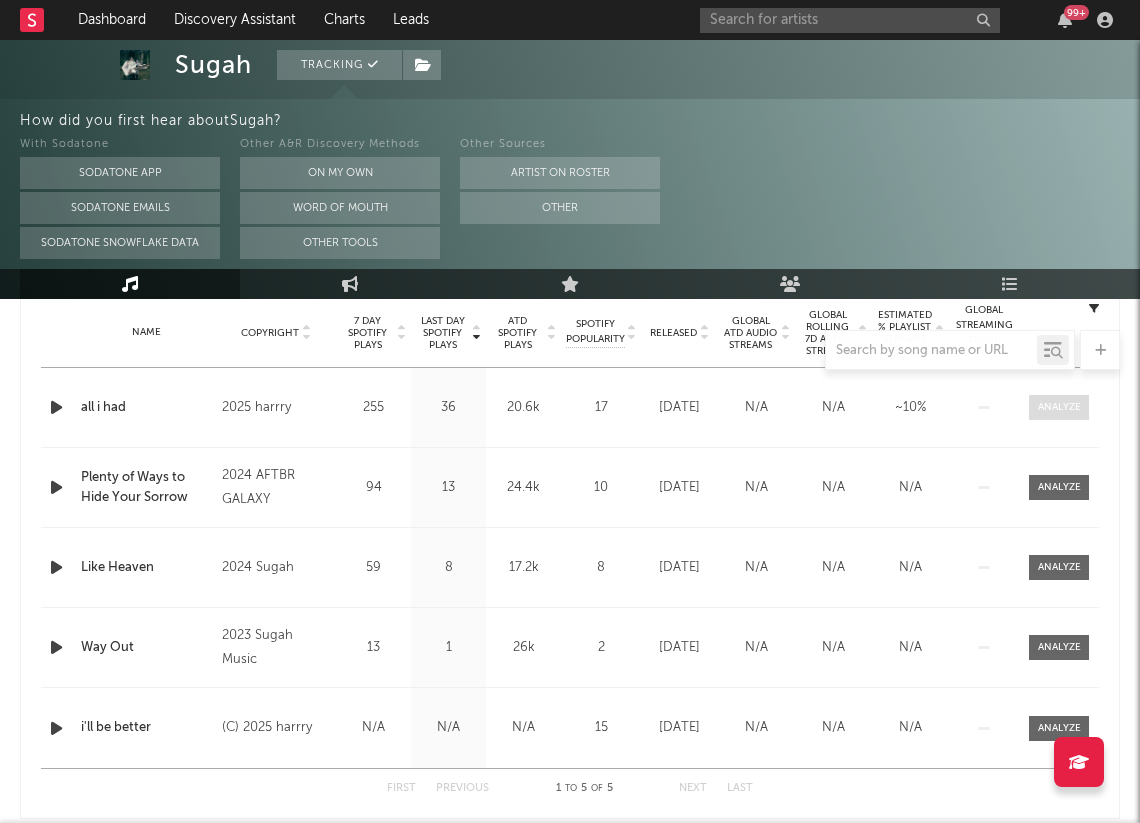 click at bounding box center (1059, 407) 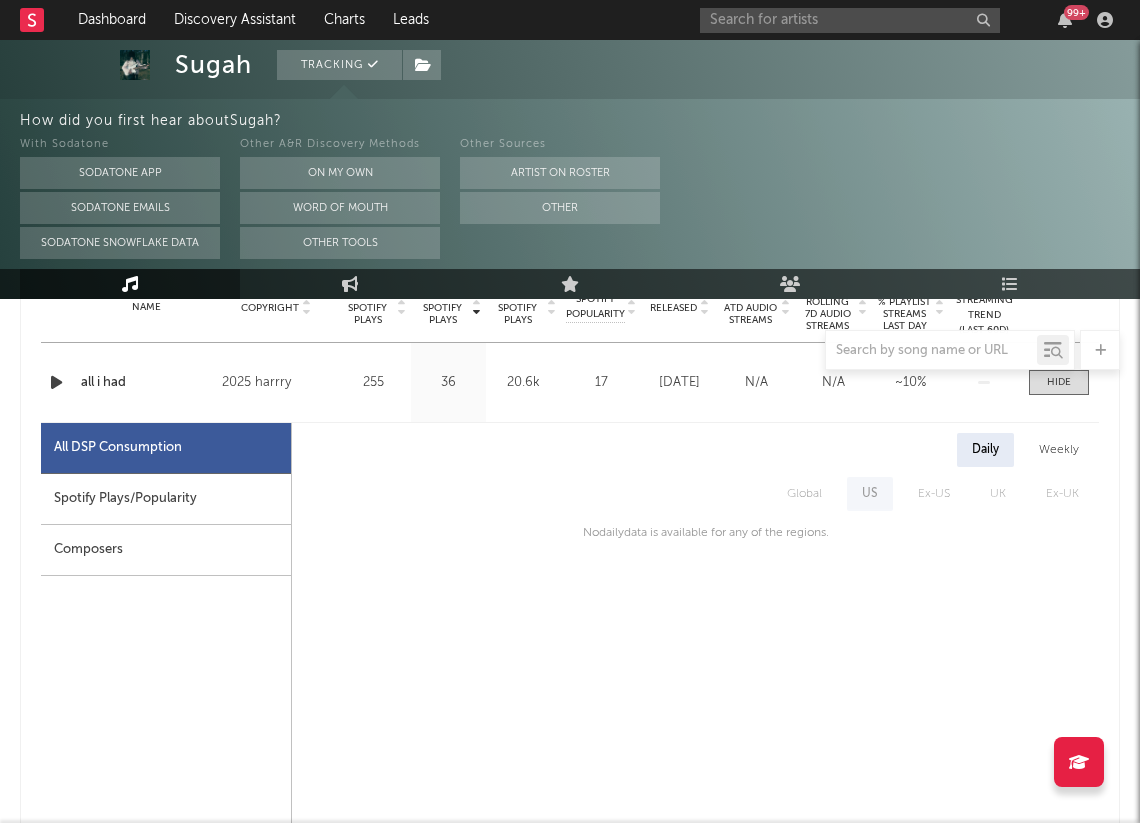 scroll, scrollTop: 838, scrollLeft: 0, axis: vertical 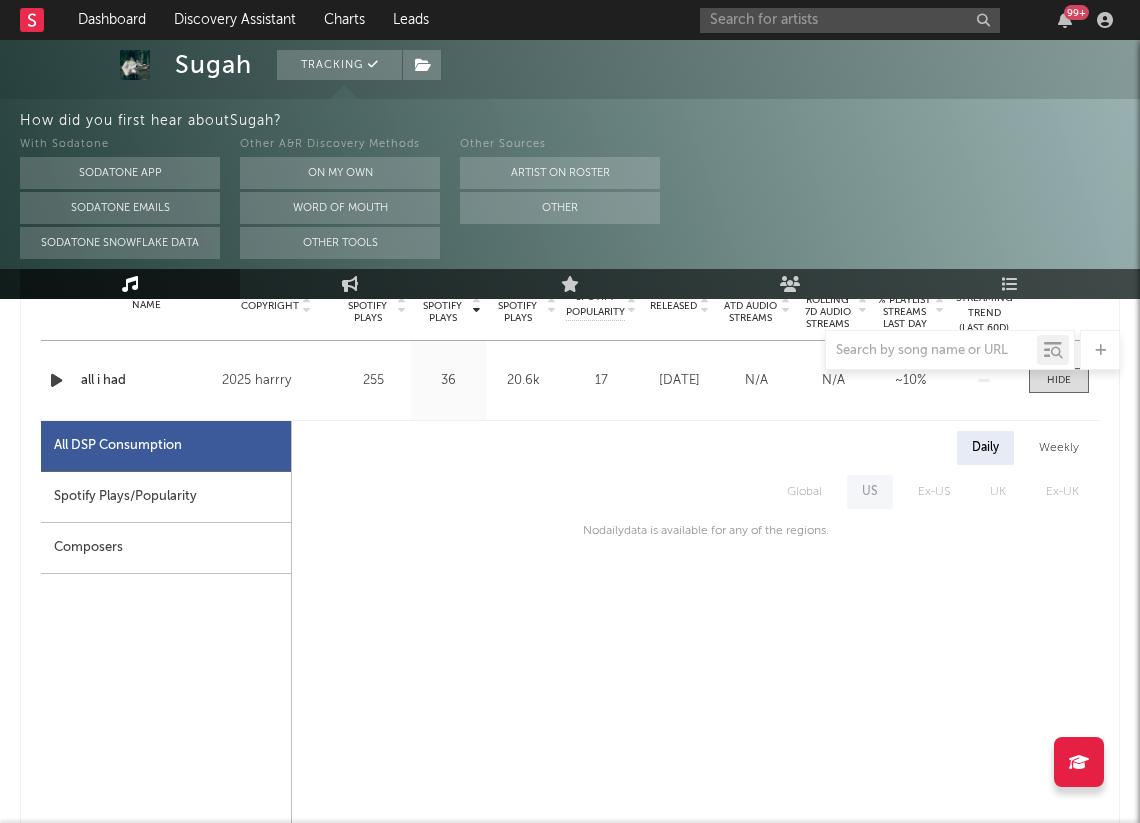 click on "Spotify Plays/Popularity" at bounding box center [166, 497] 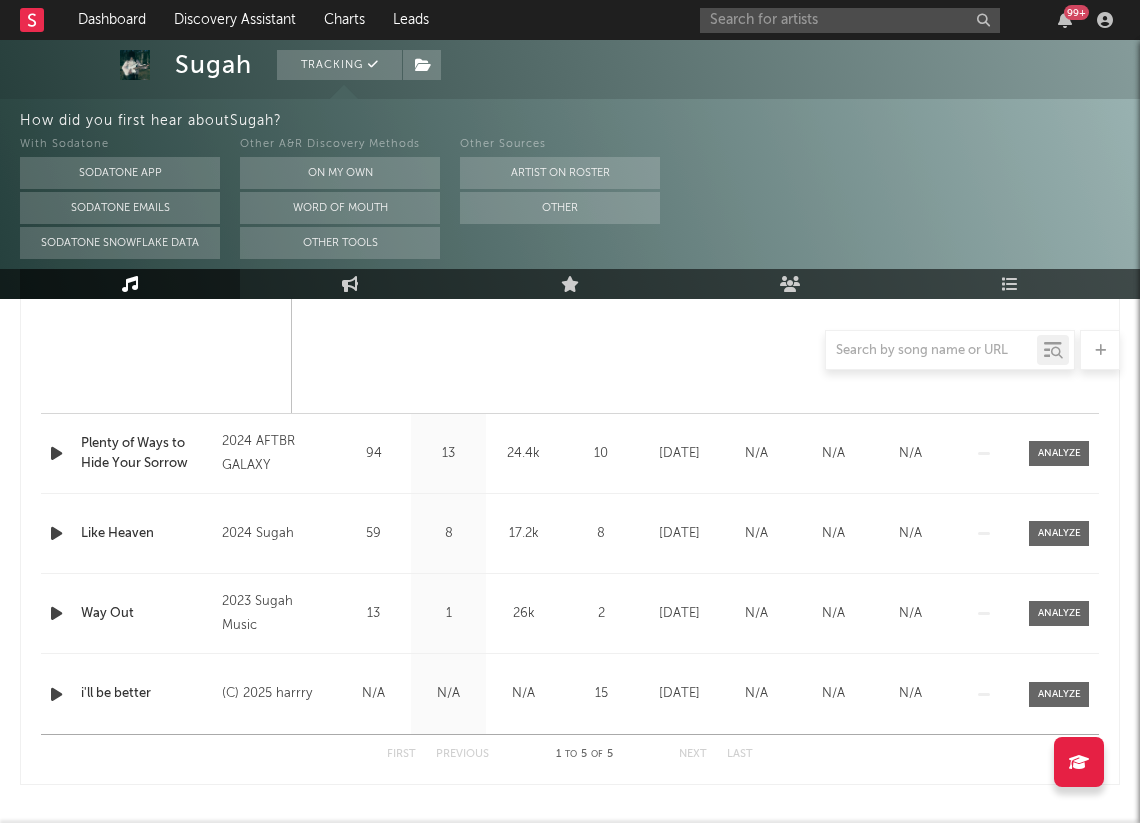 scroll, scrollTop: 1804, scrollLeft: 0, axis: vertical 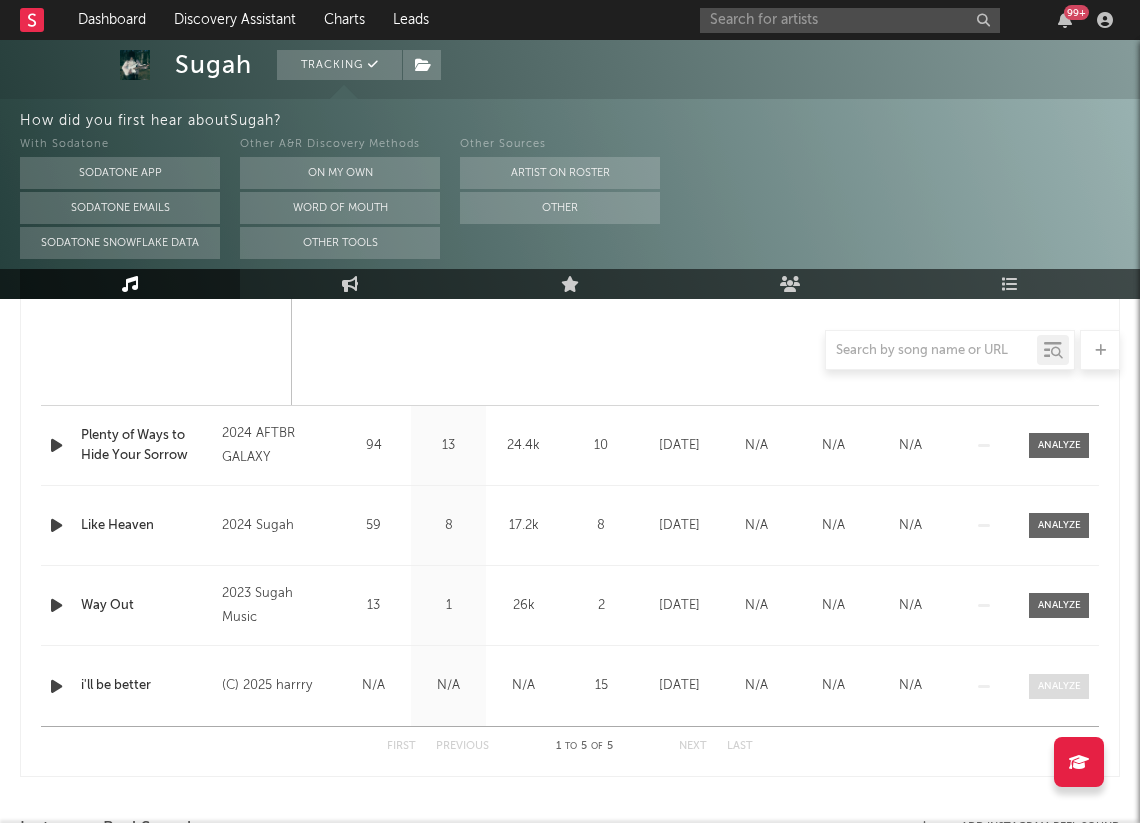 click at bounding box center (1059, 686) 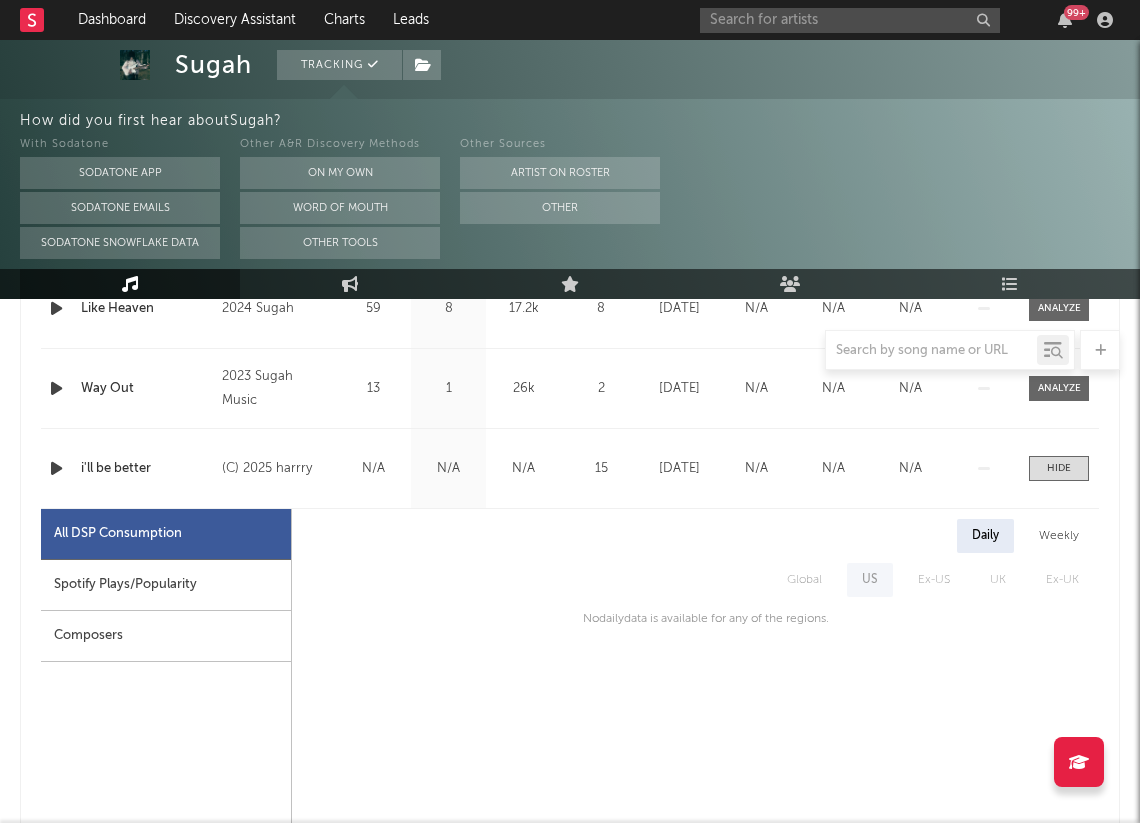 scroll, scrollTop: 2112, scrollLeft: 0, axis: vertical 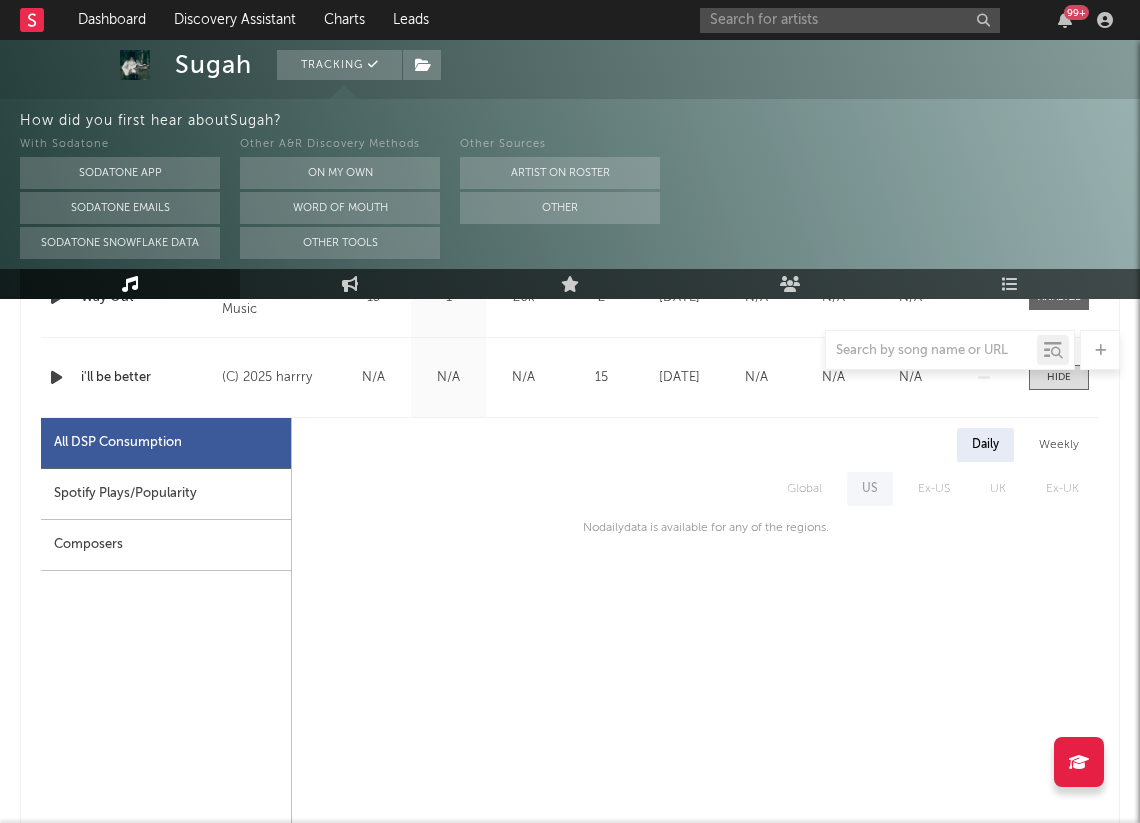 click on "Spotify Plays/Popularity" at bounding box center [166, 494] 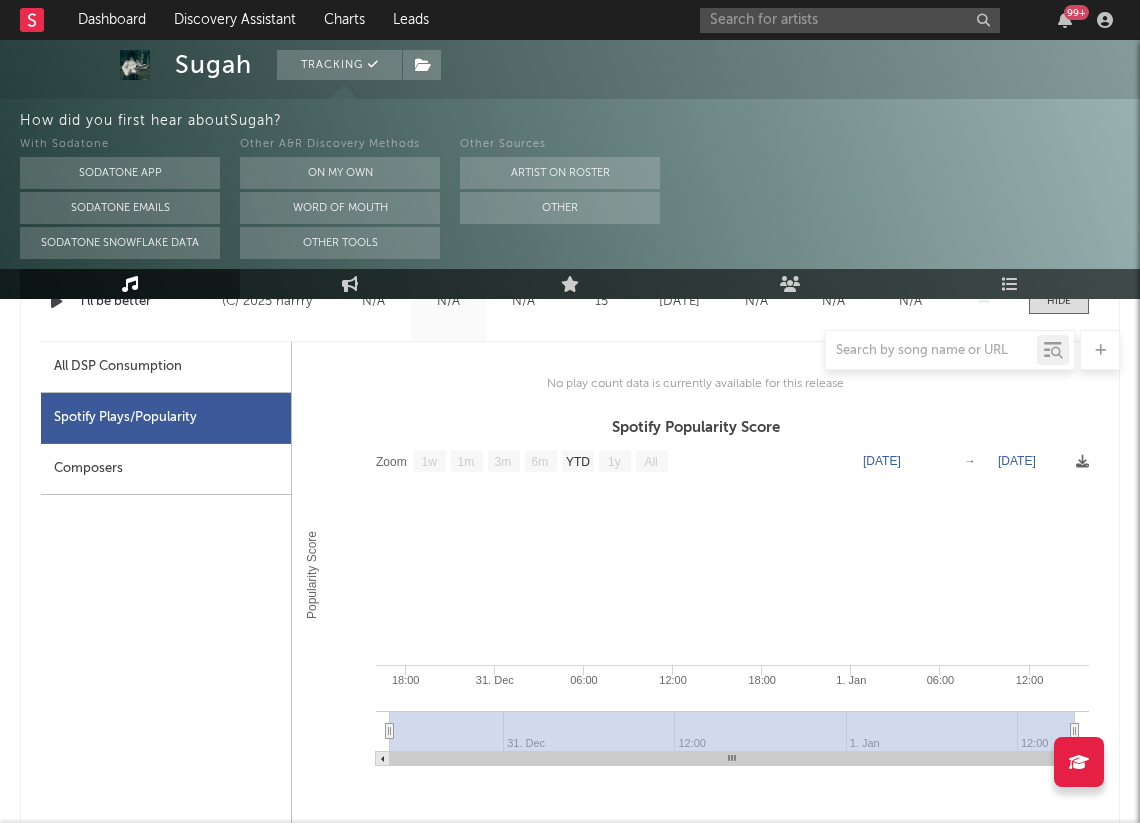 scroll, scrollTop: 2251, scrollLeft: 0, axis: vertical 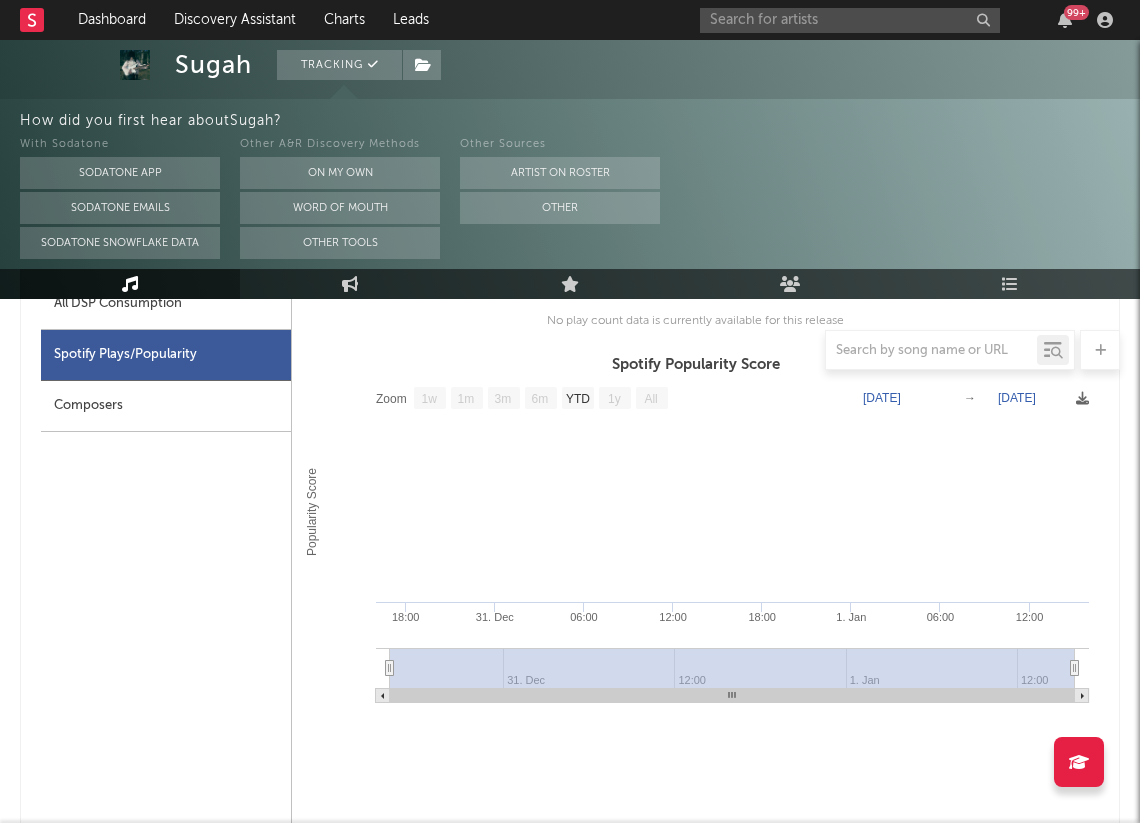 click 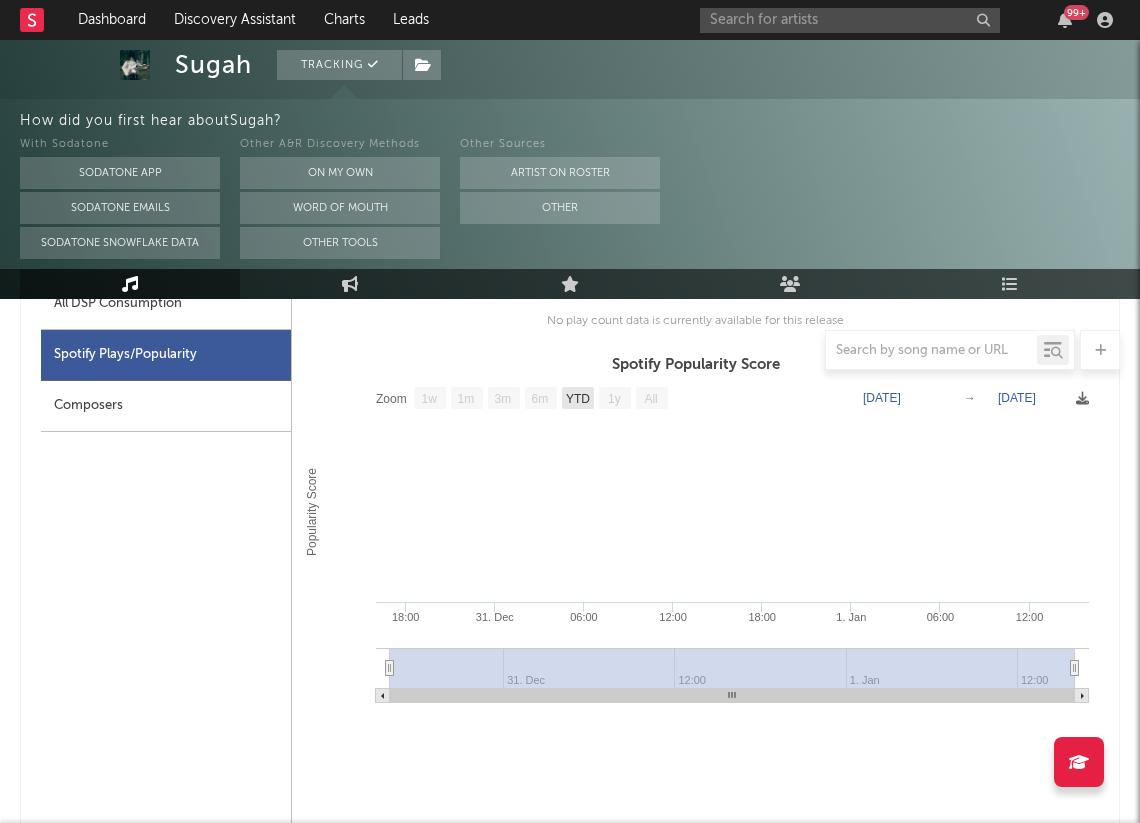 click 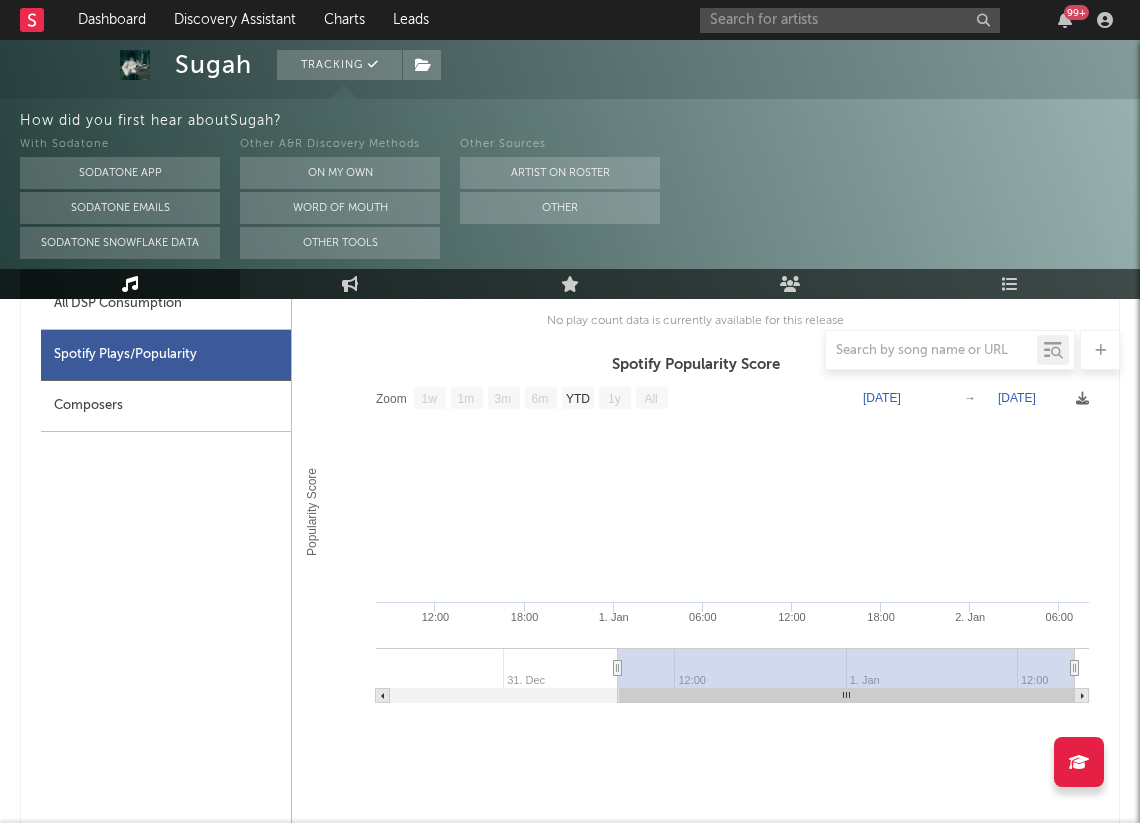click on "Zoom" 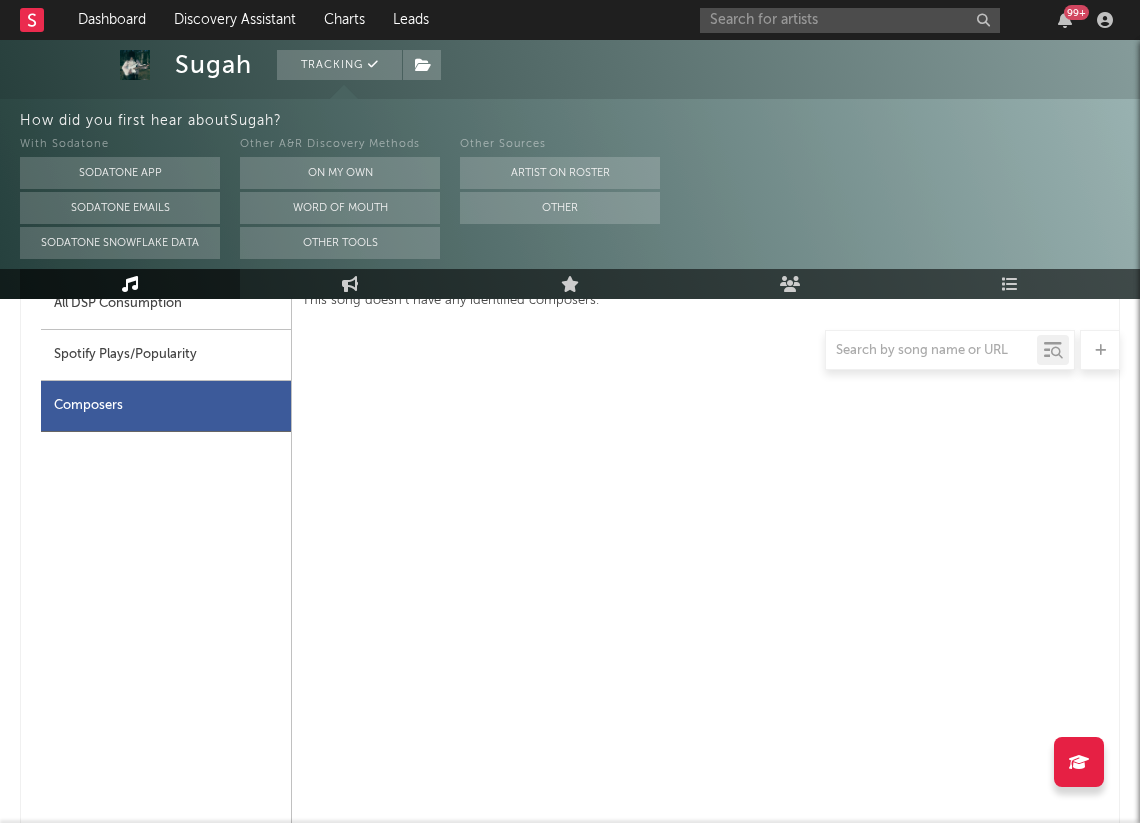 click at bounding box center (570, 350) 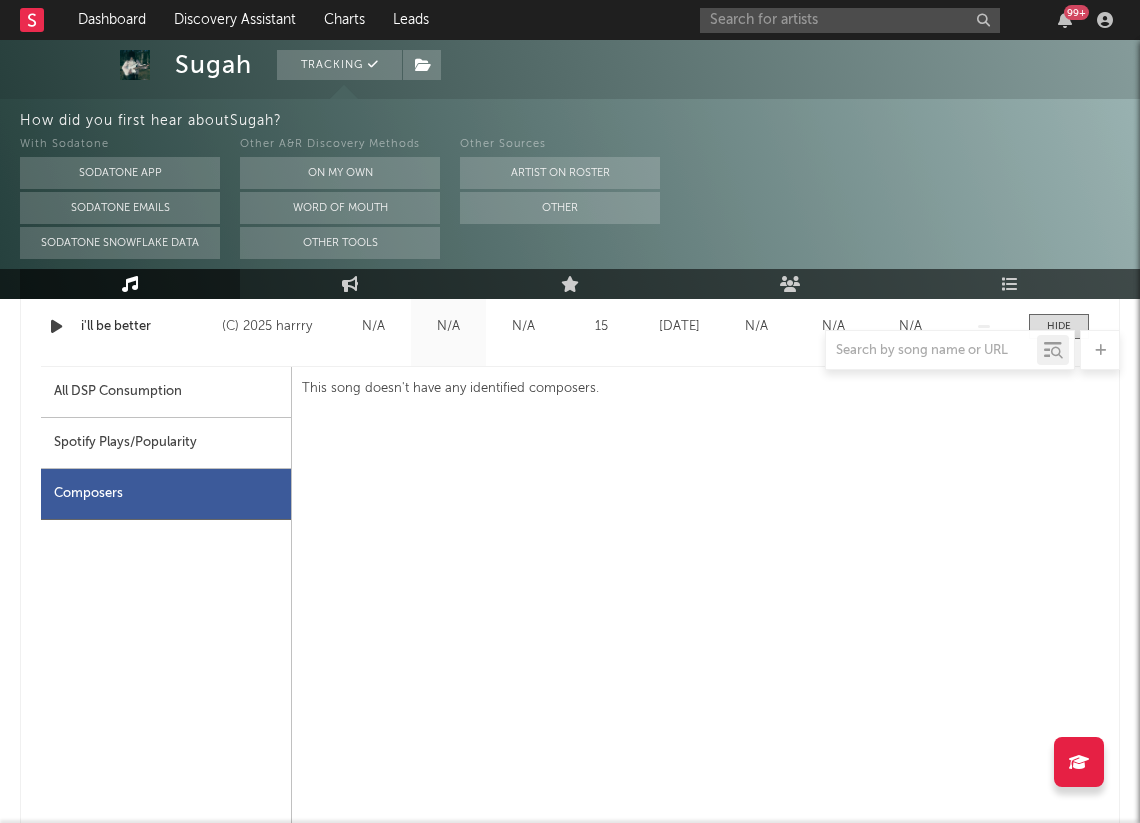 scroll, scrollTop: 2131, scrollLeft: 0, axis: vertical 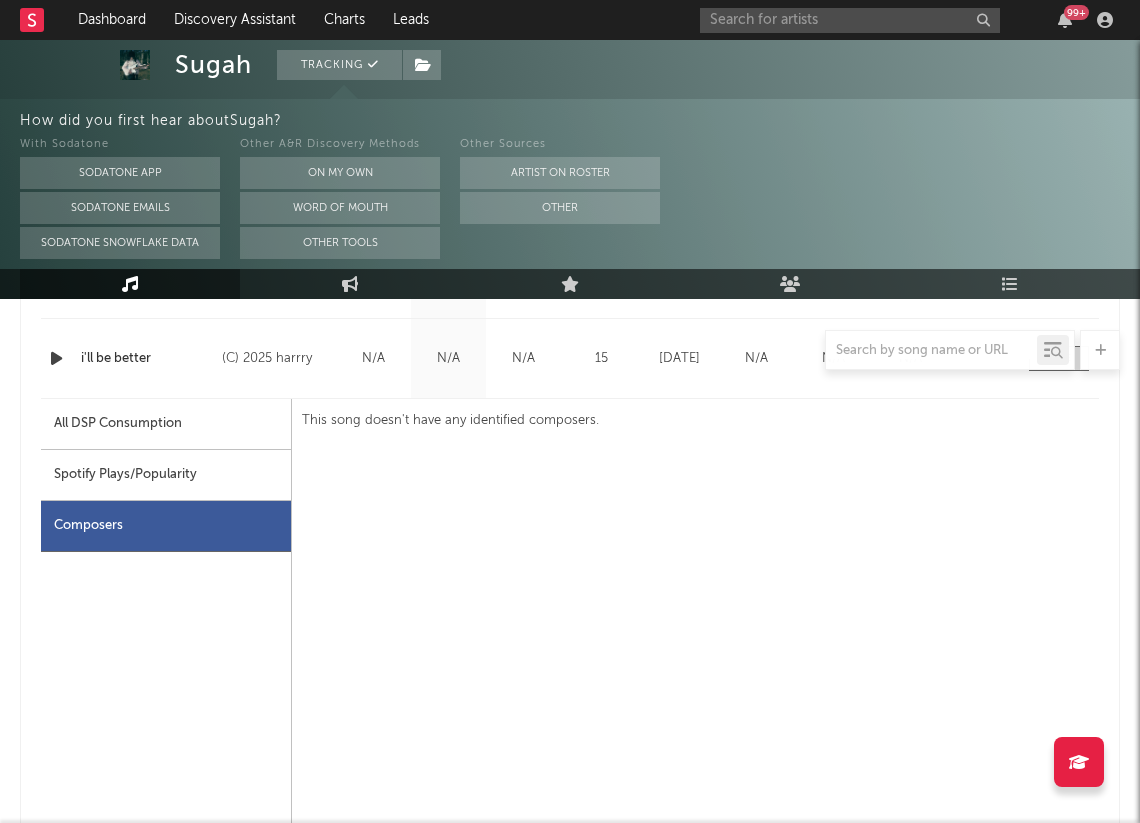 click on "All DSP Consumption" at bounding box center (166, 424) 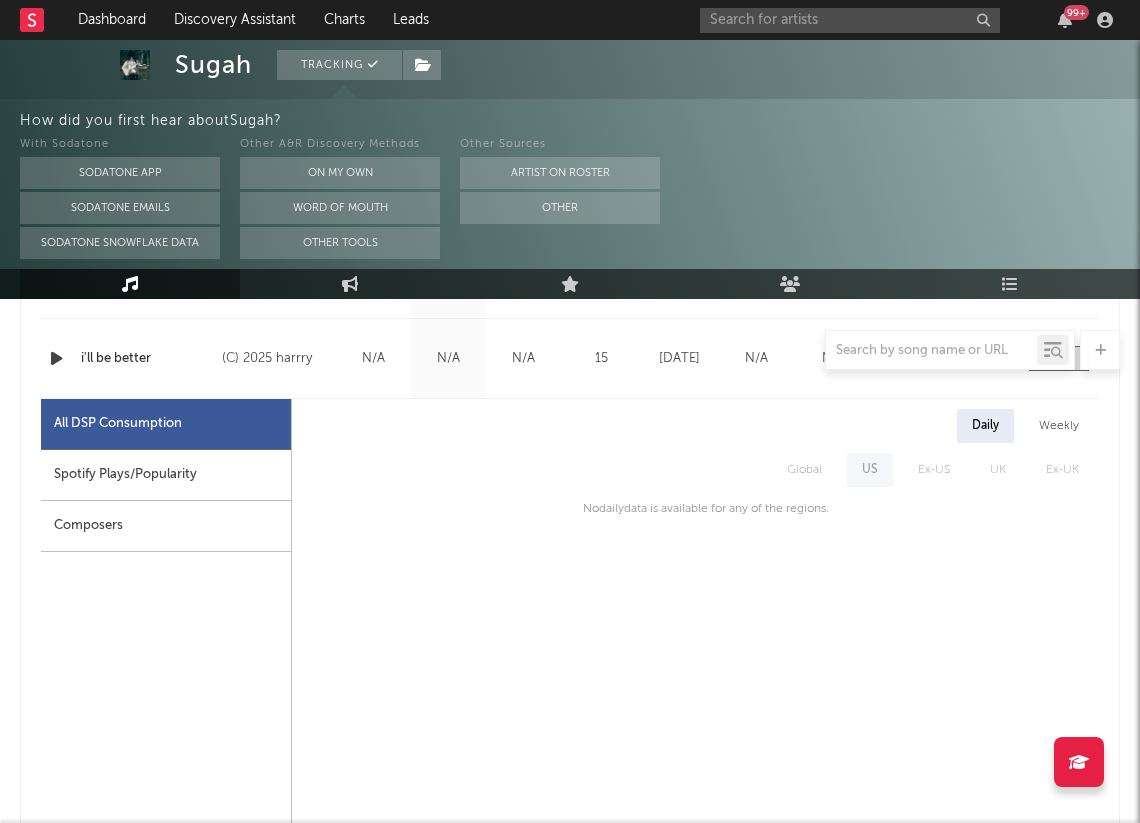 click on "Spotify Plays/Popularity" at bounding box center [166, 475] 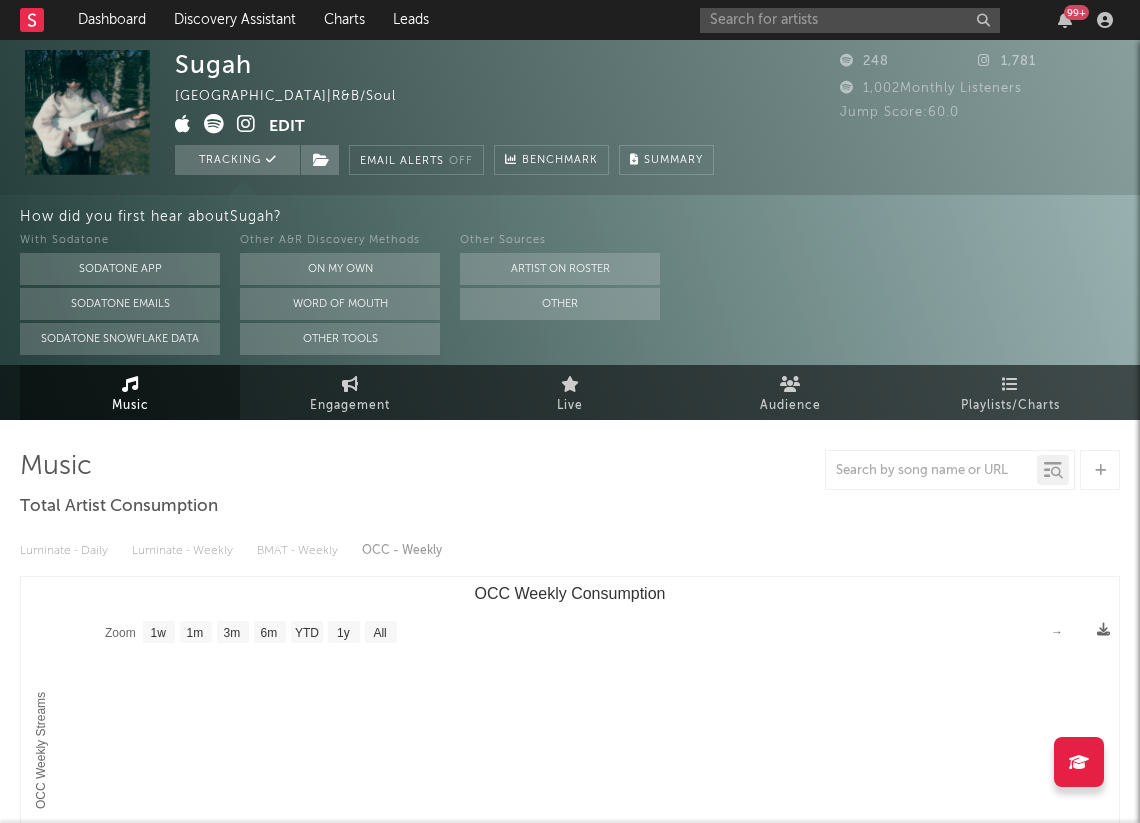 scroll, scrollTop: 0, scrollLeft: 0, axis: both 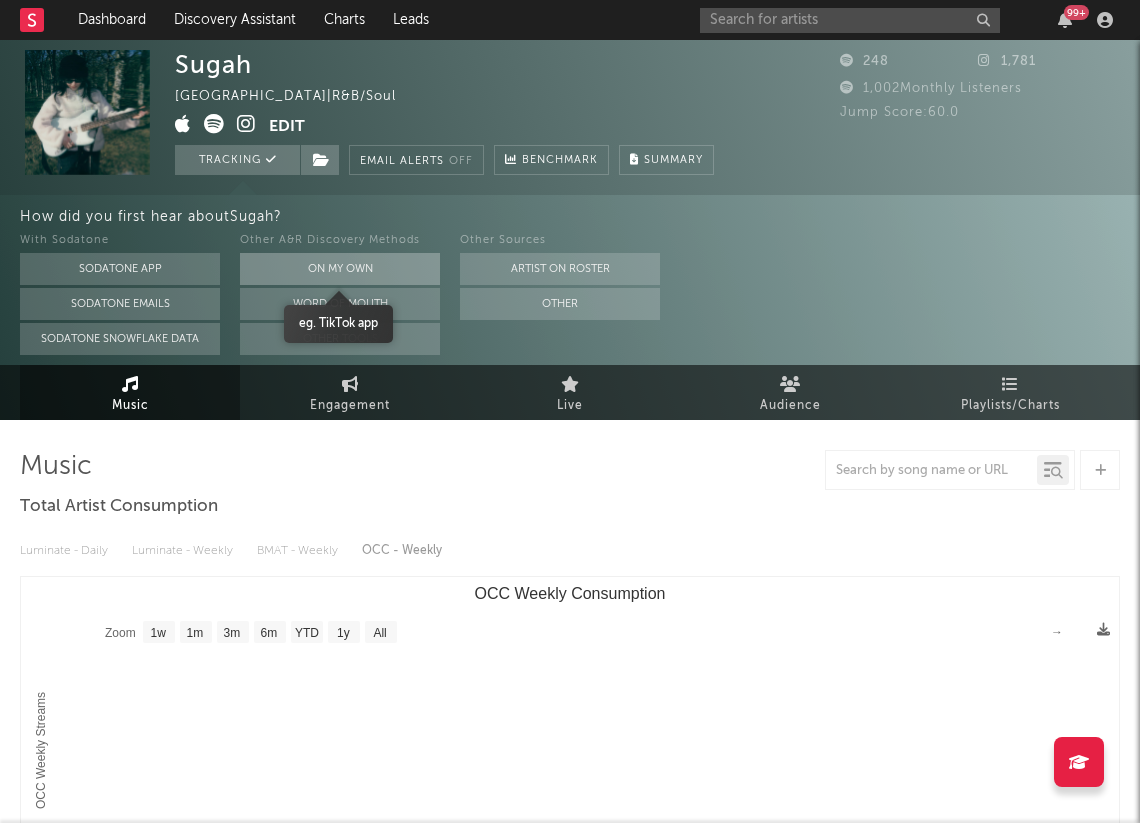 click on "On My Own" at bounding box center (340, 269) 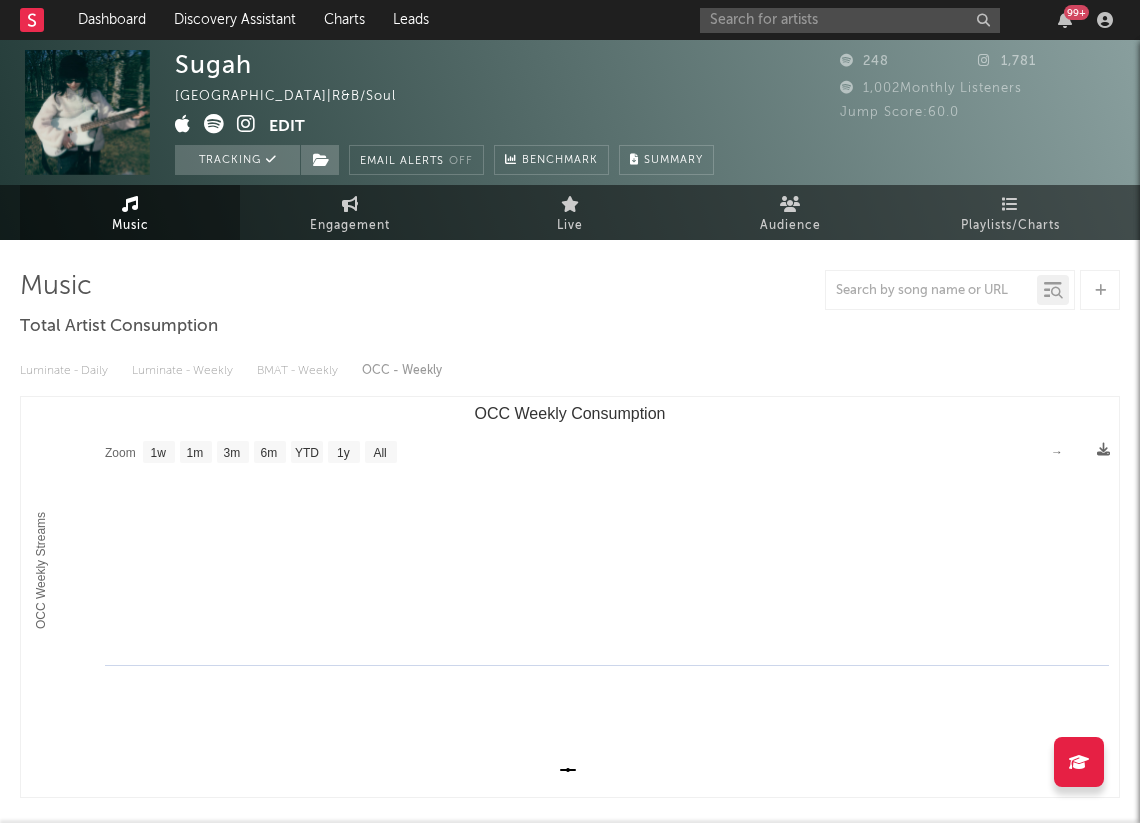 drag, startPoint x: 157, startPoint y: 374, endPoint x: 174, endPoint y: 369, distance: 17.720045 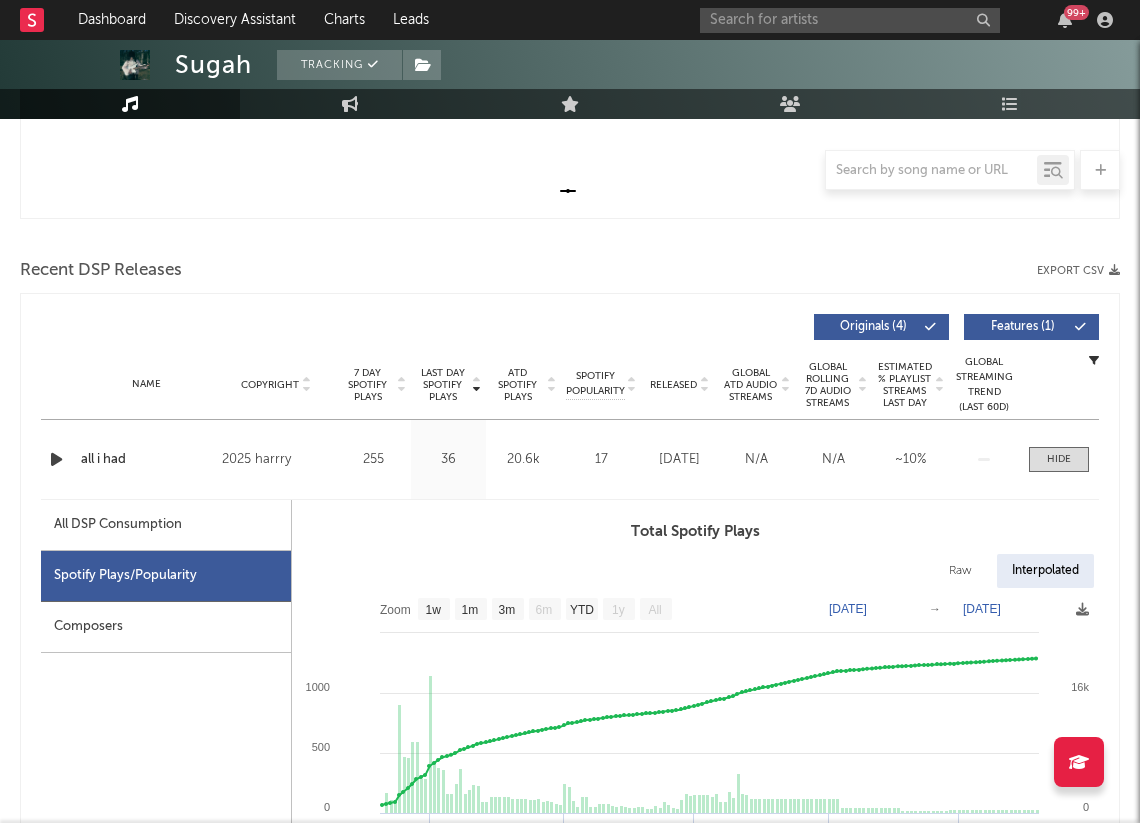 scroll, scrollTop: 572, scrollLeft: 0, axis: vertical 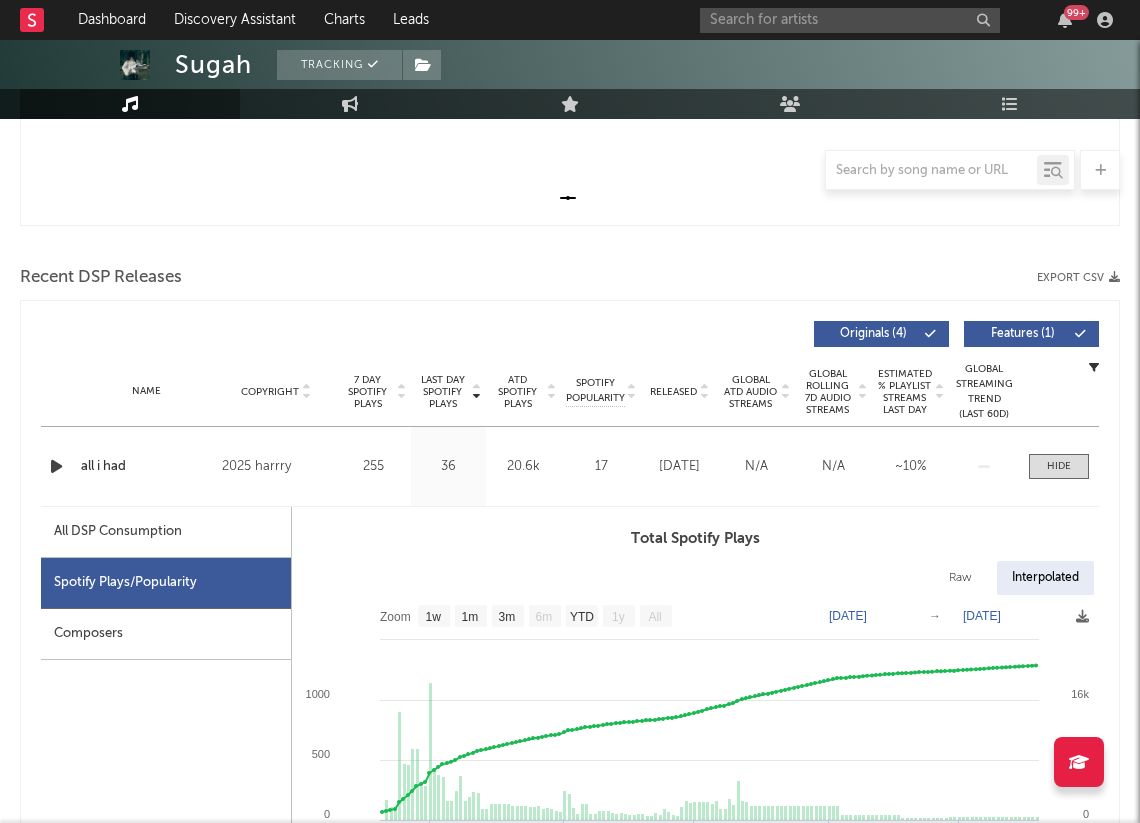 click on "all i had" at bounding box center [146, 467] 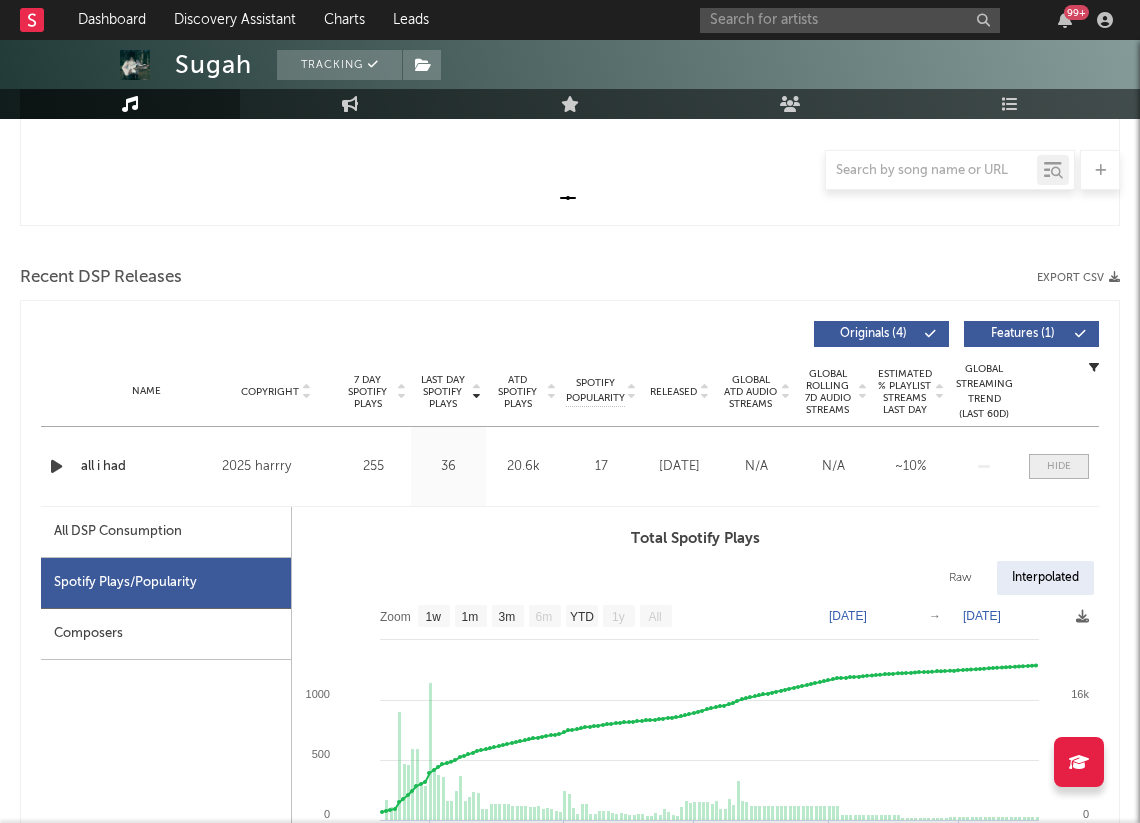 click at bounding box center (1059, 466) 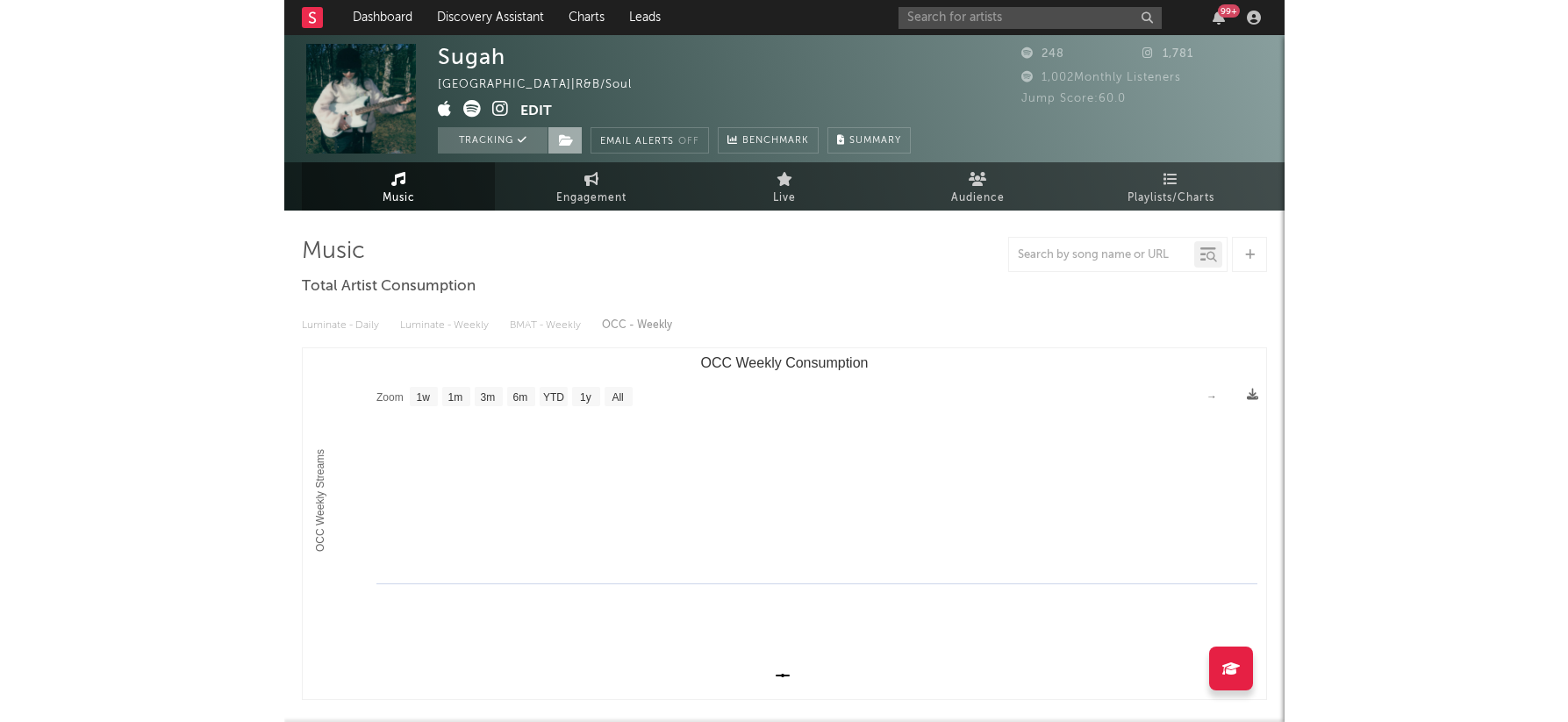 scroll, scrollTop: 0, scrollLeft: 0, axis: both 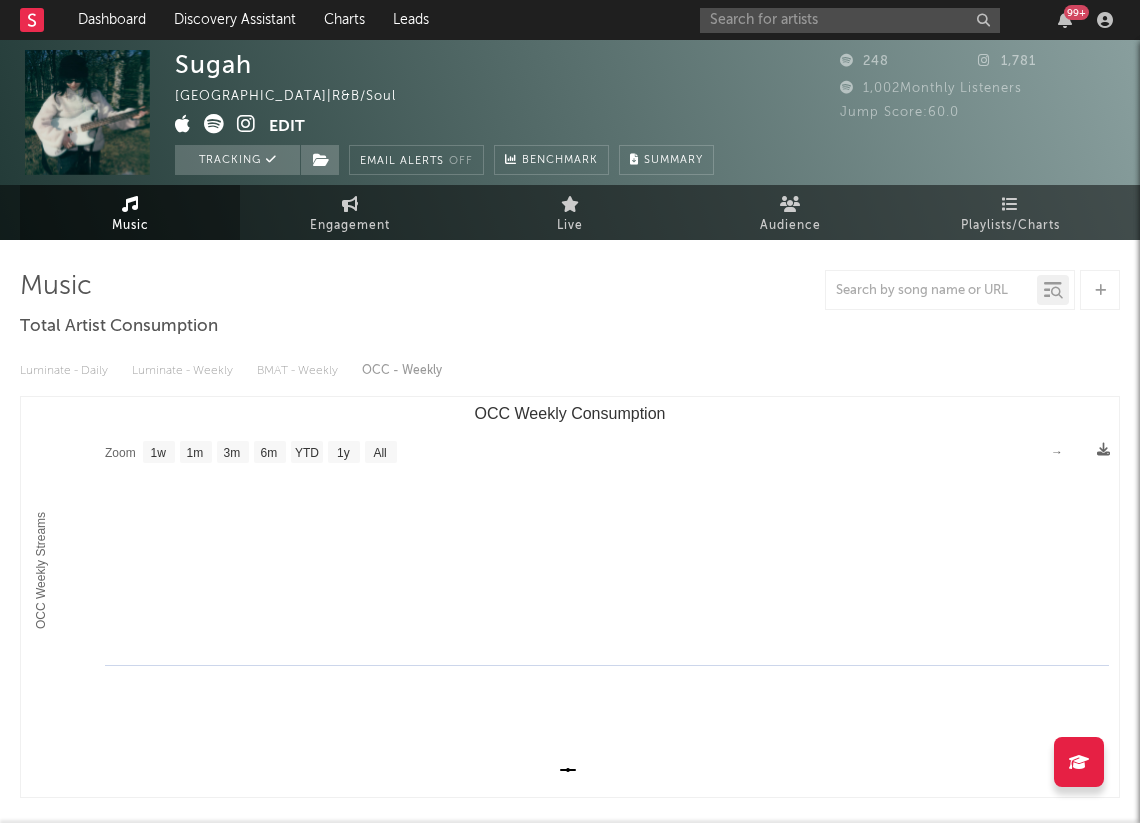 click on "Edit" at bounding box center [287, 126] 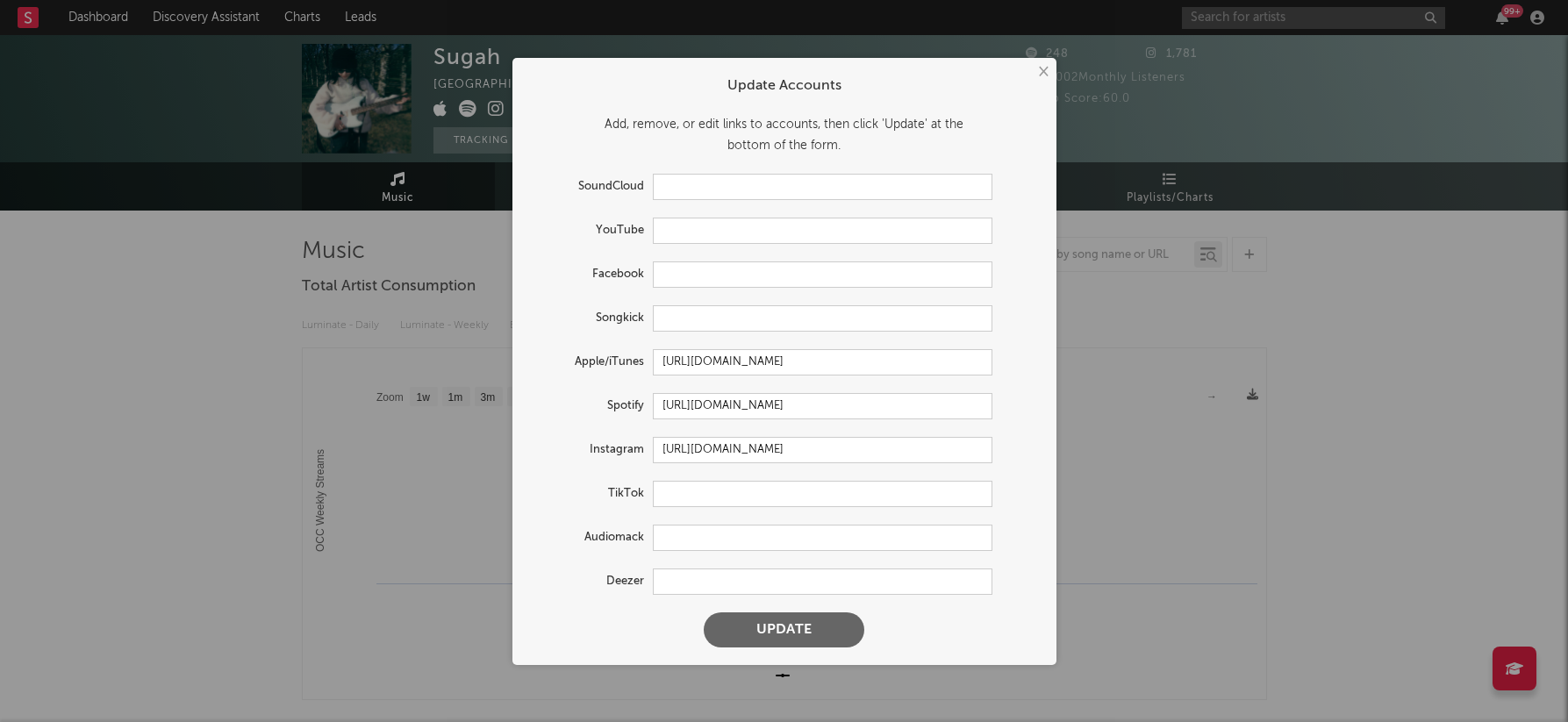 click on "×" at bounding box center [1042, 72] 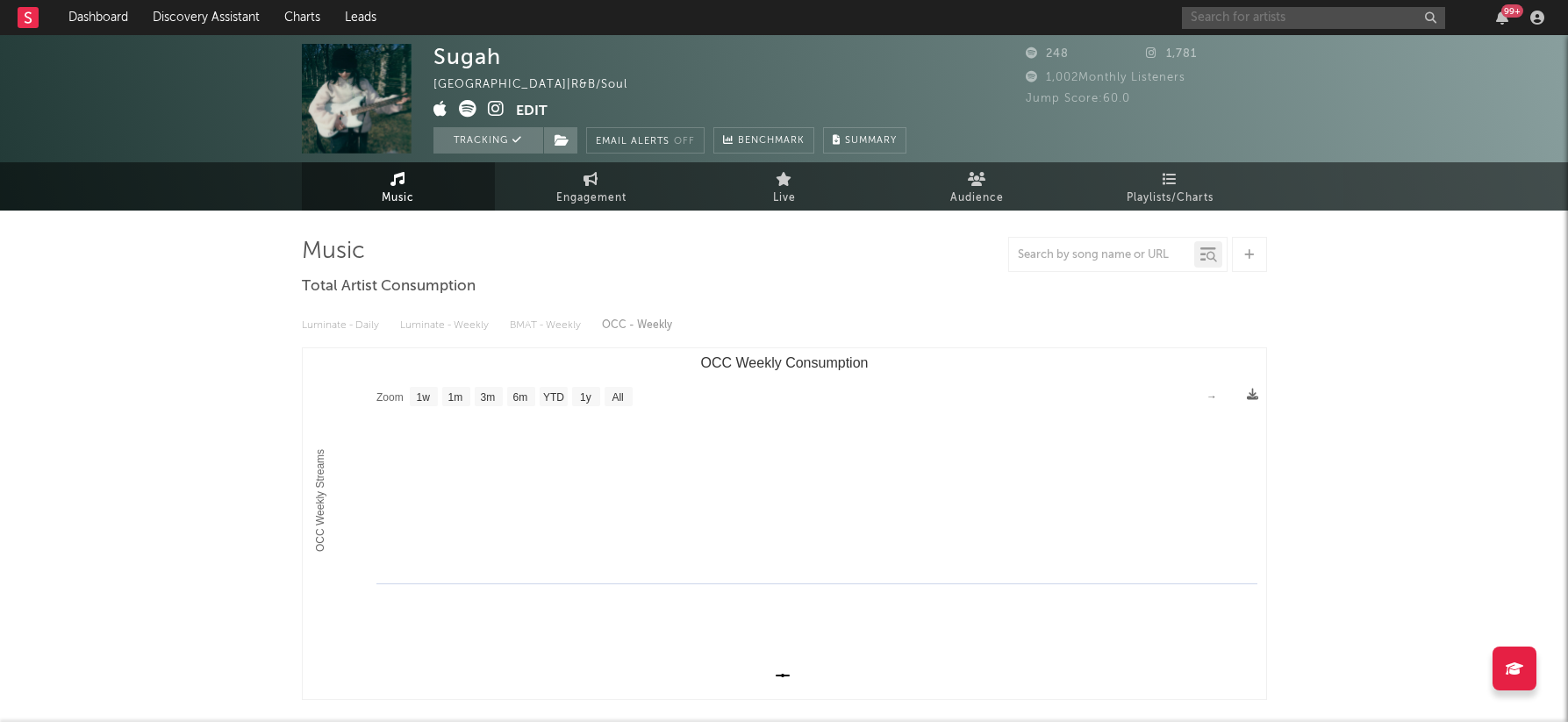 click at bounding box center [1314, 18] 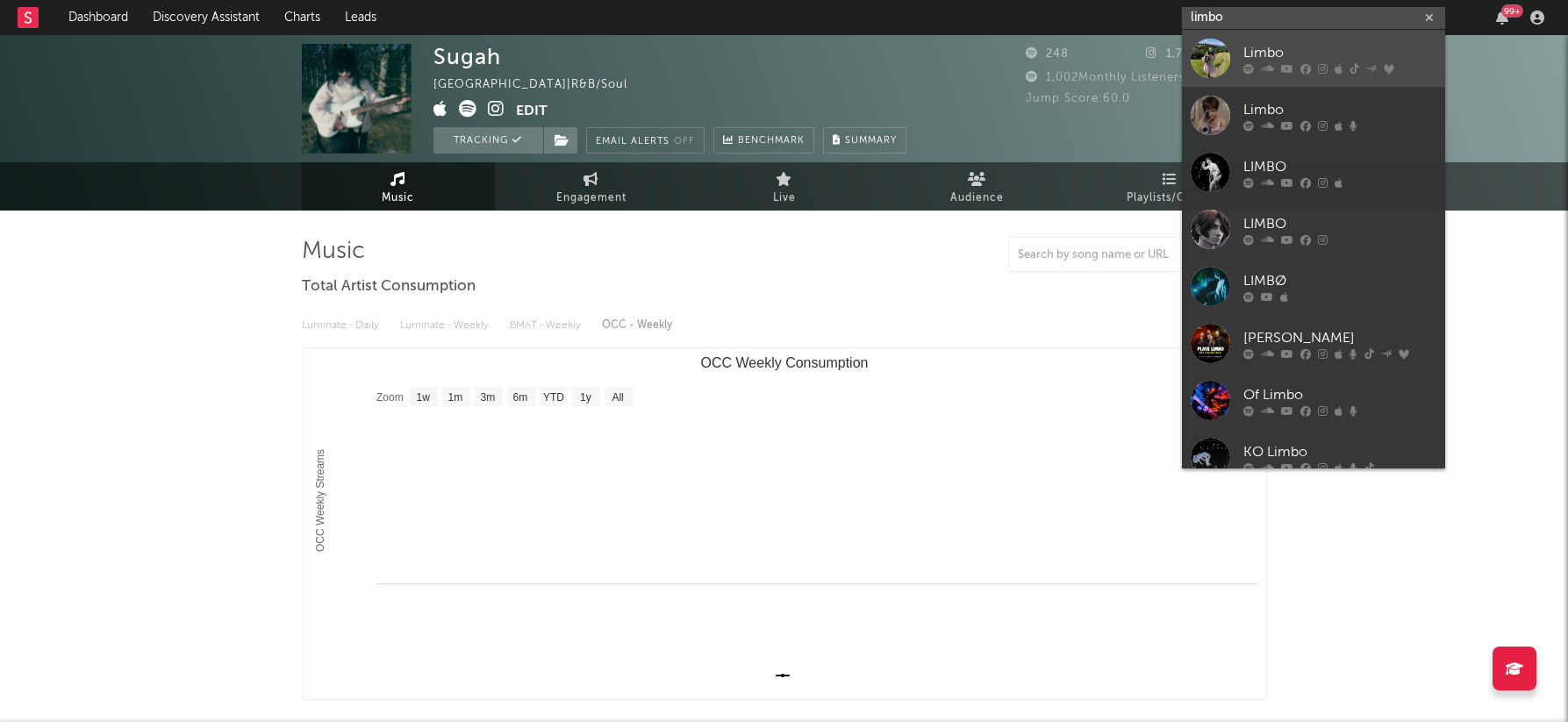 type on "limbo" 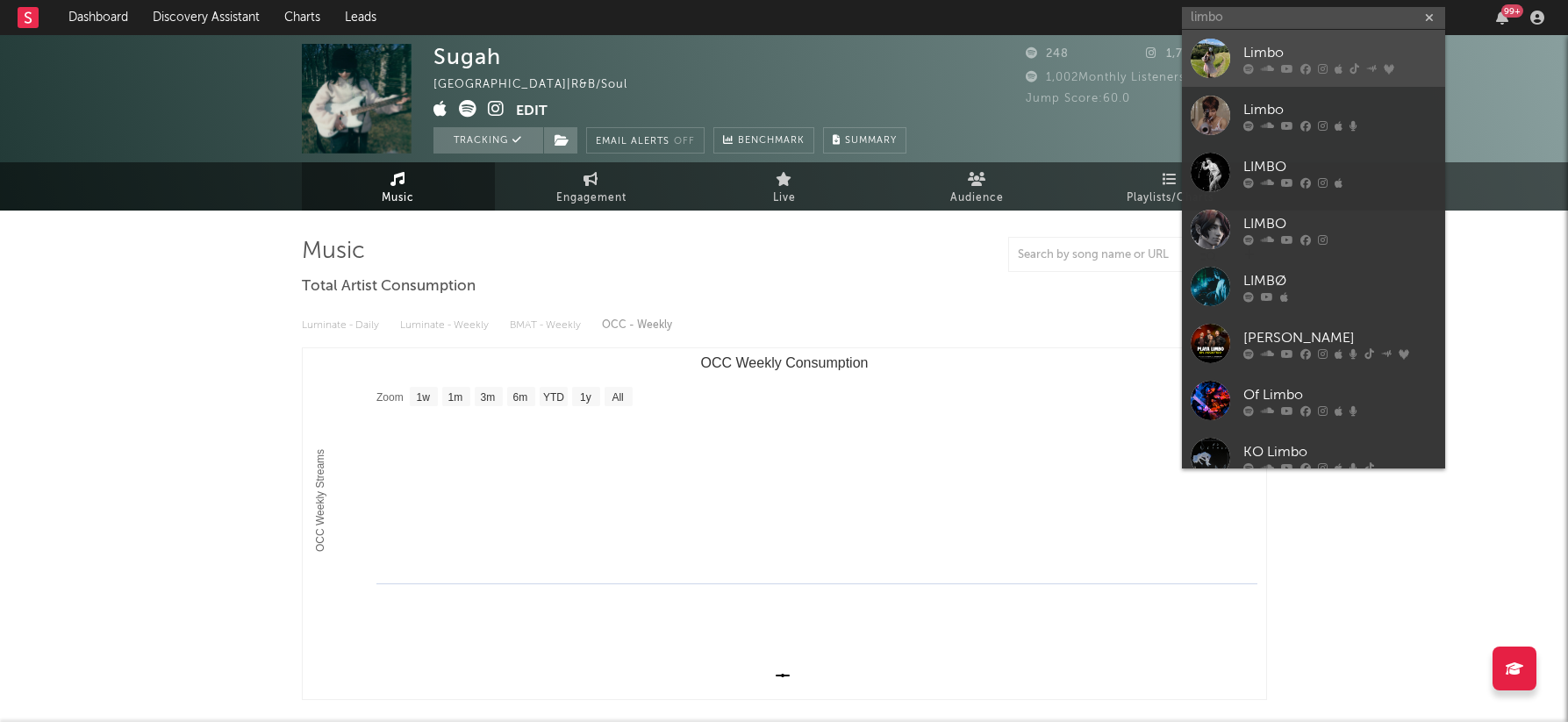 click on "Limbo" at bounding box center (1314, 58) 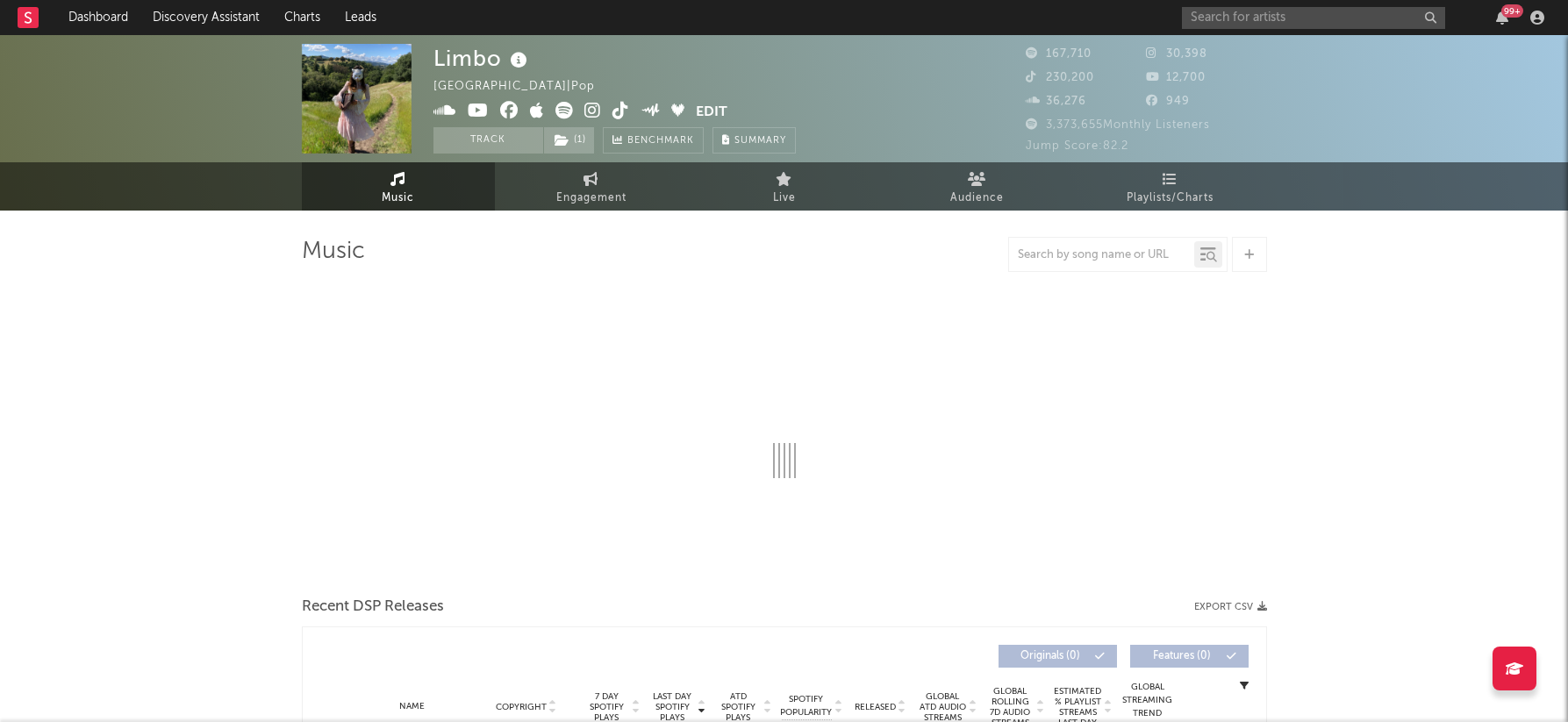 select on "6m" 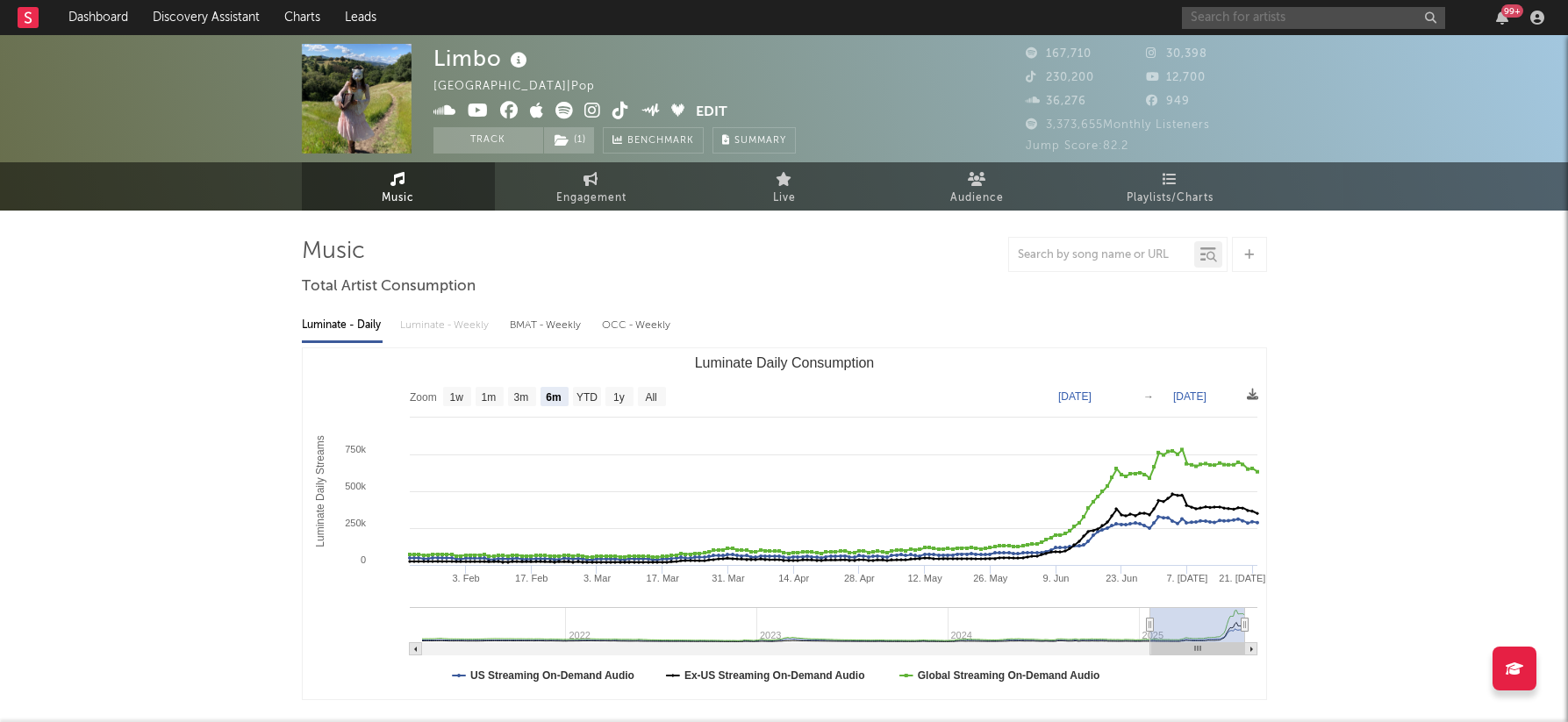 click at bounding box center (1314, 18) 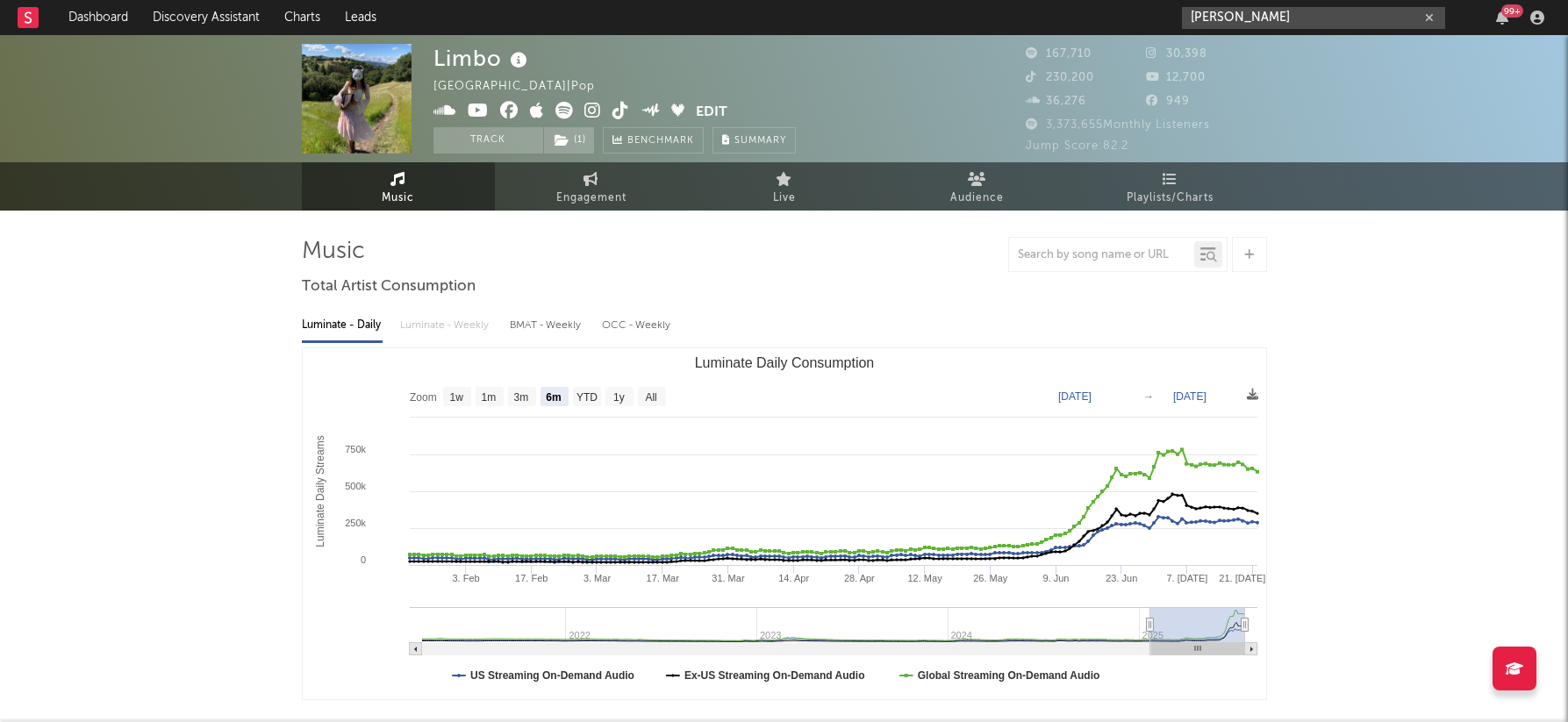 click on "[PERSON_NAME]" at bounding box center (1314, 18) 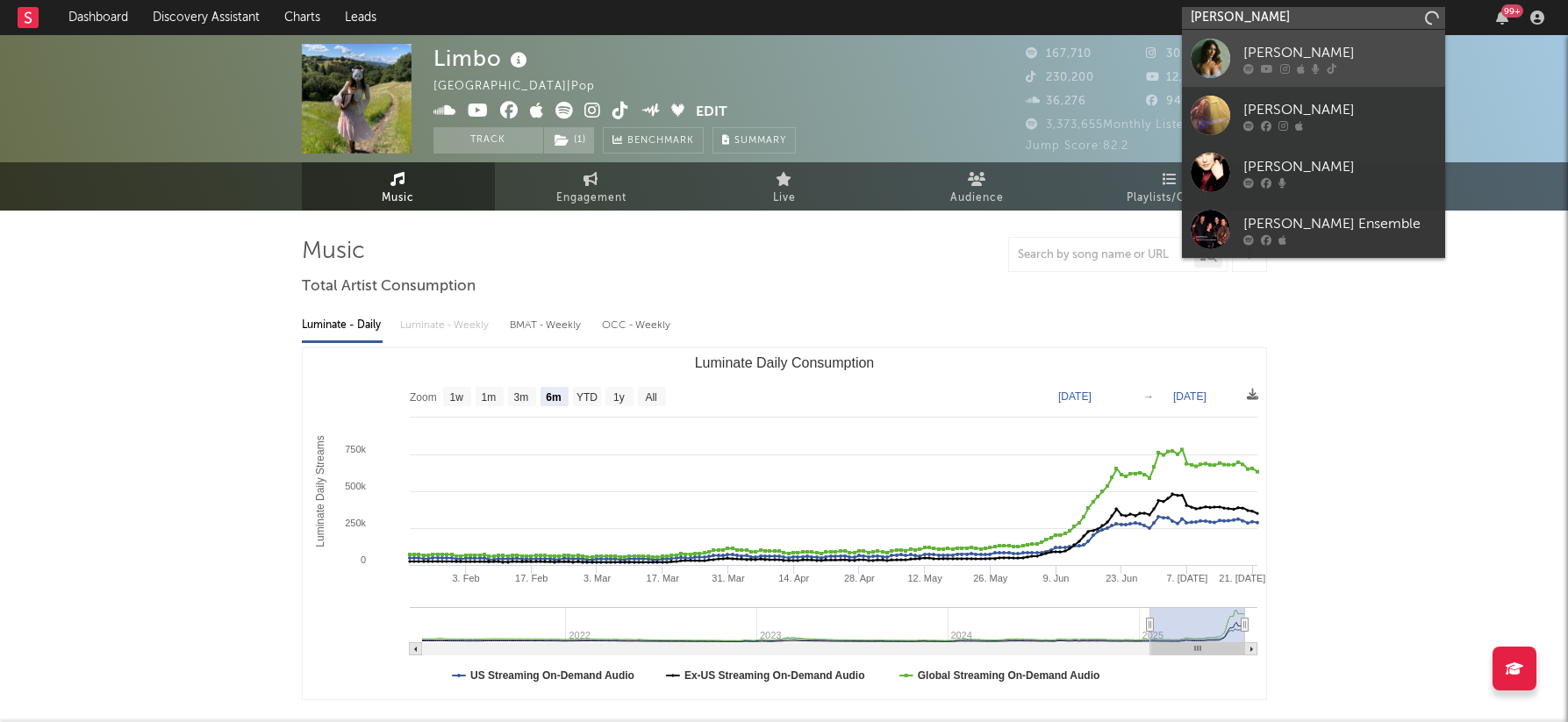 type on "[PERSON_NAME]" 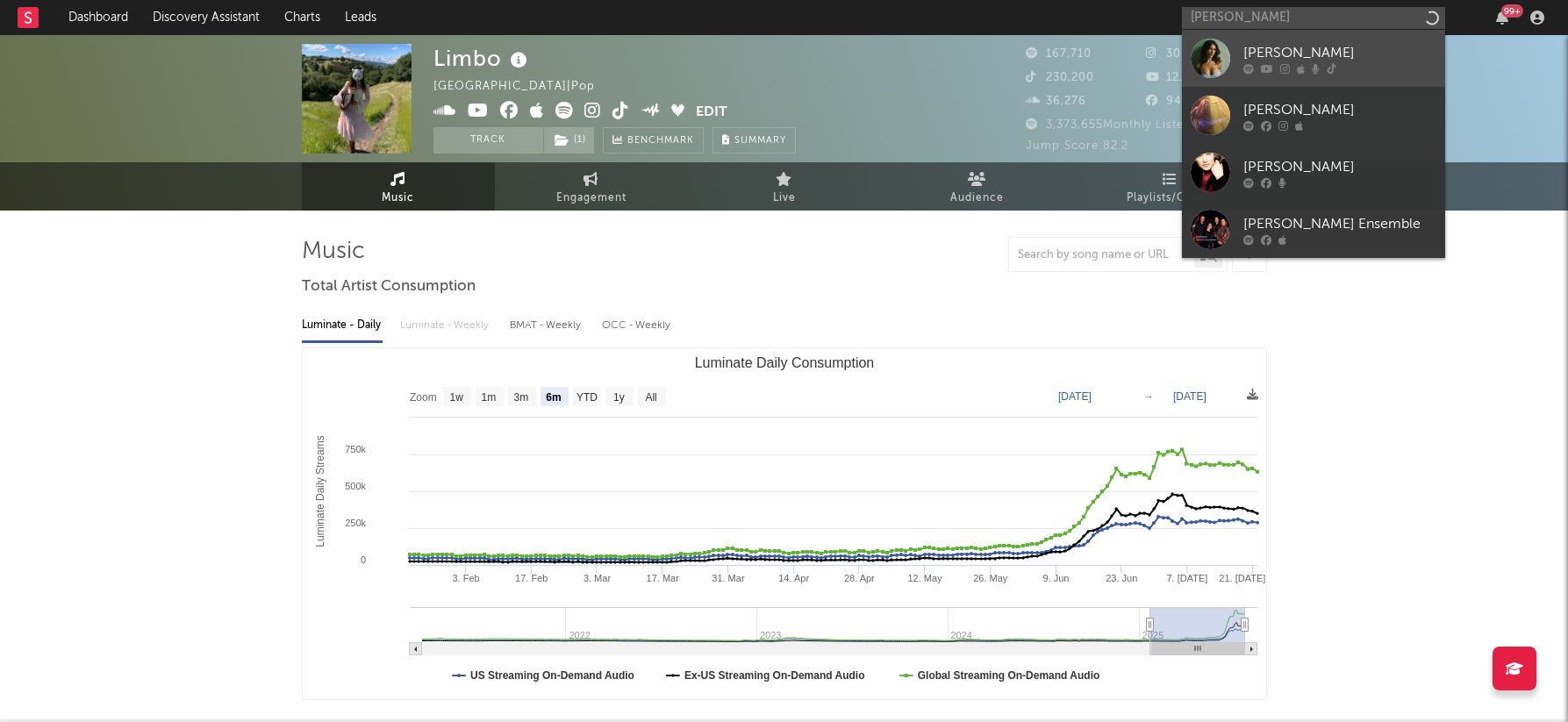 click on "[PERSON_NAME]" at bounding box center (1314, 58) 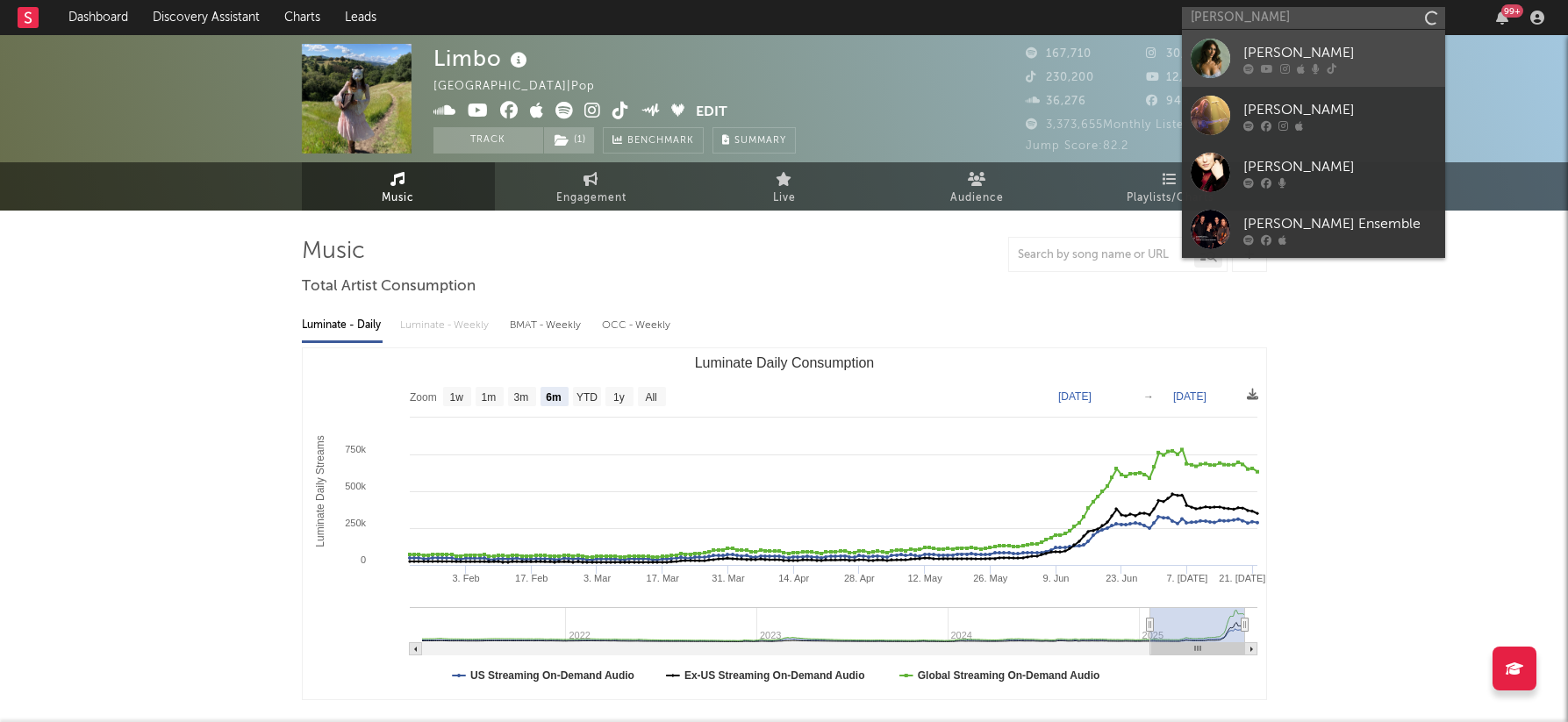 type 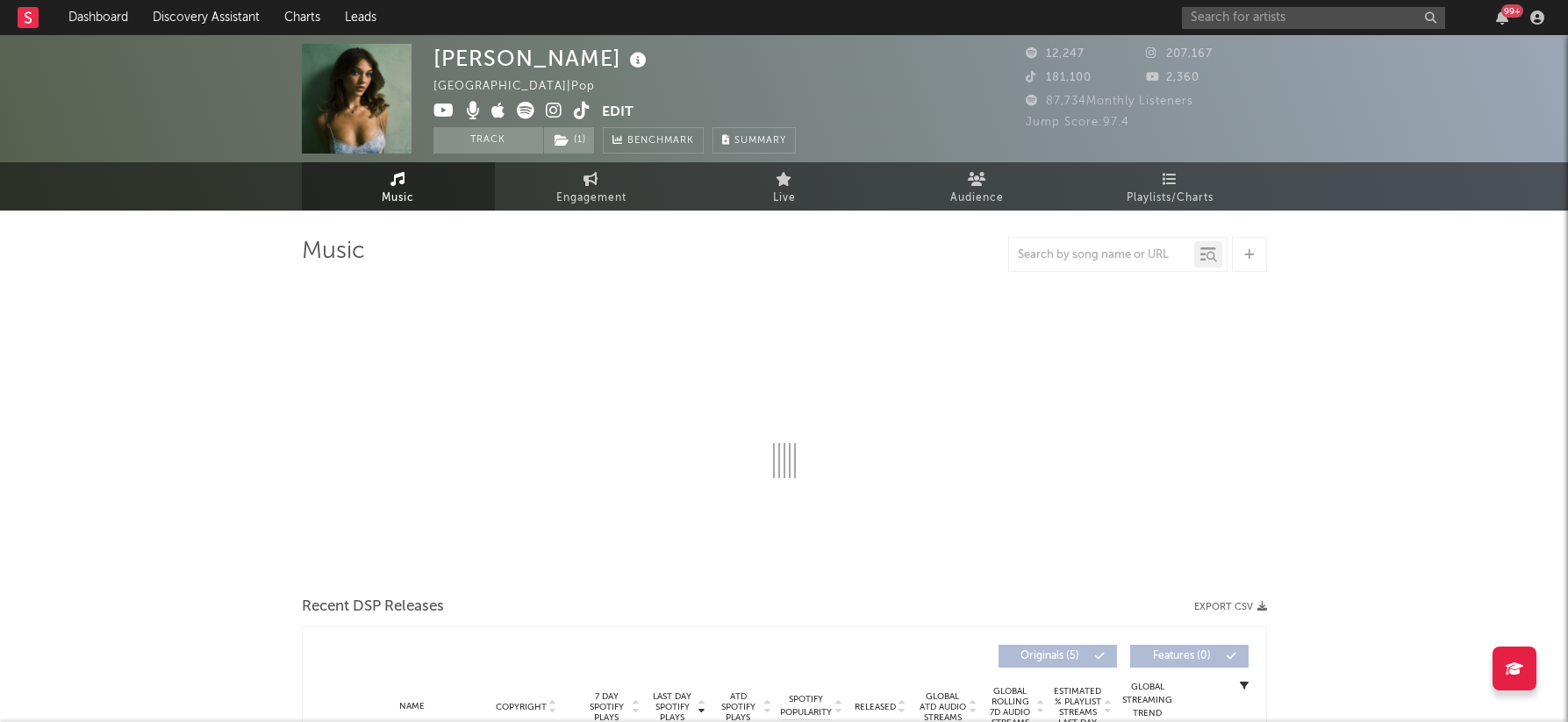 select on "1w" 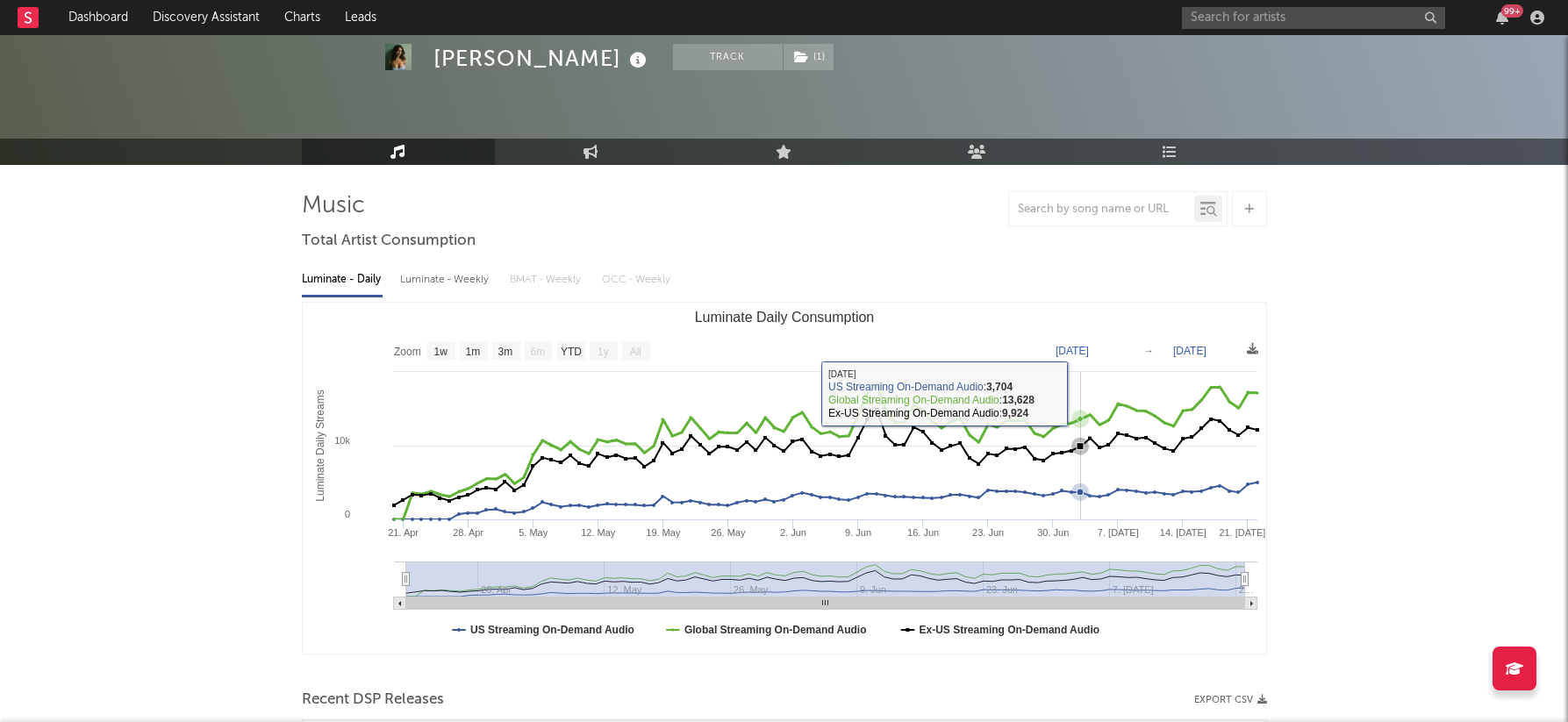 scroll, scrollTop: 54, scrollLeft: 0, axis: vertical 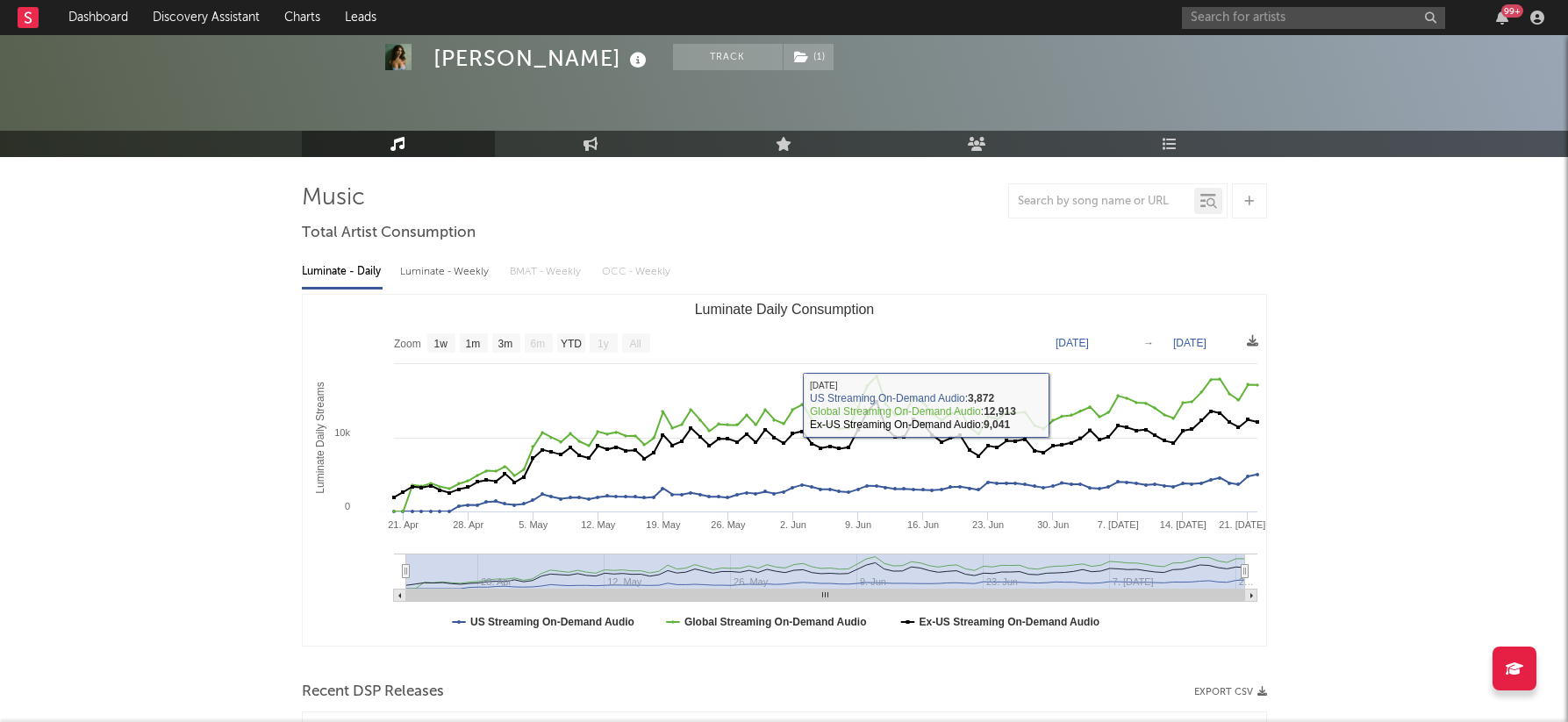 click on "Luminate - Weekly" at bounding box center [446, 272] 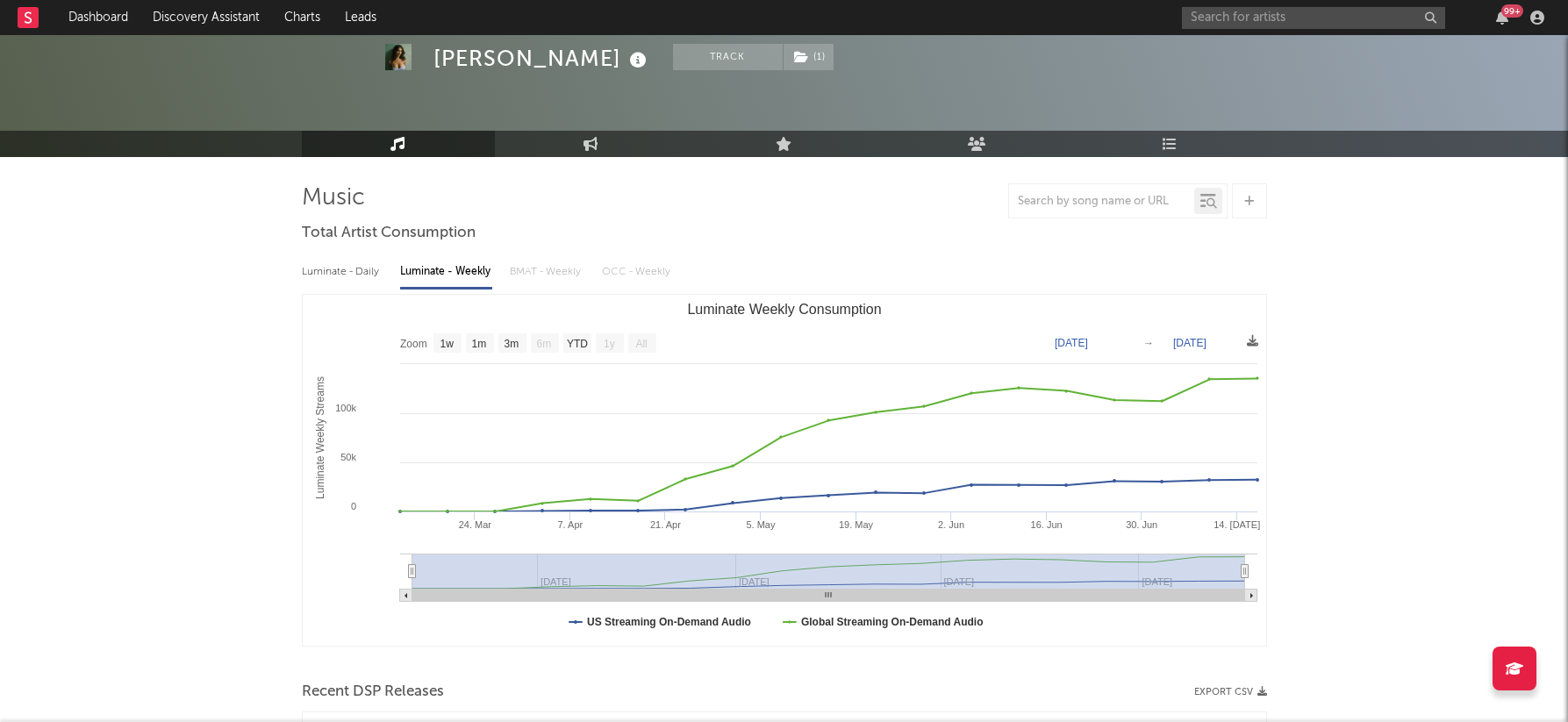 click on "Luminate - Daily" at bounding box center [342, 272] 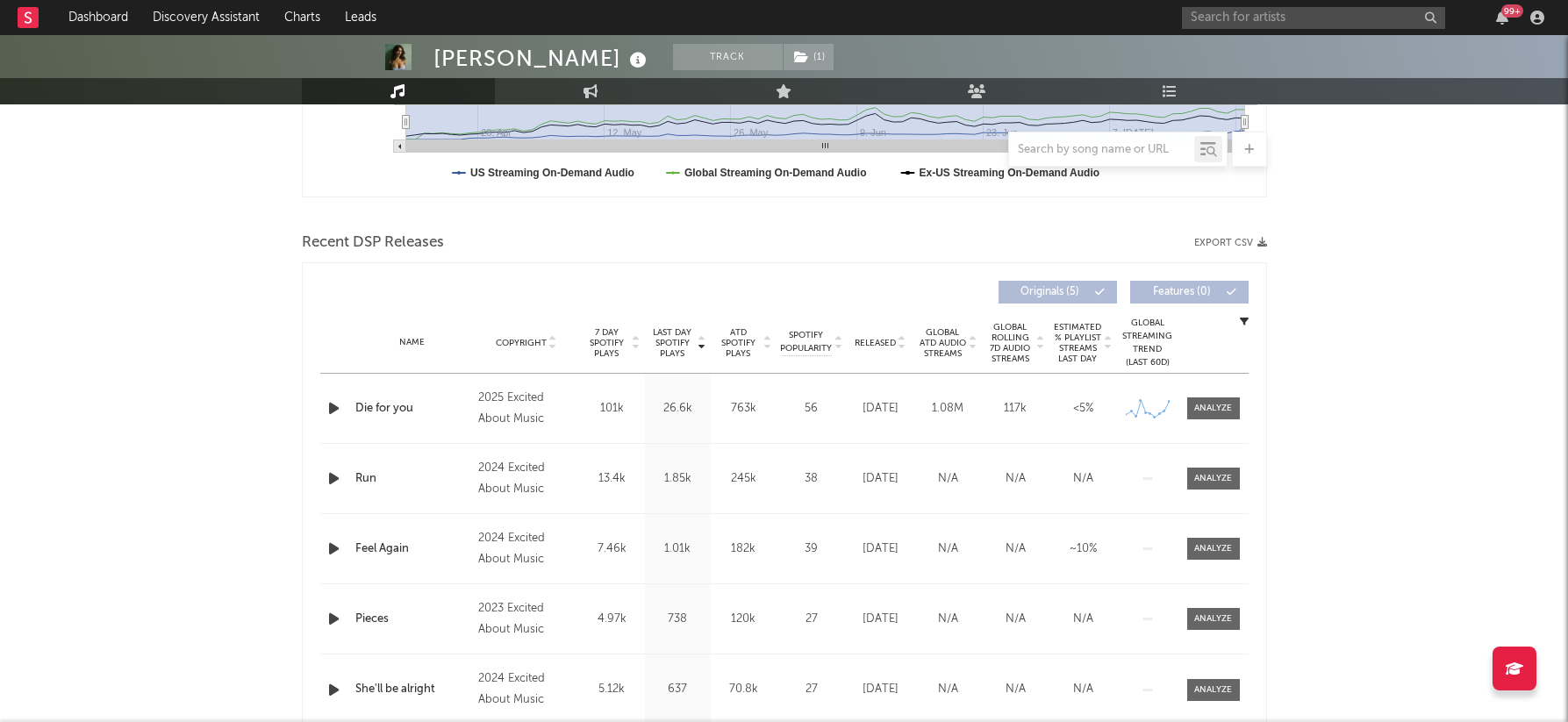scroll, scrollTop: 540, scrollLeft: 0, axis: vertical 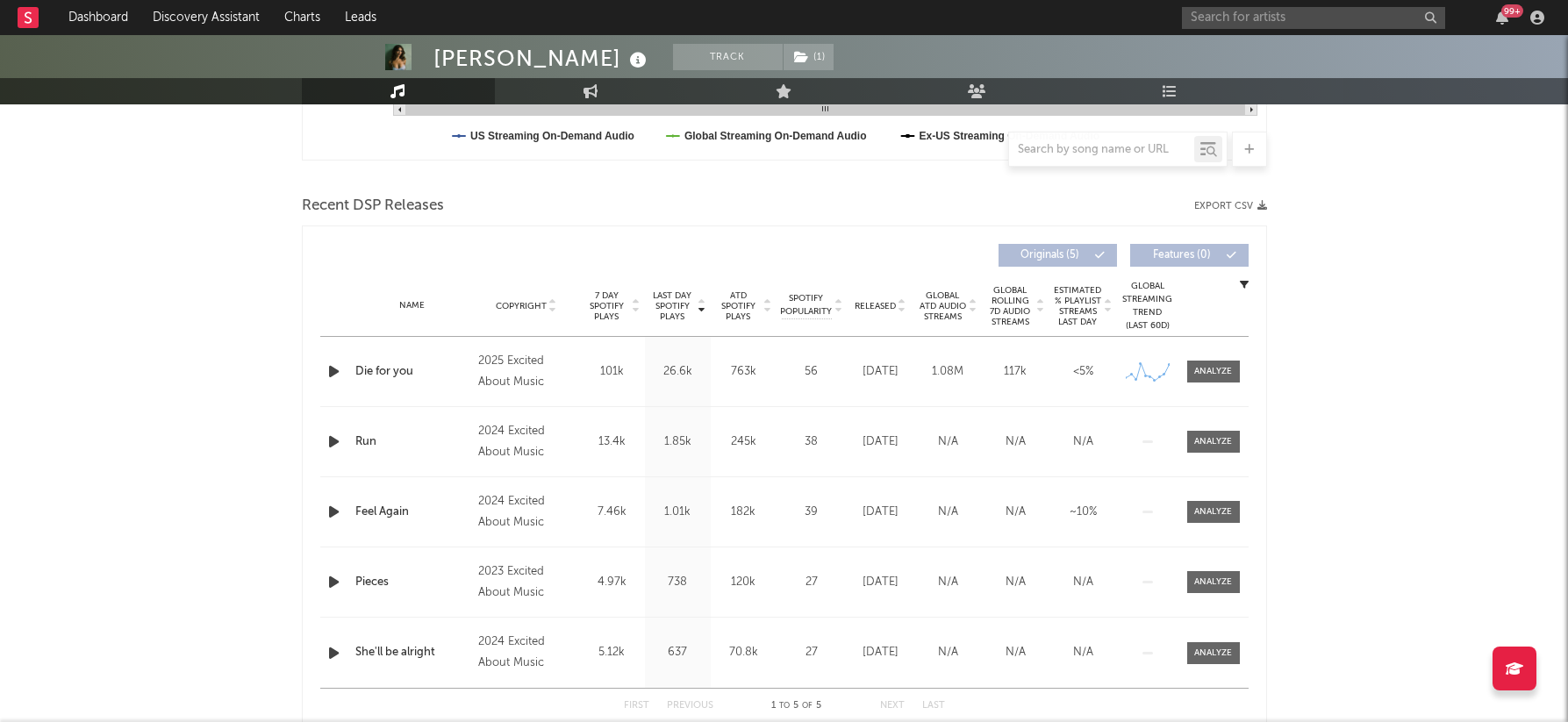 click on "Name Die for you Copyright 2025 Excited About Music Label Excited About Music Album Names Die for you Composer Names [PERSON_NAME] & [PERSON_NAME] & [PERSON_NAME] 7 Day Spotify Plays 101k Last Day Spotify Plays 26.6k ATD Spotify Plays 763k Spotify Popularity 56 Total US Streams 7.96k Total US SES 110 Total UK Streams N/A Total UK Audio Streams N/A UK Weekly Streams N/A UK Weekly Audio Streams N/A Released [DATE] US ATD Audio Streams 247k US Rolling 7D Audio Streams 30k US Rolling WoW % Chg 17.9 Global ATD Audio Streams 1.08M Global Rolling 7D Audio Streams 117k Global Rolling WoW % Chg 18.8 Estimated % Playlist Streams Last Day <5% Global Streaming Trend (Last 60D) Created with Highcharts 10.3.3 Ex-US Streaming Trend (Last 60D) Created with Highcharts 10.3.3 US Streaming Trend (Last 60D) Created with Highcharts 10.3.3 Global Latest Day Audio Streams 17.2k US Latest Day Audio Streams 5.04k" at bounding box center (784, 371) 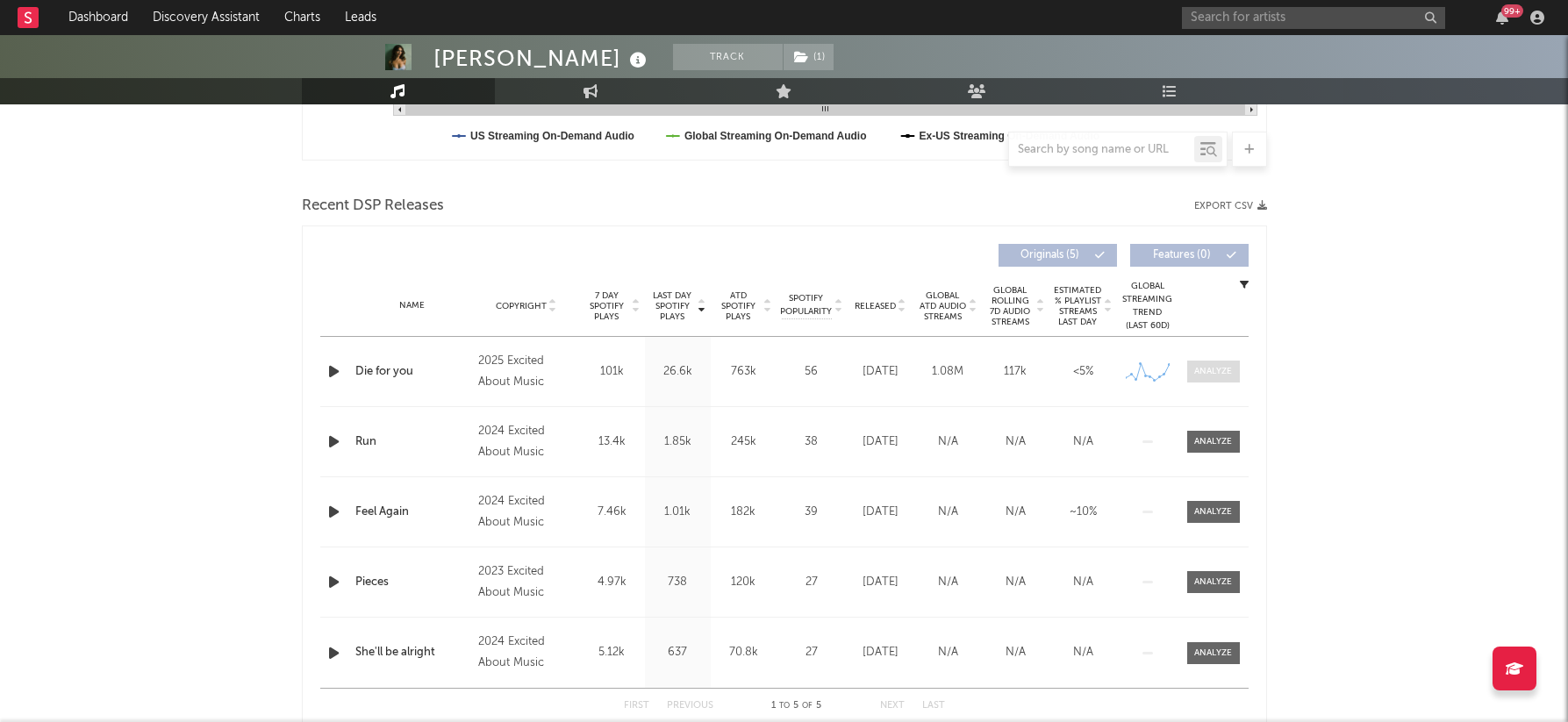 click at bounding box center (1214, 371) 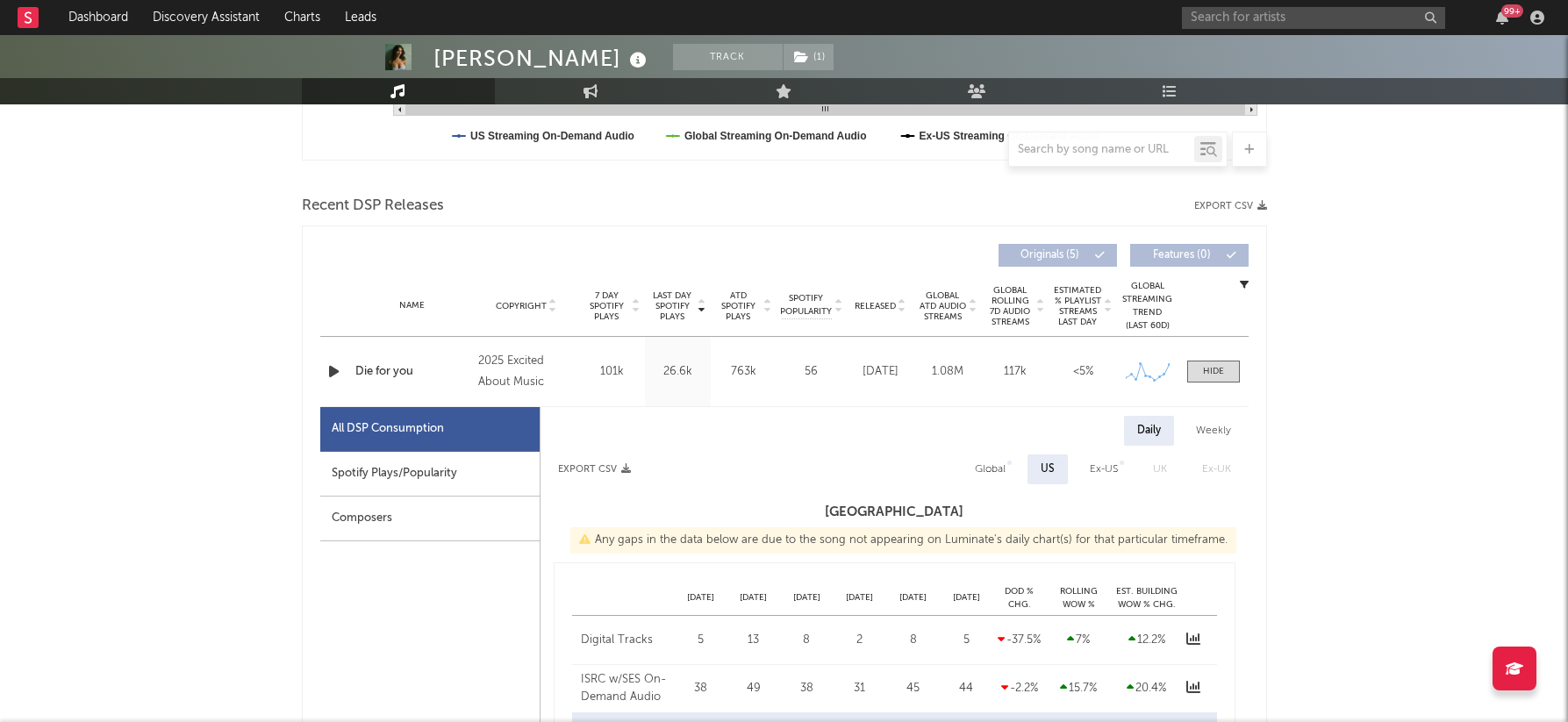 click on "Spotify Plays/Popularity" at bounding box center [430, 474] 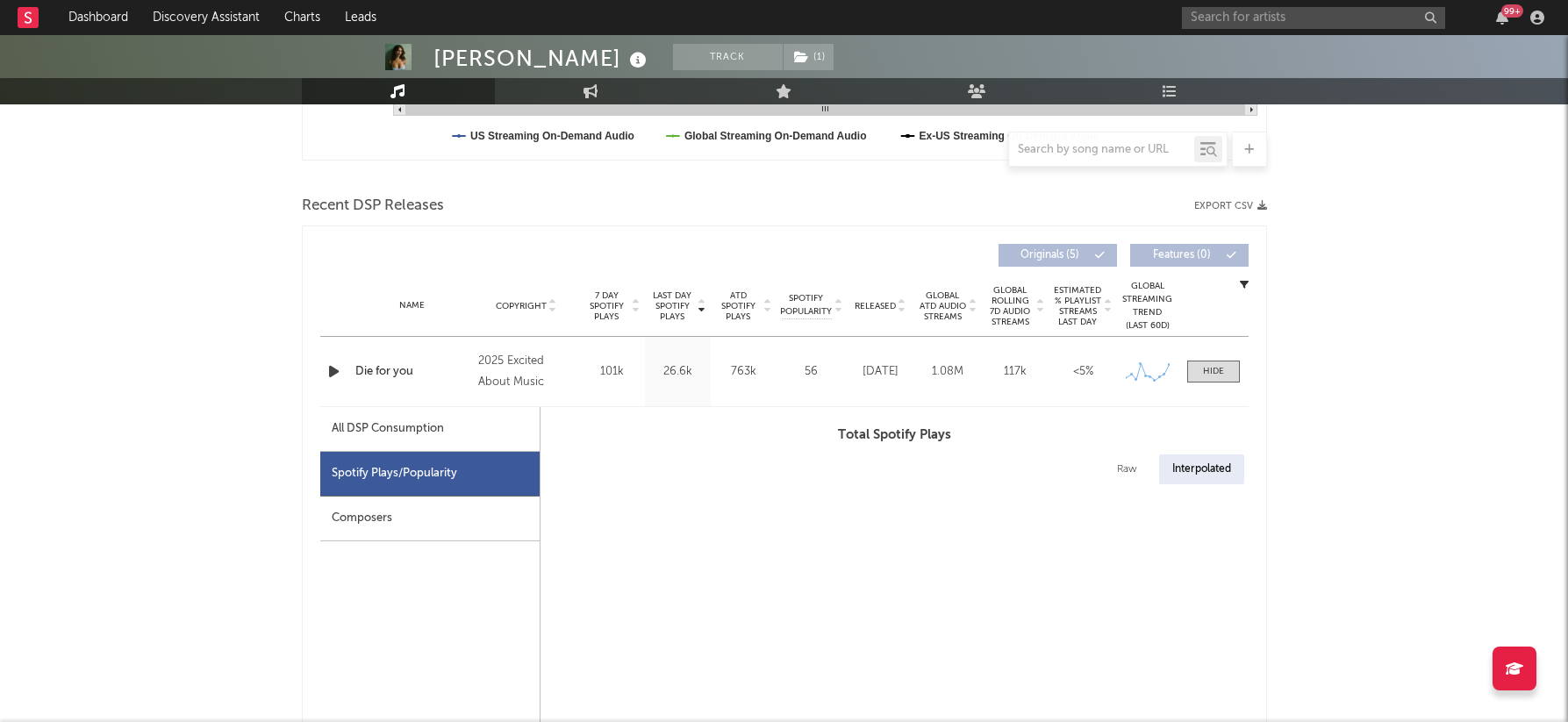 select on "1w" 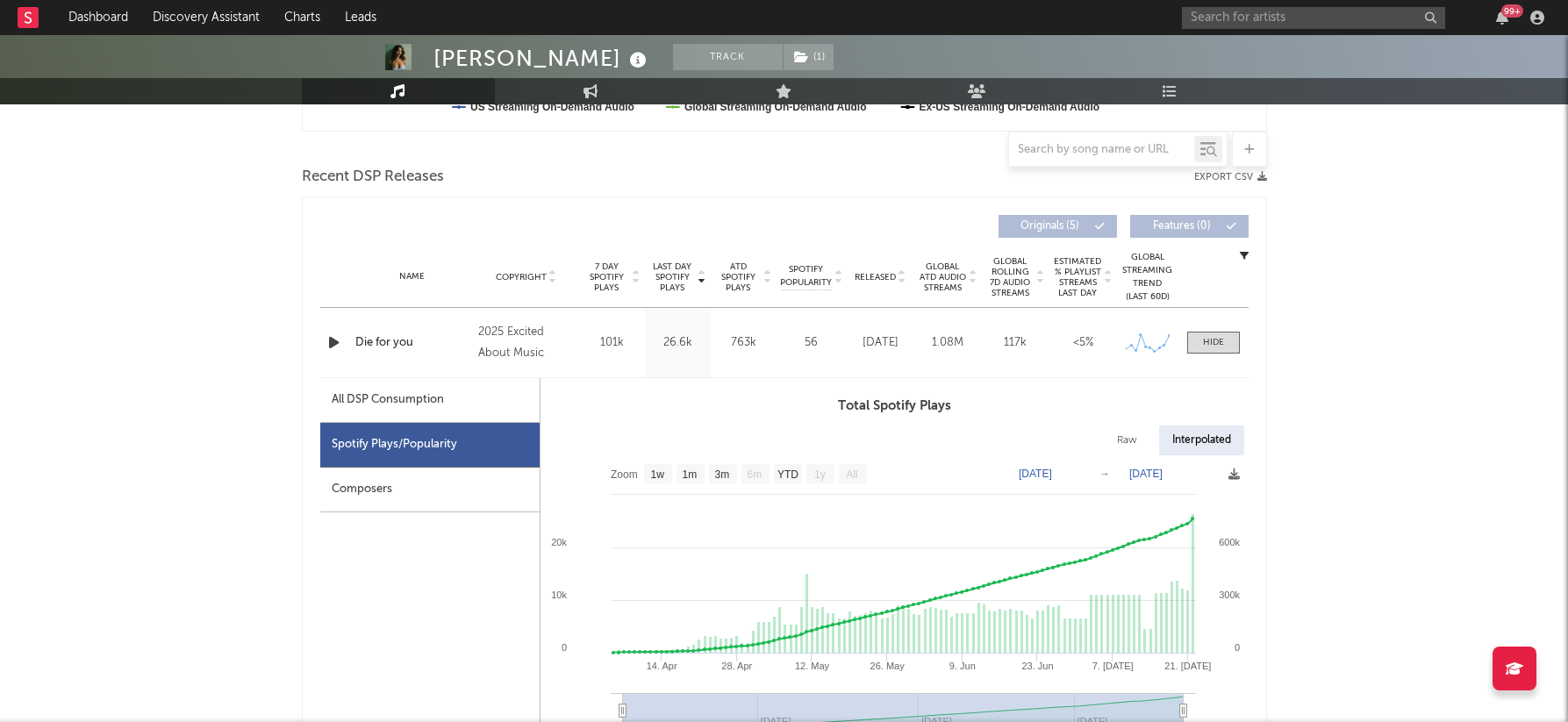 scroll, scrollTop: 613, scrollLeft: 0, axis: vertical 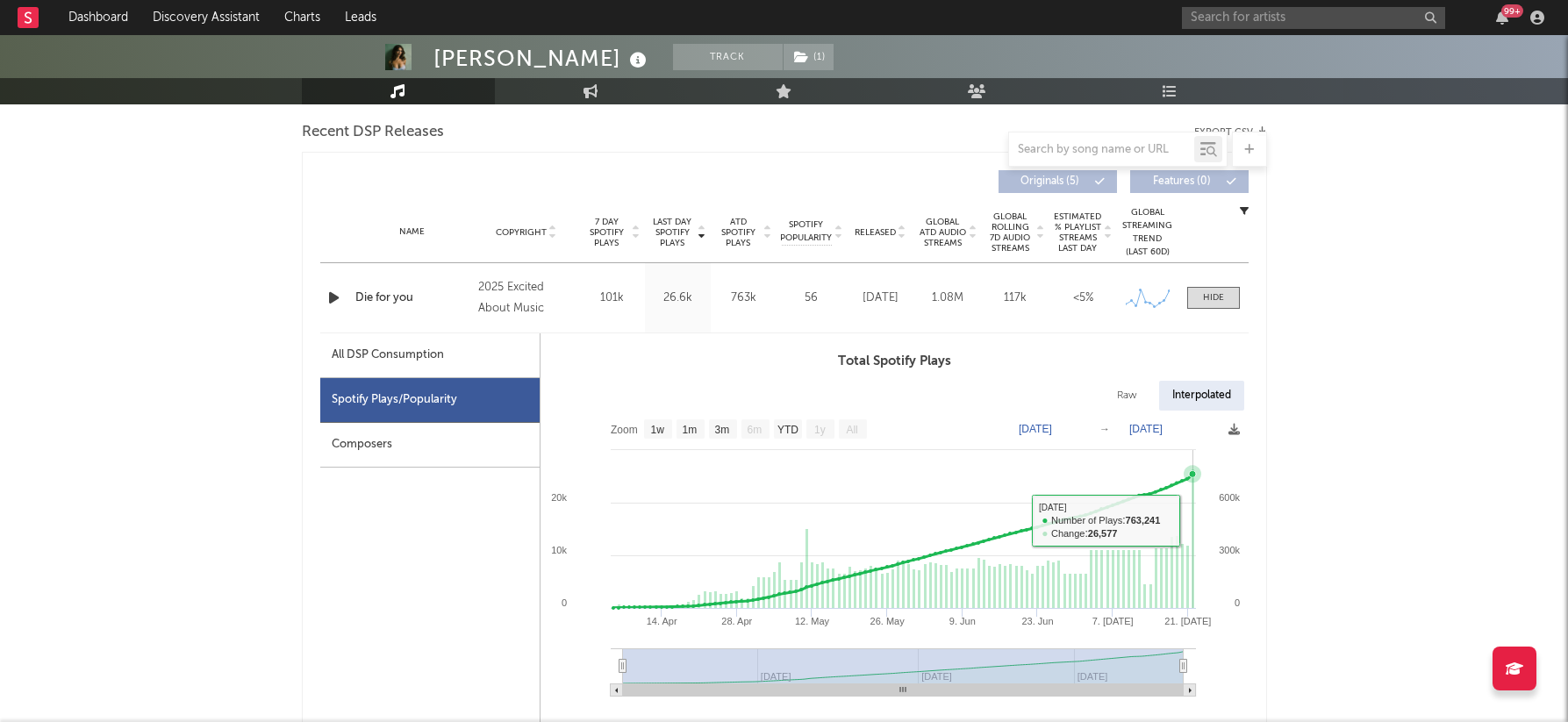 click 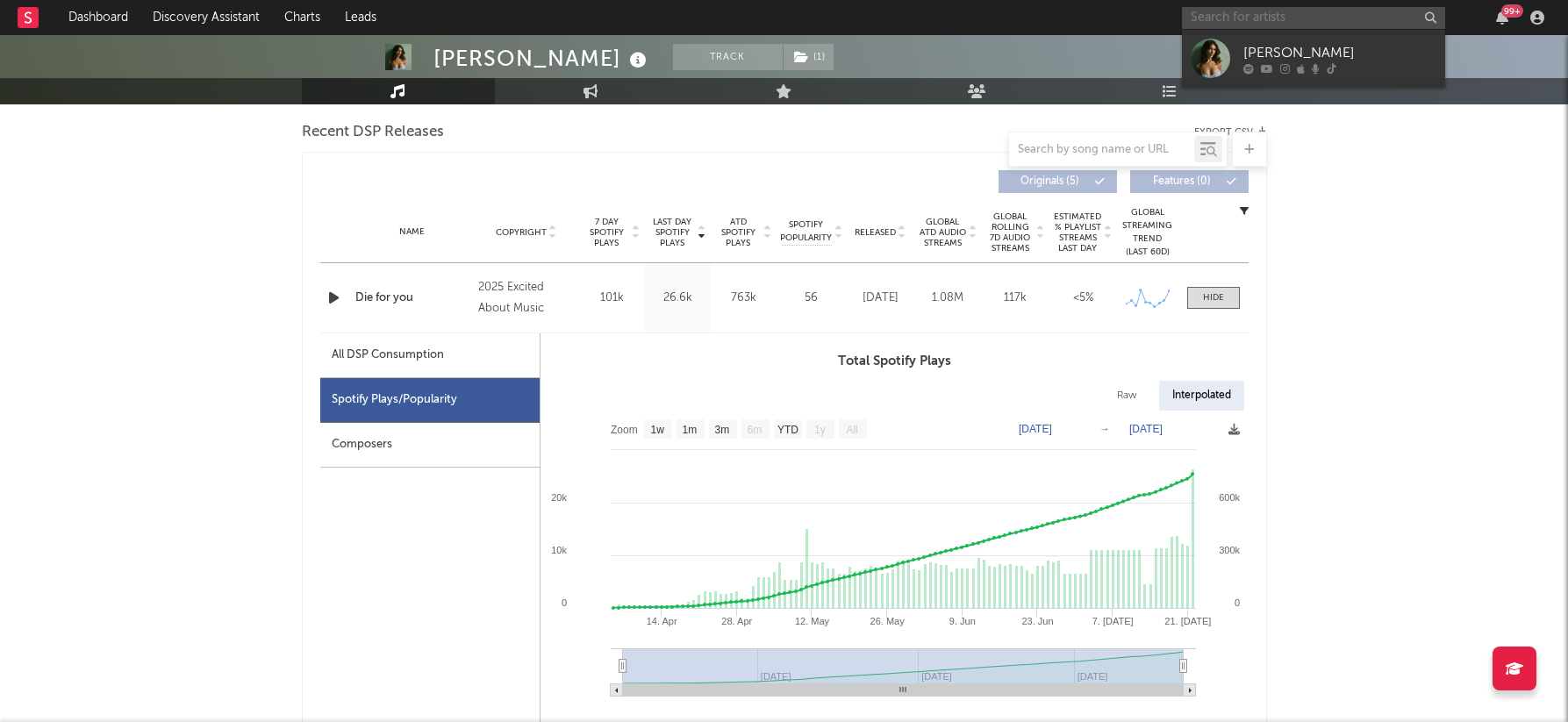 click at bounding box center [1314, 18] 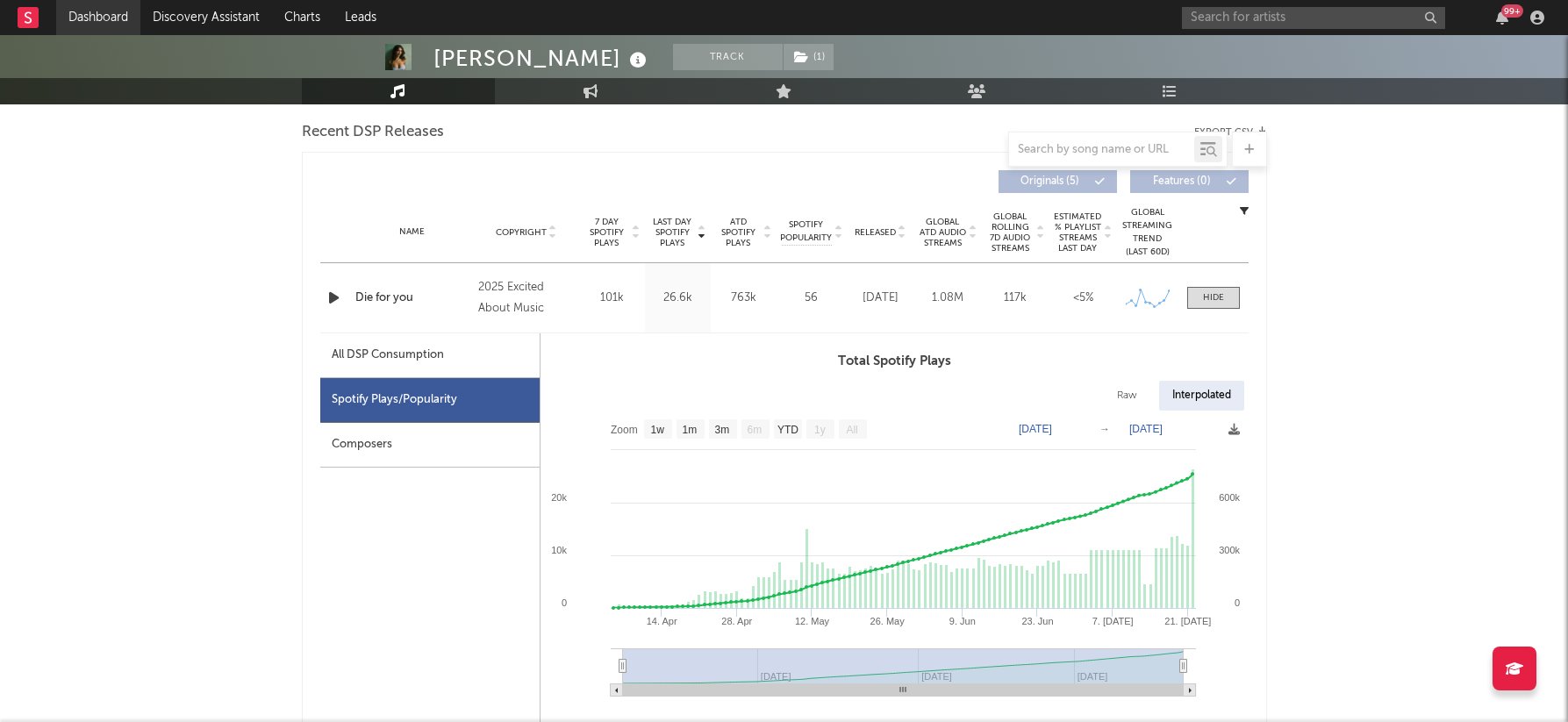 click on "Dashboard" at bounding box center (98, 18) 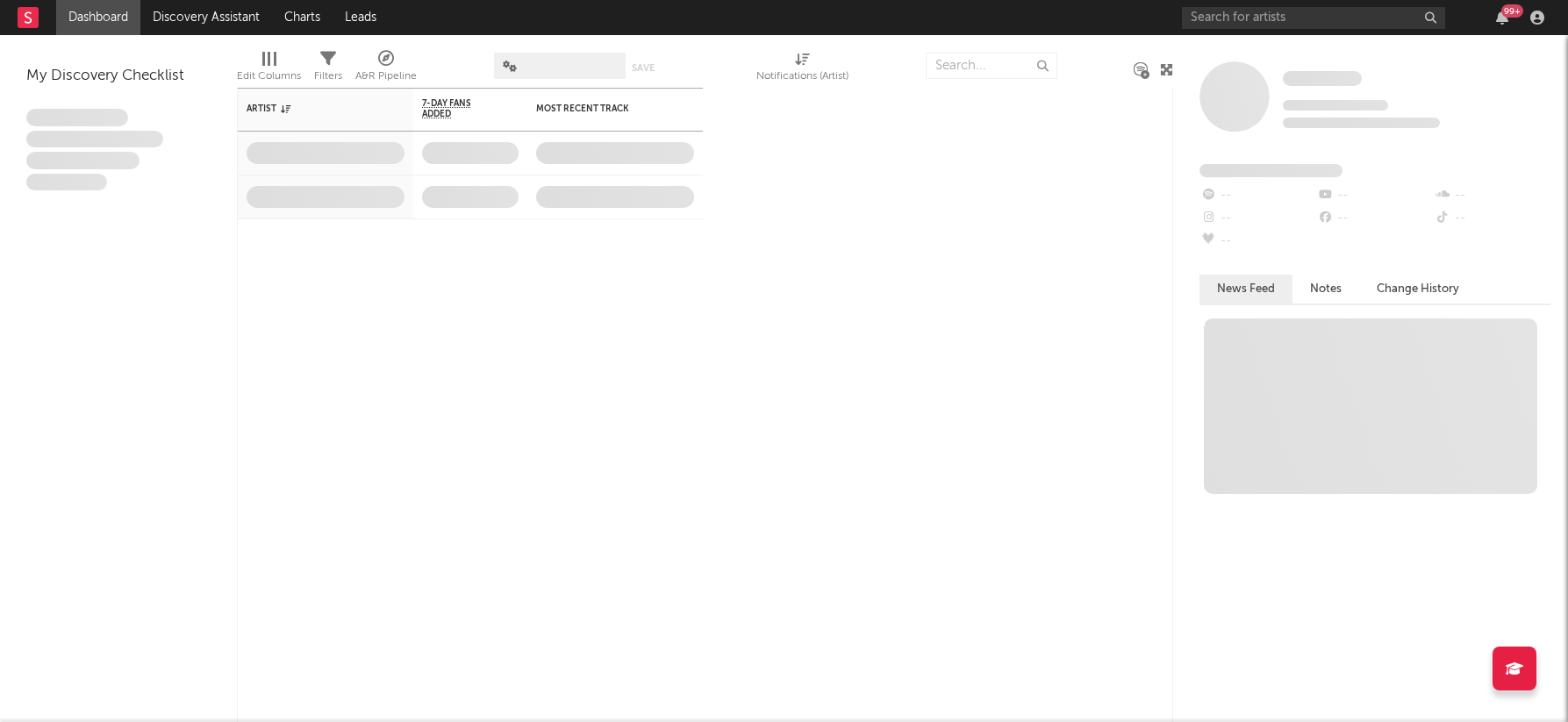 scroll, scrollTop: 0, scrollLeft: 0, axis: both 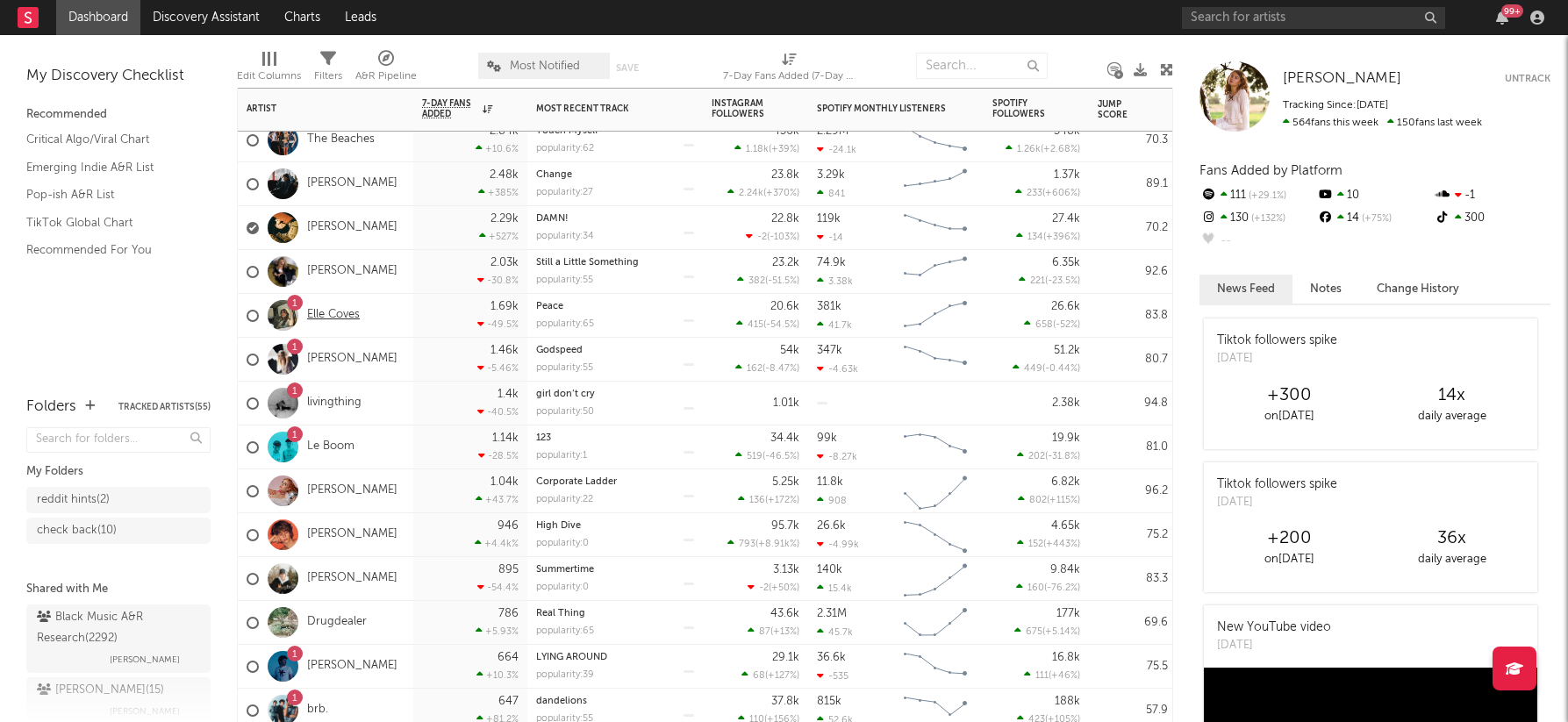 click on "Elle Coves" at bounding box center (333, 315) 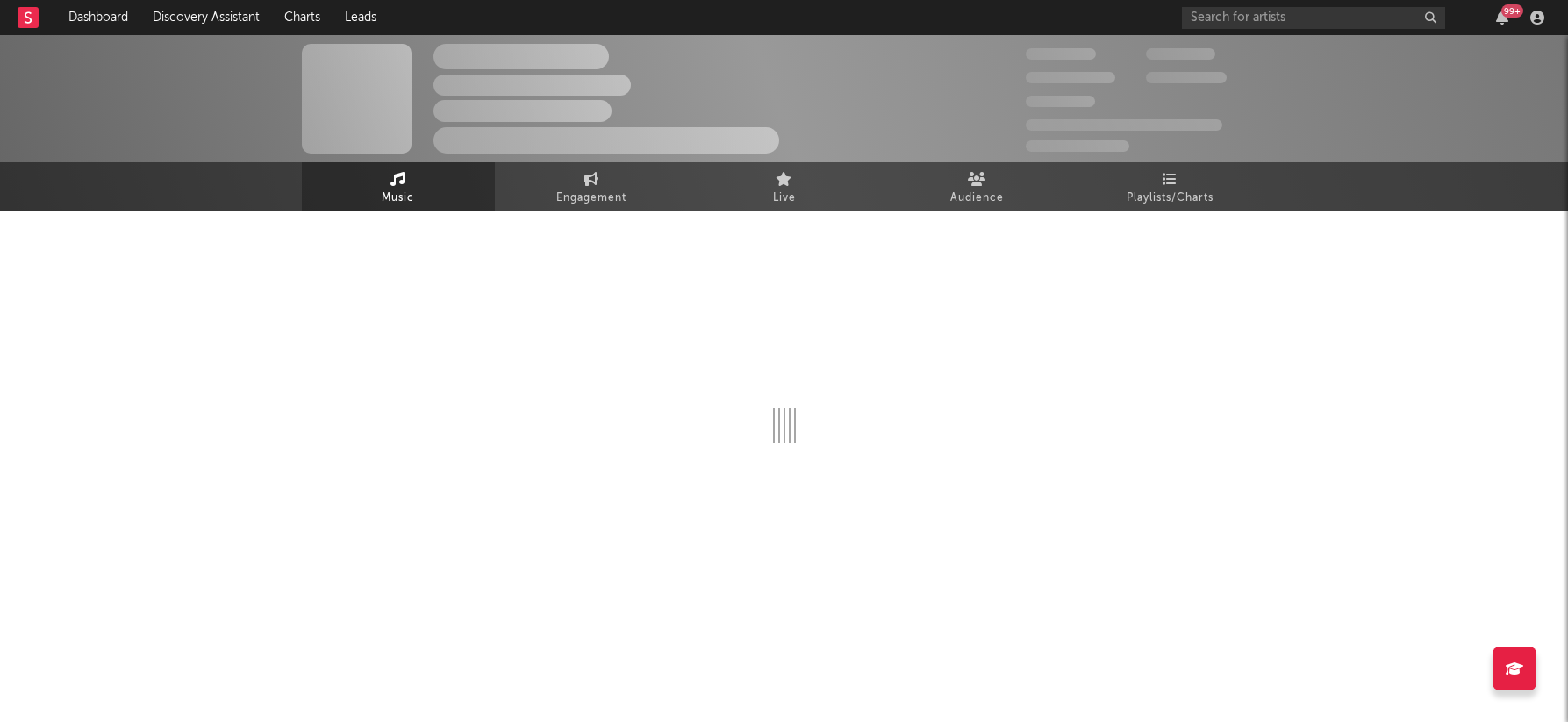 select on "6m" 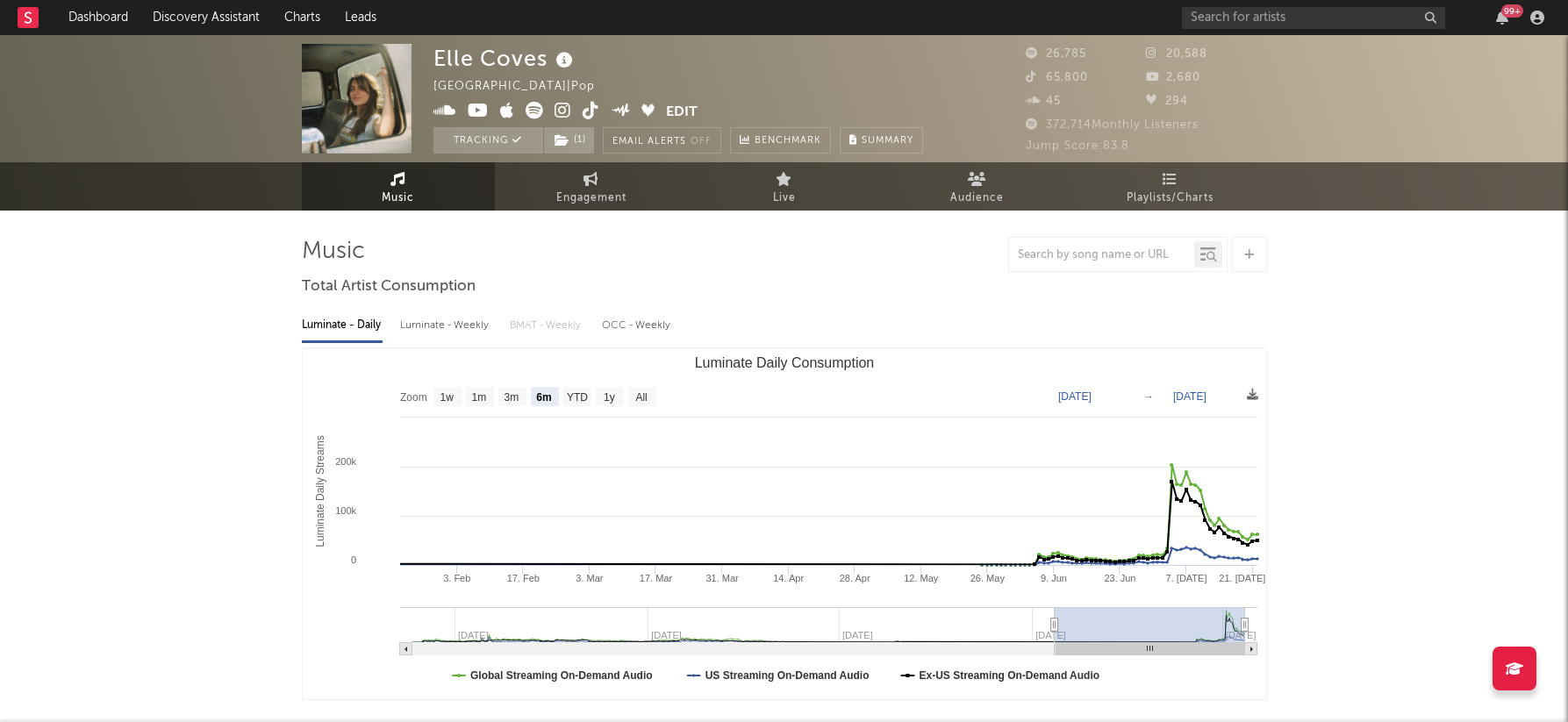 scroll, scrollTop: 0, scrollLeft: 0, axis: both 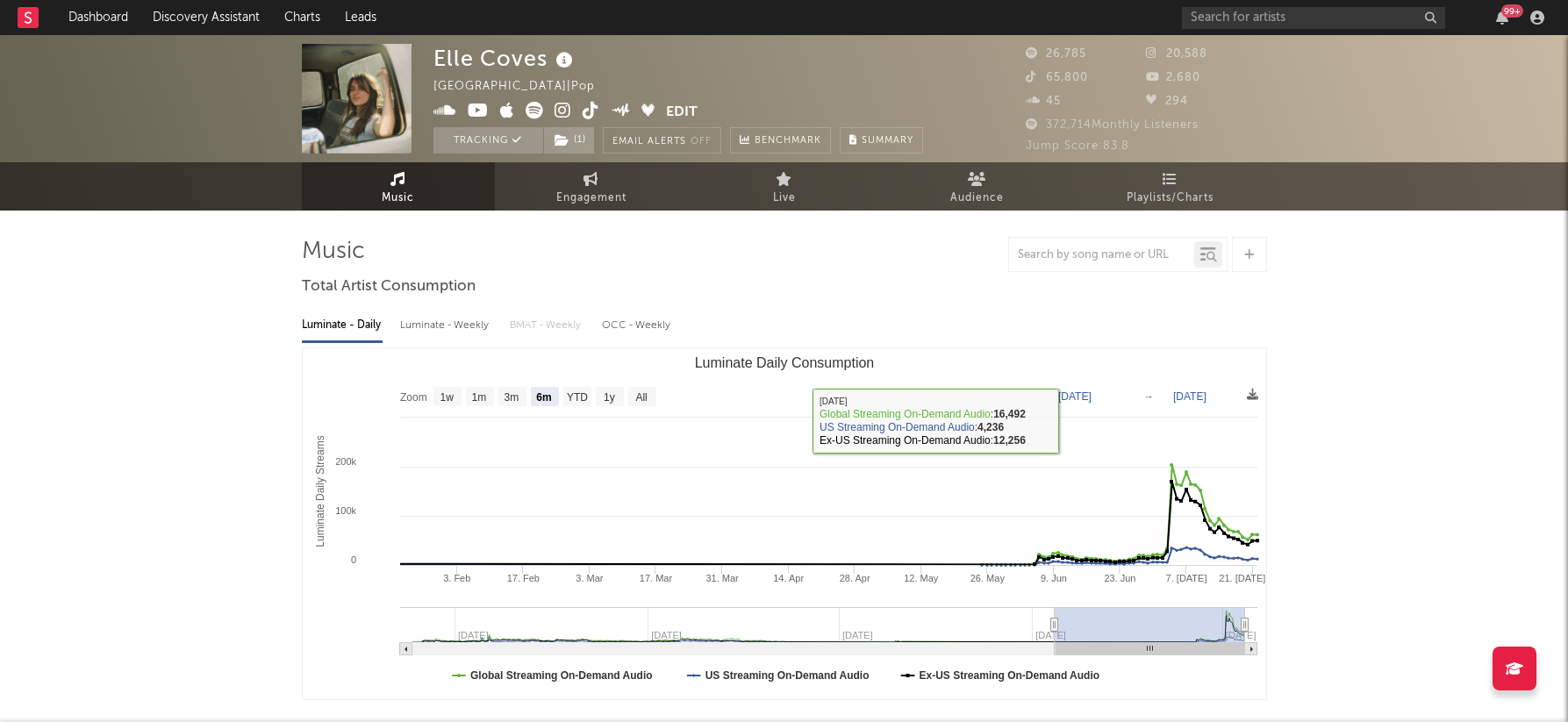 click on "Luminate - Weekly" at bounding box center (446, 325) 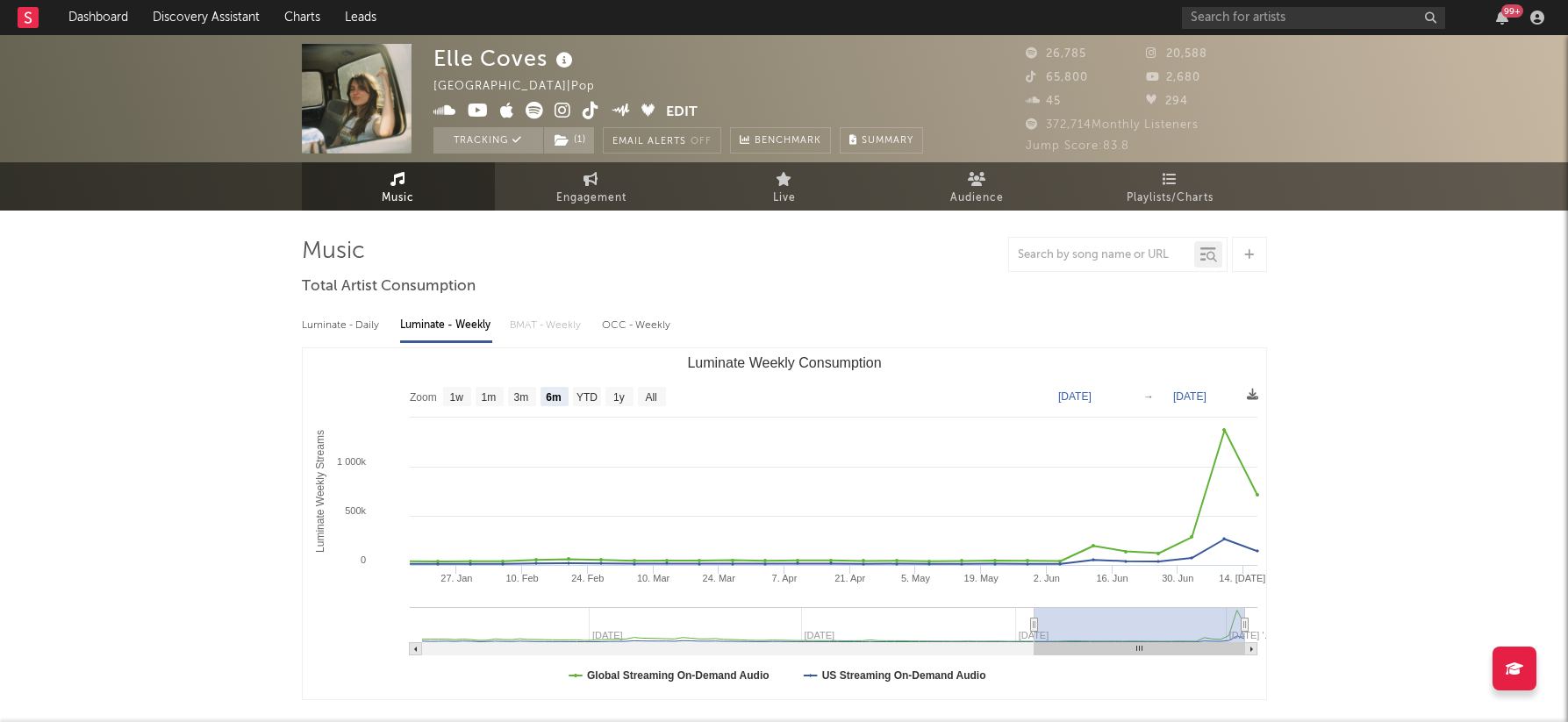 click on "OCC - Weekly" at bounding box center (637, 325) 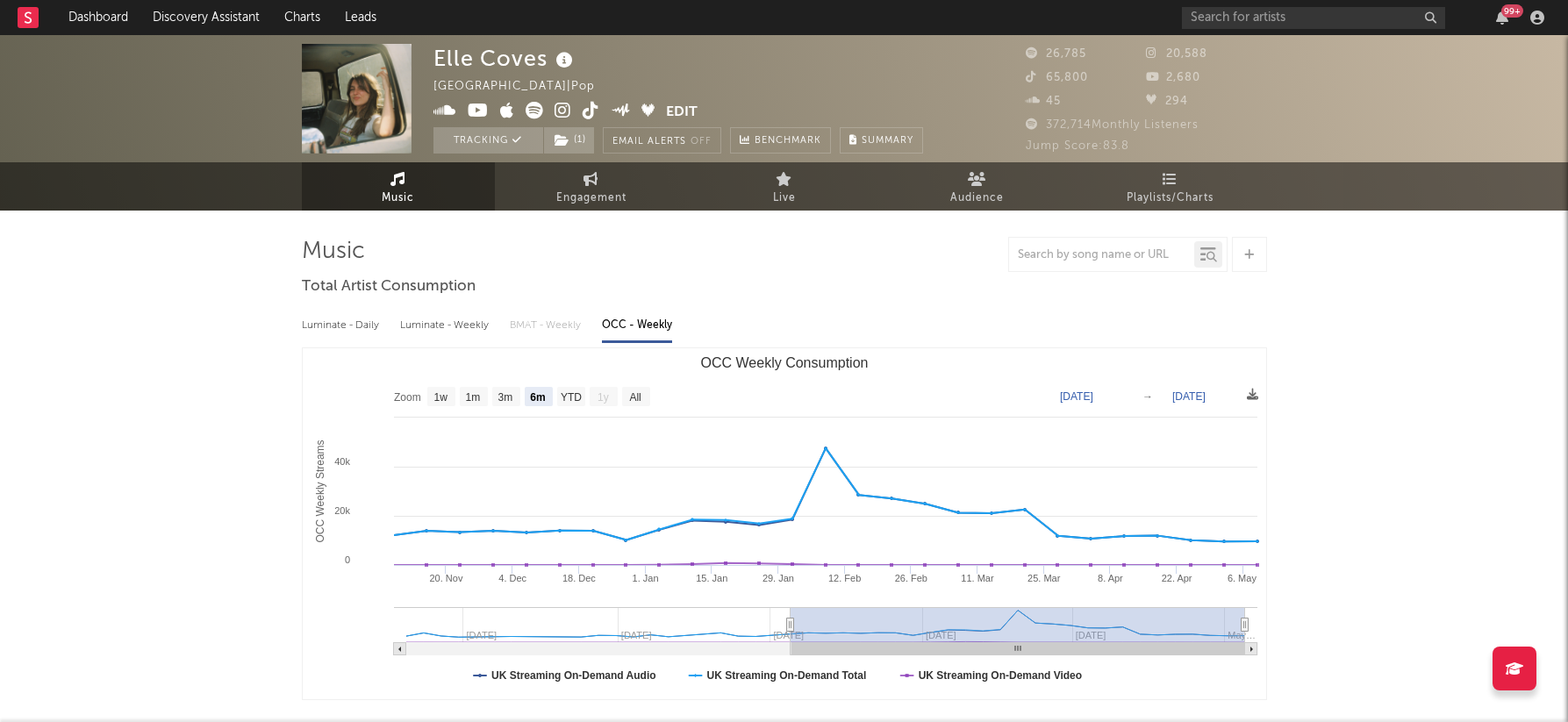 click on "Luminate - Daily" at bounding box center (342, 325) 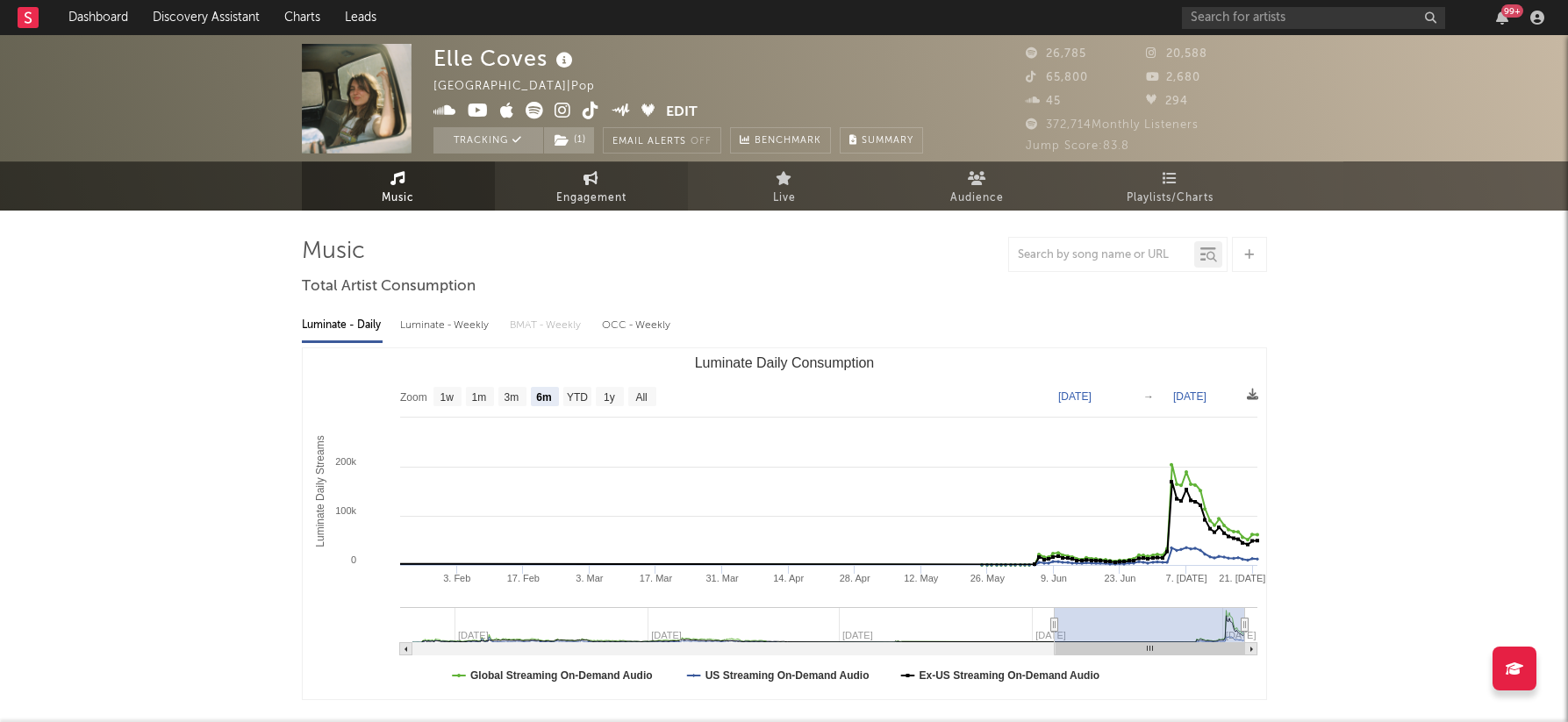 scroll, scrollTop: 0, scrollLeft: 0, axis: both 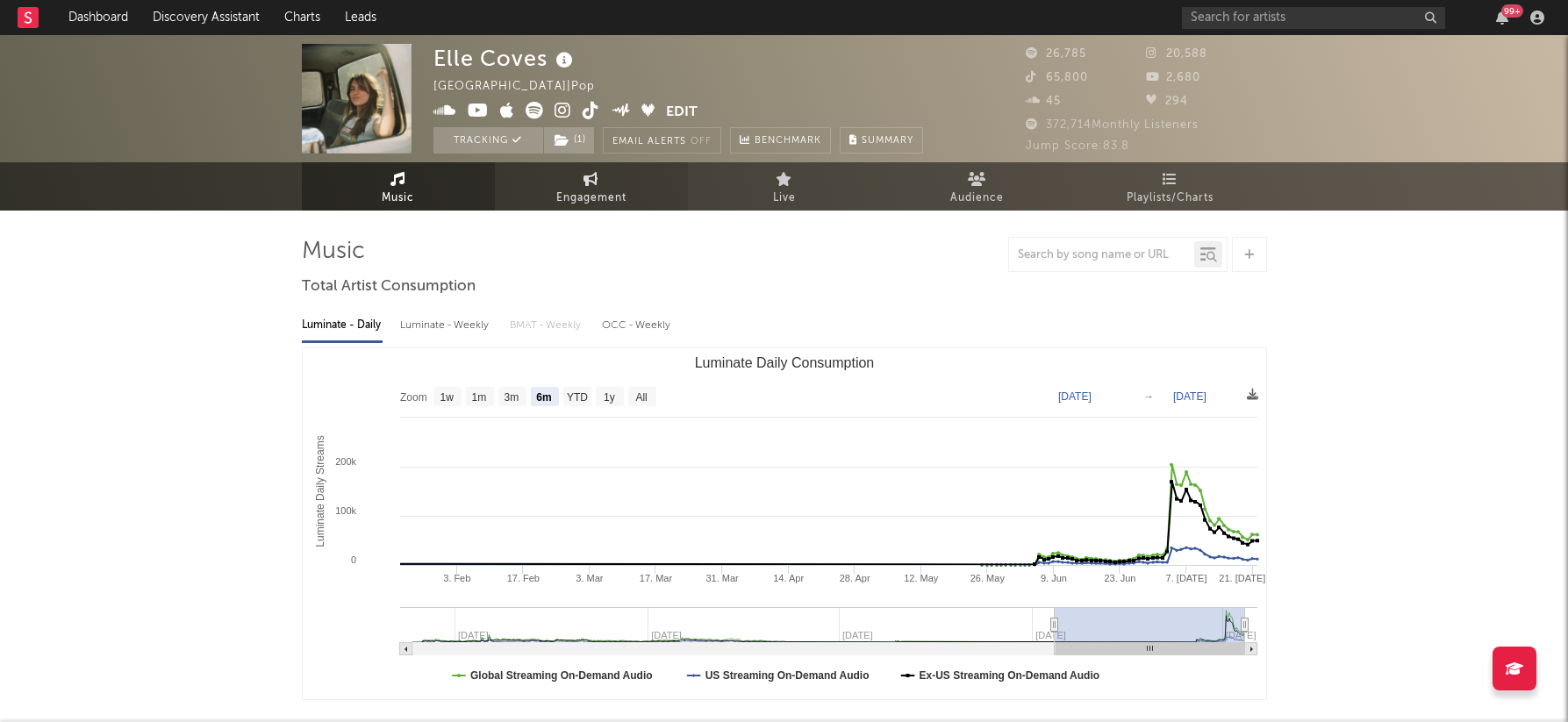 click on "Engagement" at bounding box center [591, 198] 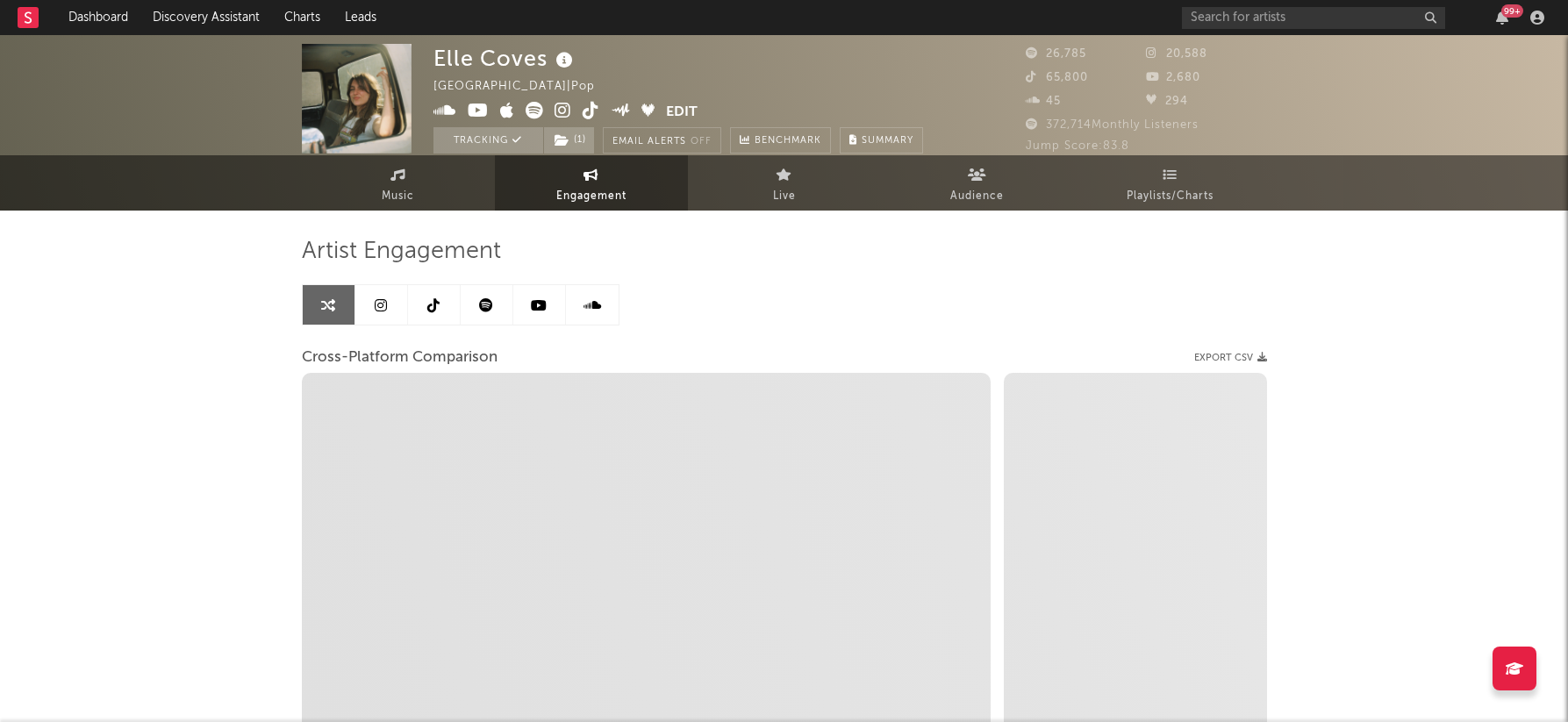 scroll, scrollTop: -2, scrollLeft: 0, axis: vertical 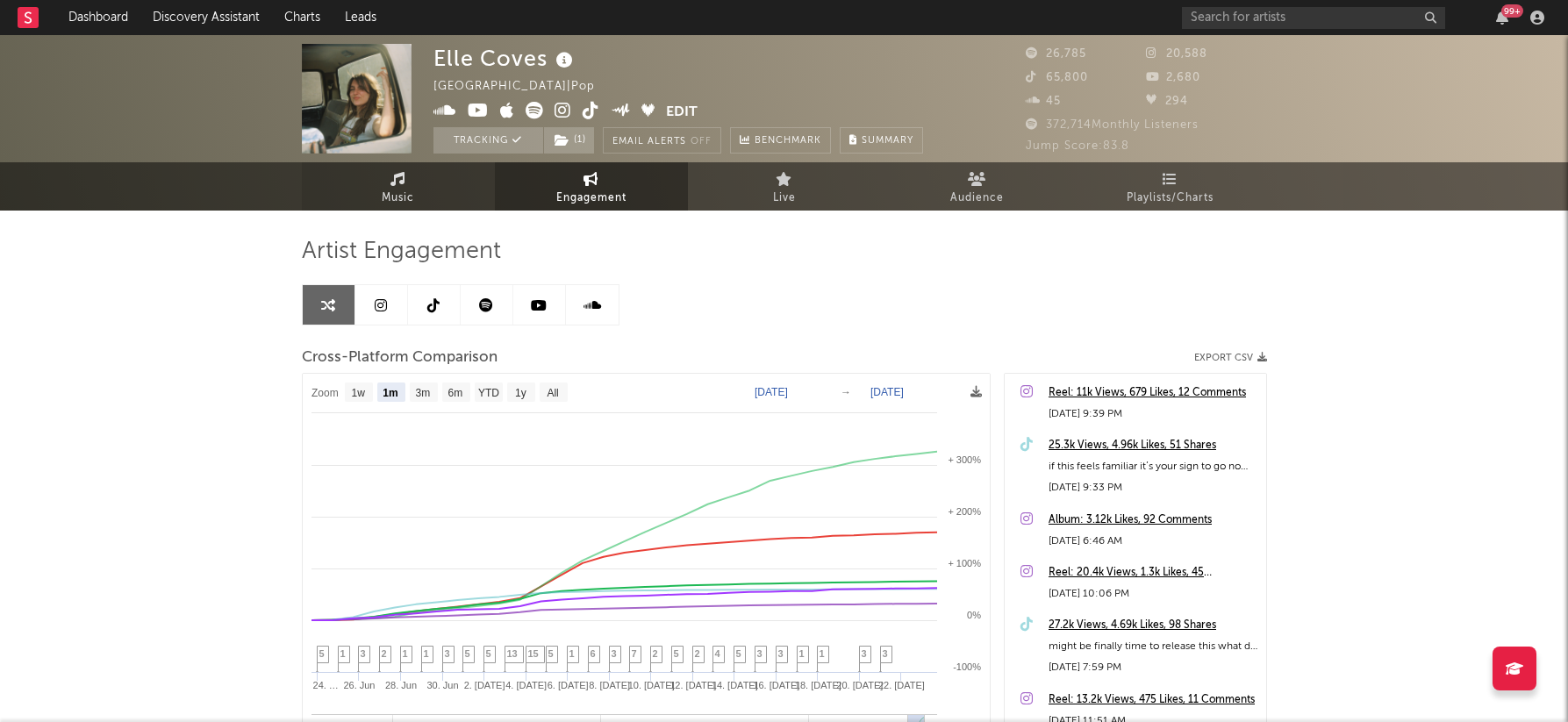 click on "Music" at bounding box center (398, 186) 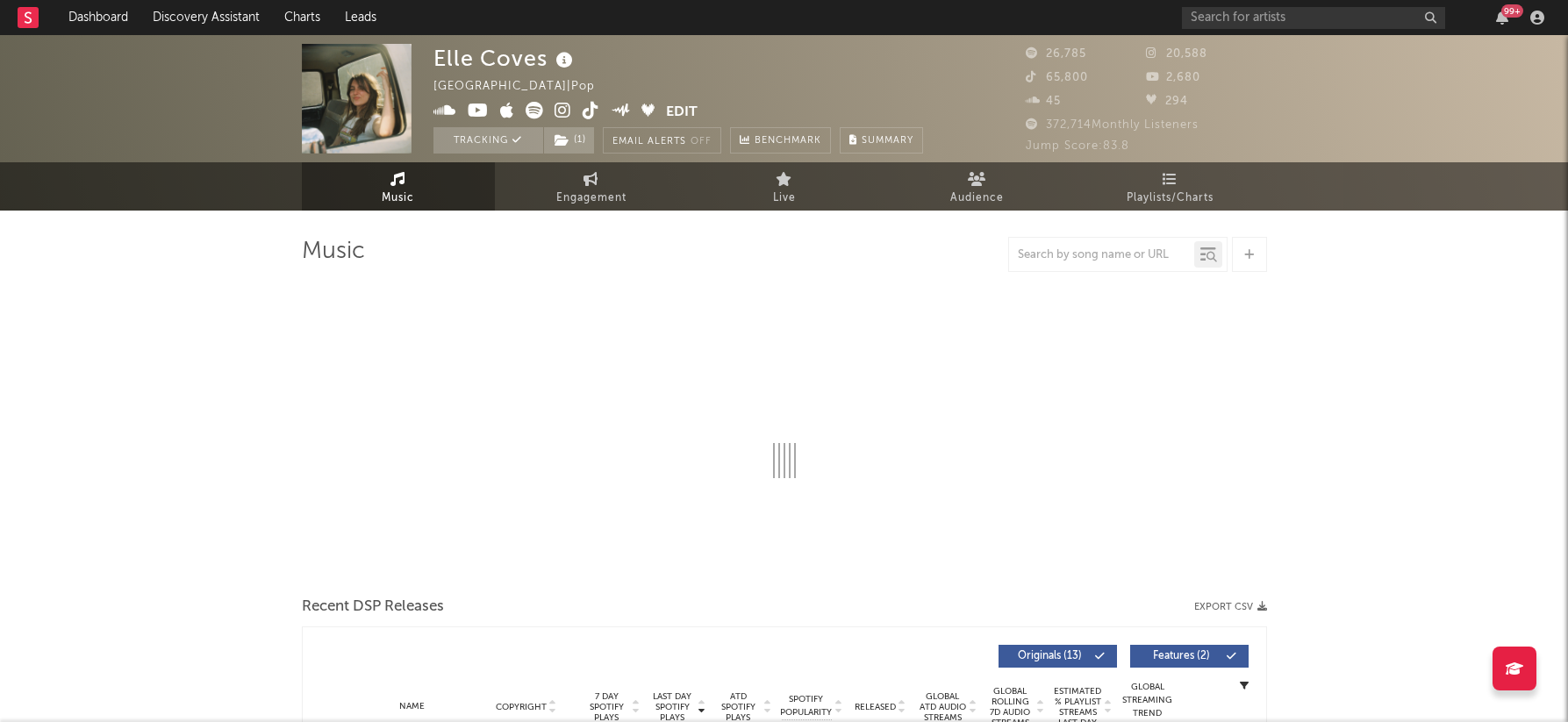 select on "6m" 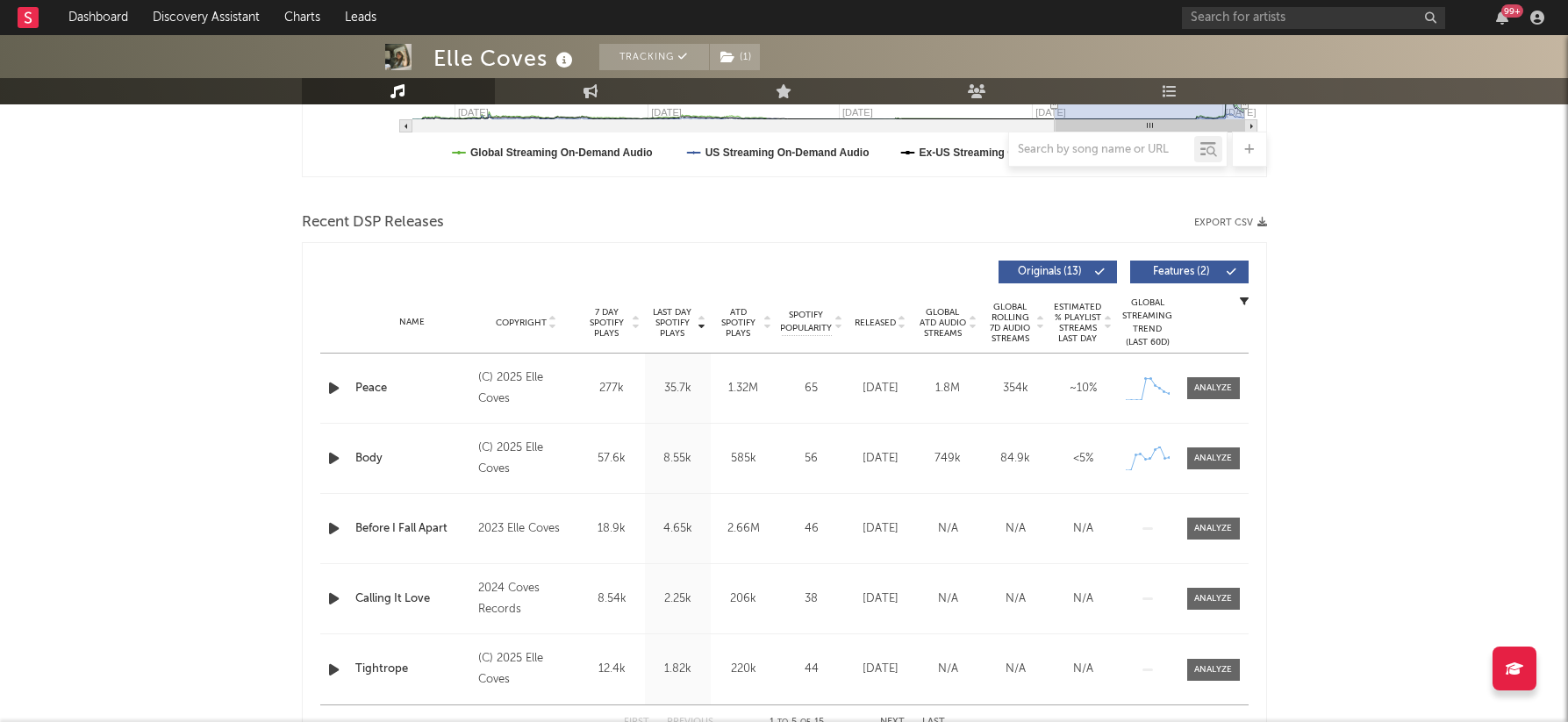 scroll, scrollTop: 558, scrollLeft: 0, axis: vertical 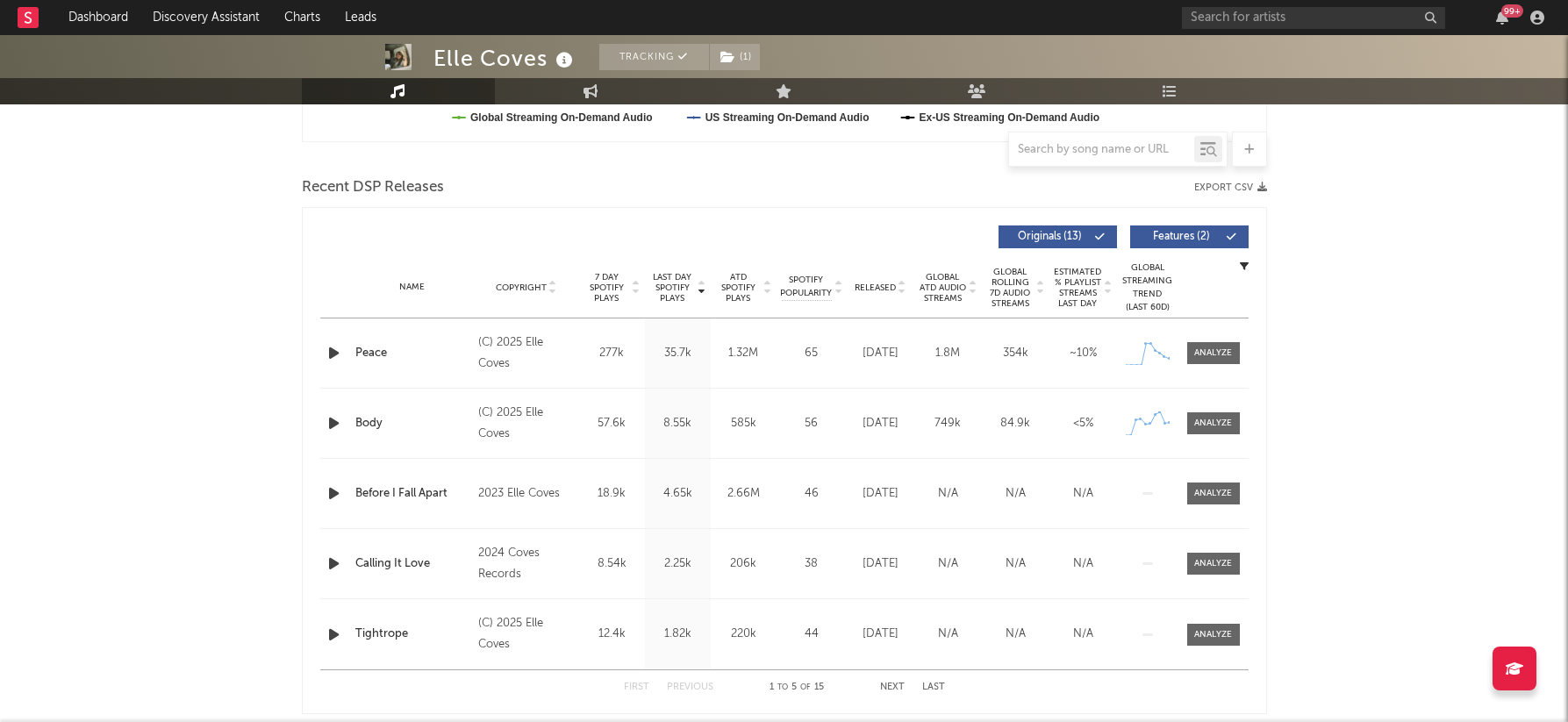 click on "Peace" at bounding box center [412, 354] 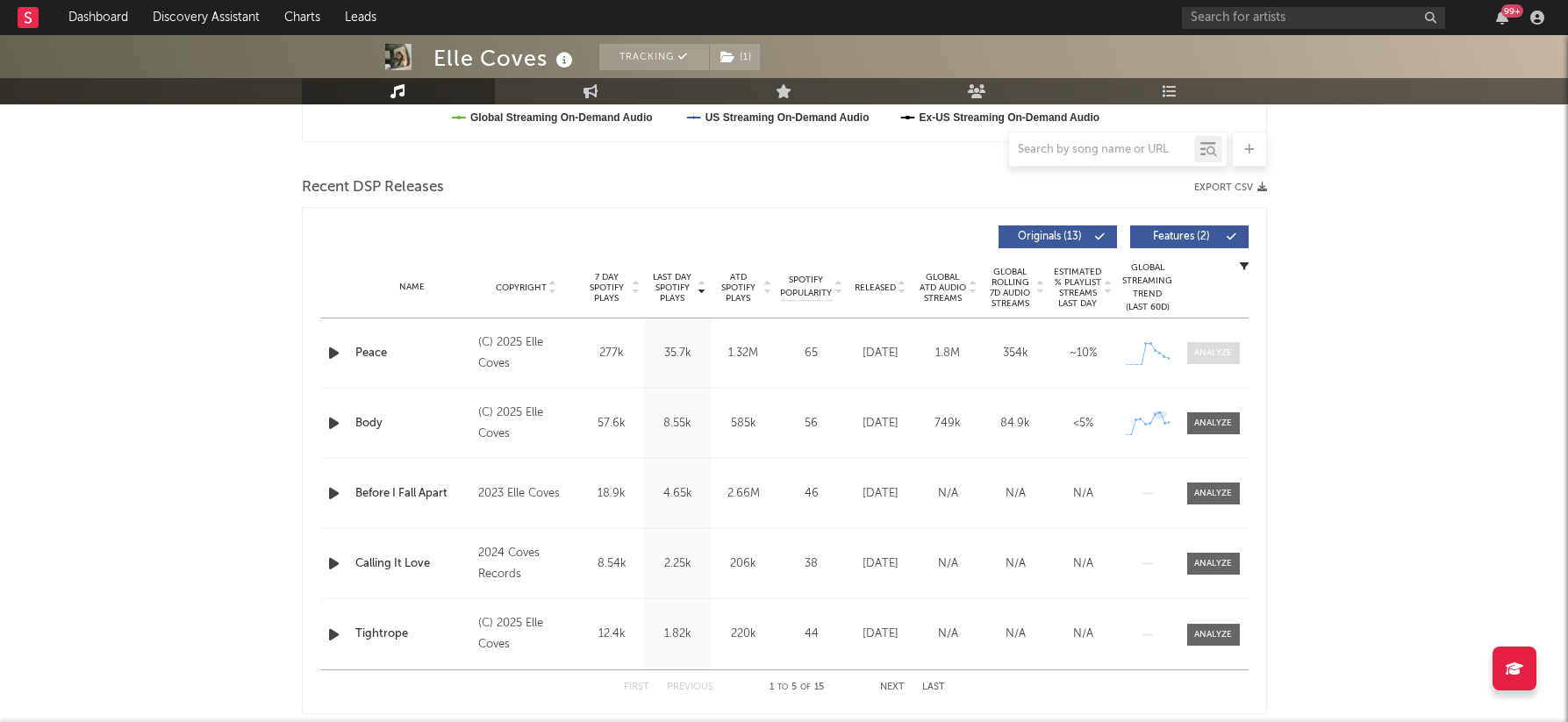 click at bounding box center (1214, 353) 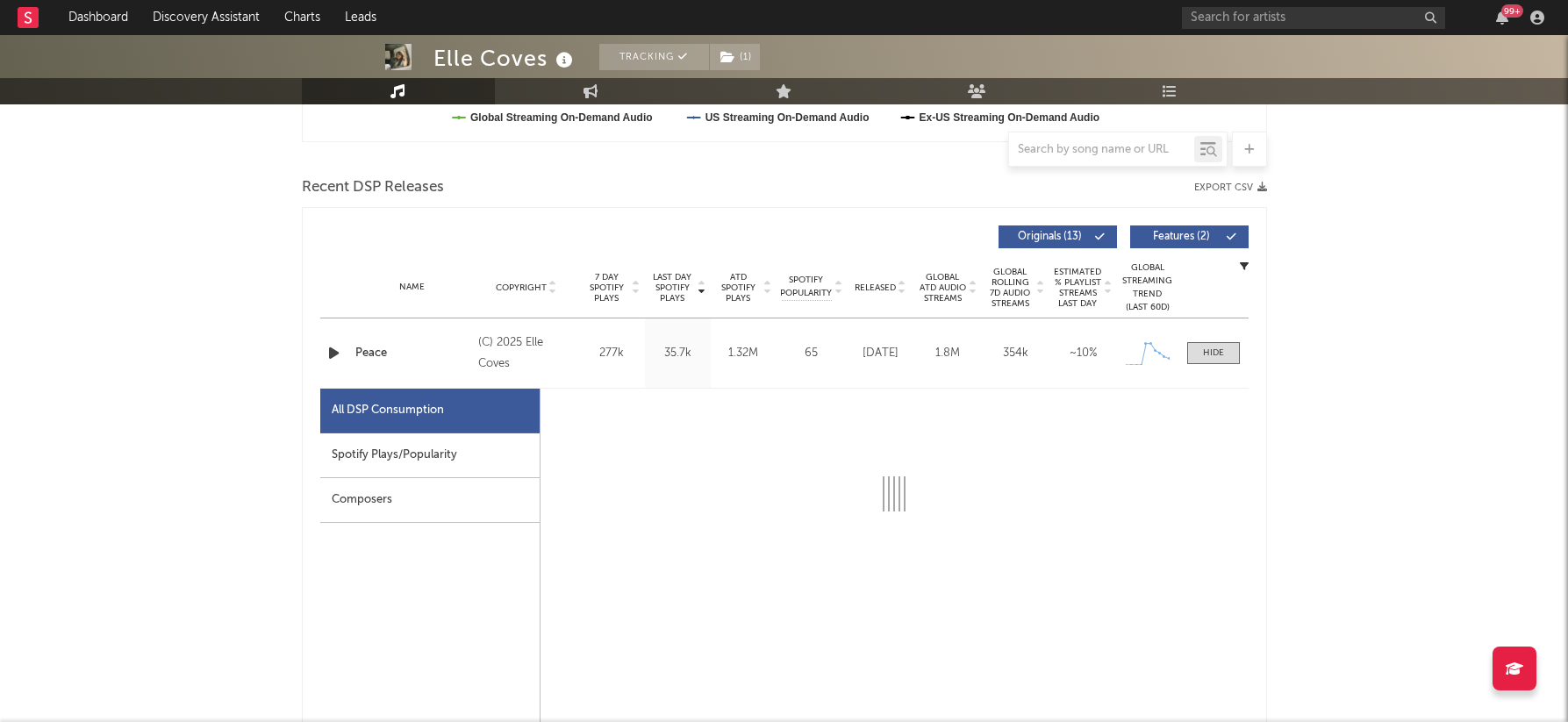 select on "1w" 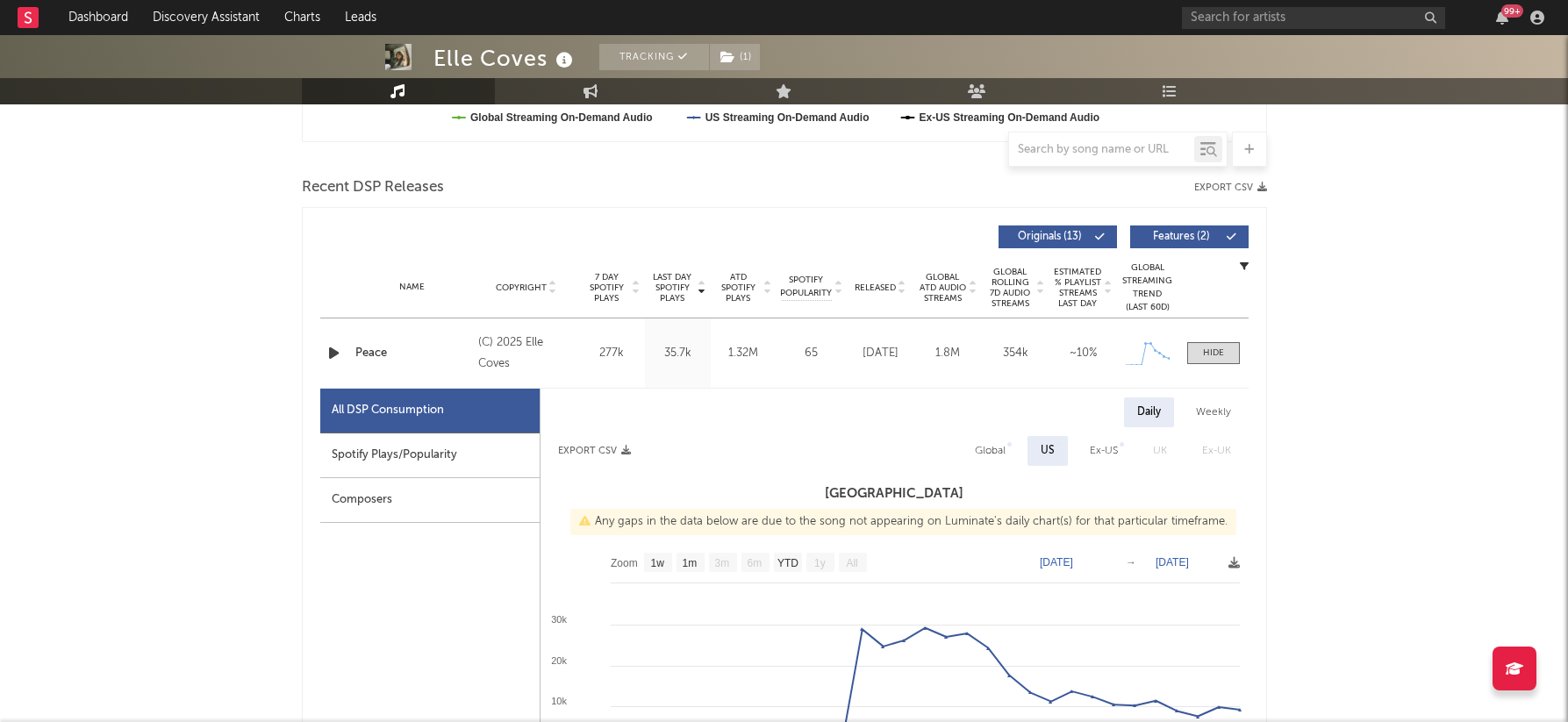 click on "Spotify Plays/Popularity" at bounding box center (430, 455) 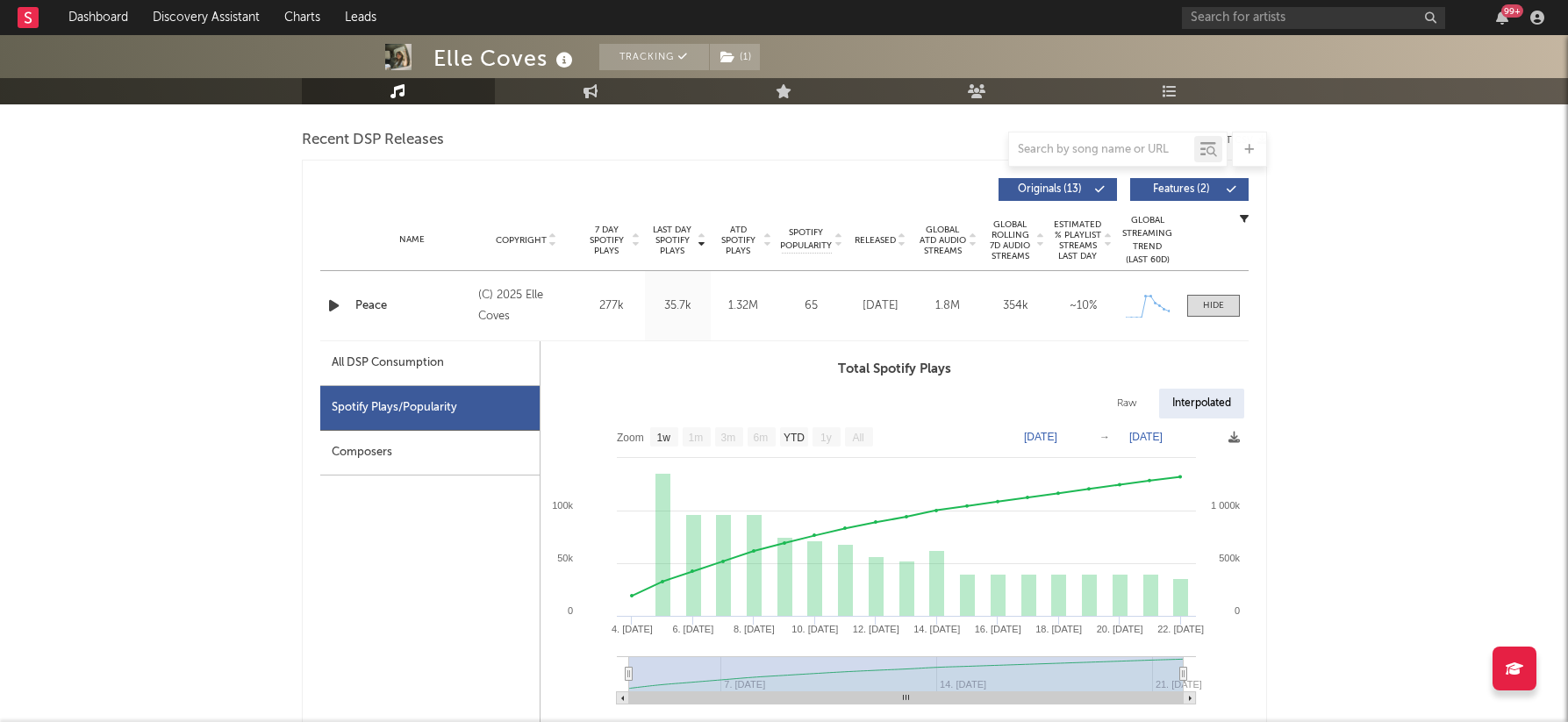 scroll, scrollTop: 609, scrollLeft: 0, axis: vertical 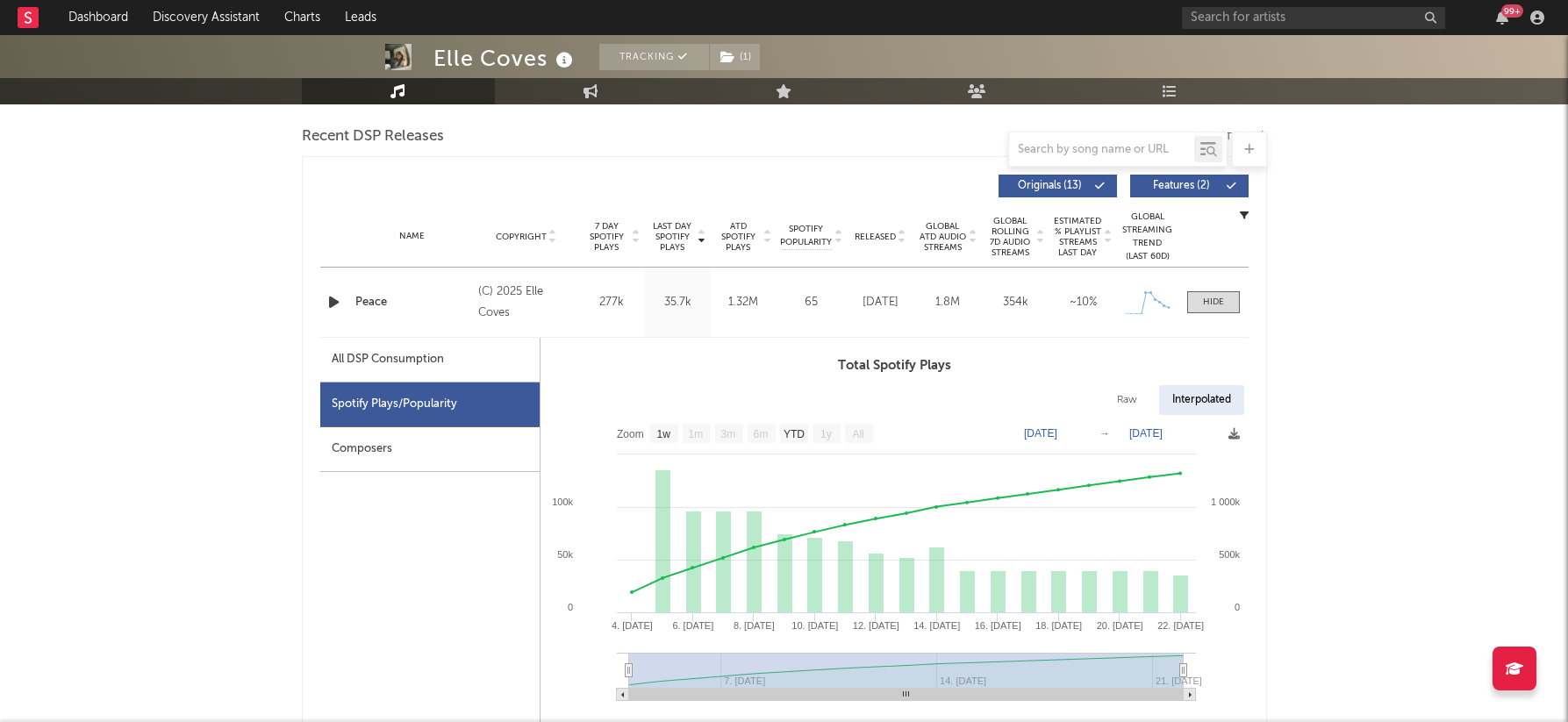 click at bounding box center [901, 236] 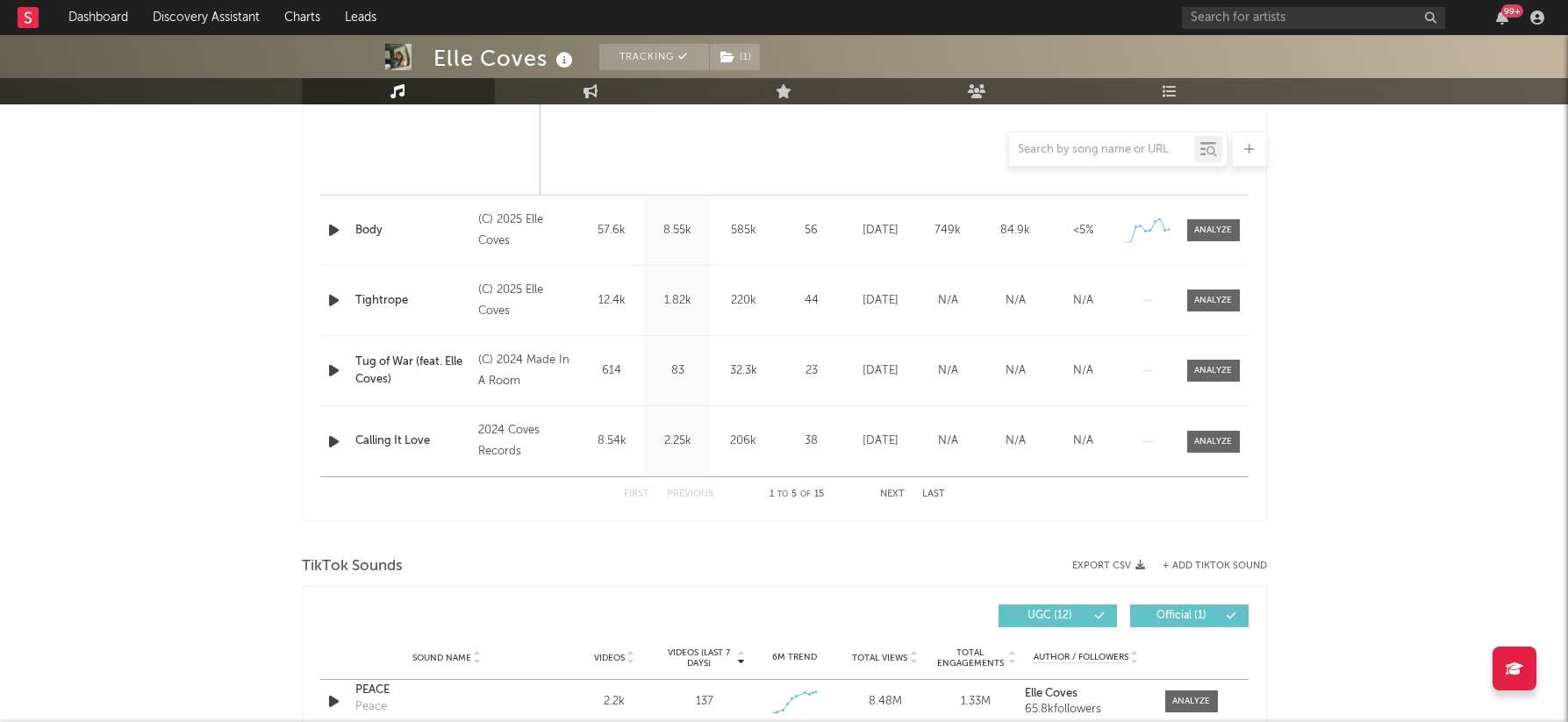 scroll, scrollTop: 1539, scrollLeft: 0, axis: vertical 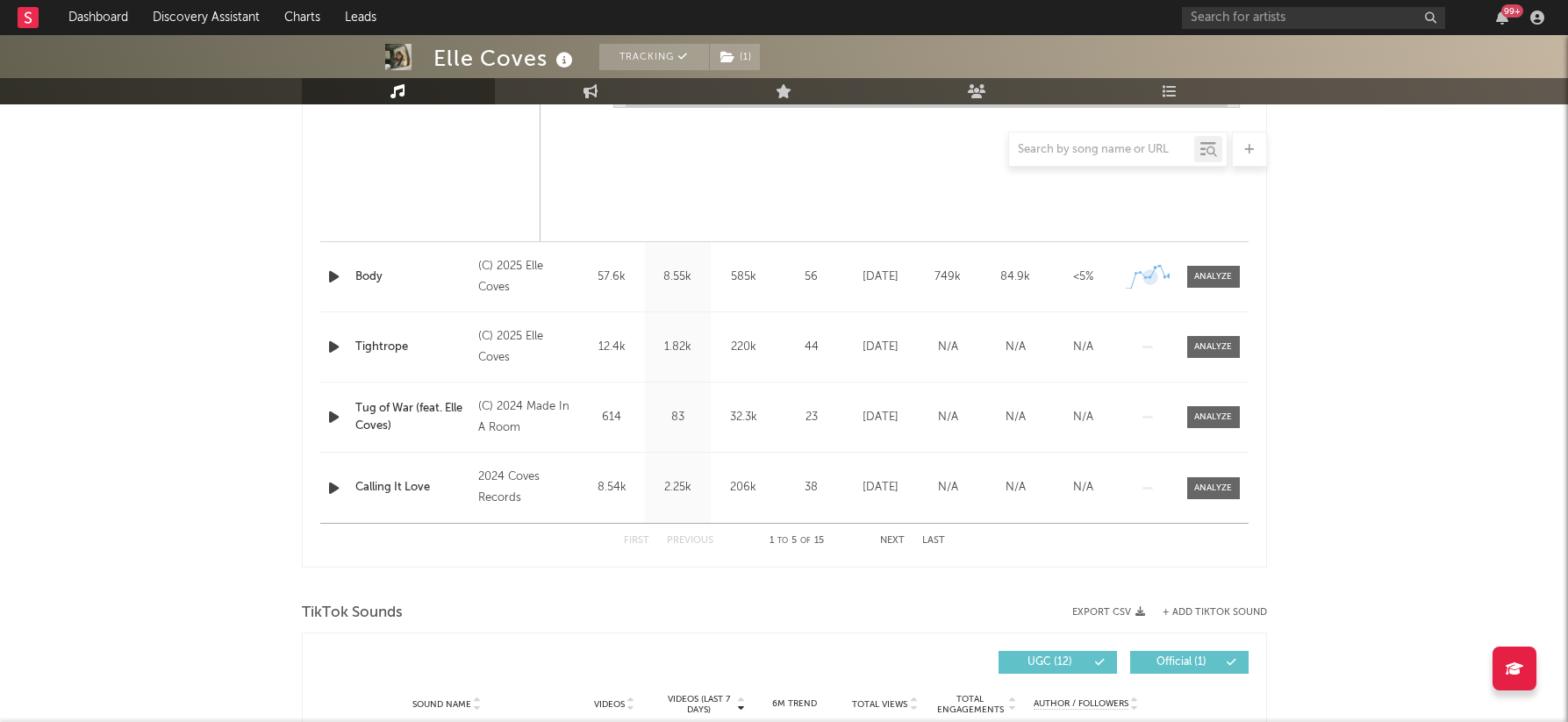 click on "Released Copyright 7 Day Spotify Plays Last Day Spotify Plays ATD Spotify Plays Spotify Popularity Released Global ATD Audio Streams Global Rolling 7D Audio Streams Estimated % Playlist Streams Last Day Spotify Popularity Streams / 7d Growth Originals   ( 13 ) Features   ( 2 ) Name Copyright Label Album Names Composer Names 7 Day Spotify Plays Last Day Spotify Plays ATD Spotify Plays Spotify Popularity Total US Streams Total US SES Total UK Streams Total UK Audio Streams UK Weekly Streams UK Weekly Audio Streams Released US ATD Audio Streams [GEOGRAPHIC_DATA] Rolling 7D Audio Streams [GEOGRAPHIC_DATA] Rolling WoW % Chg Global ATD Audio Streams Global Rolling 7D Audio Streams Global Rolling WoW % Chg Estimated % Playlist Streams Last Day Global Streaming Trend (Last 60D) Ex-US Streaming Trend (Last 60D) US Streaming Trend (Last 60D) Global Latest Day Audio Streams US Latest Day Audio Streams Name Peace Copyright (C) 2025 Elle Coves Label Coves Records Album Names Peace Composer Names [PERSON_NAME] Cascales & [PERSON_NAME] 7 Day Spotify Plays" at bounding box center (784, -104) 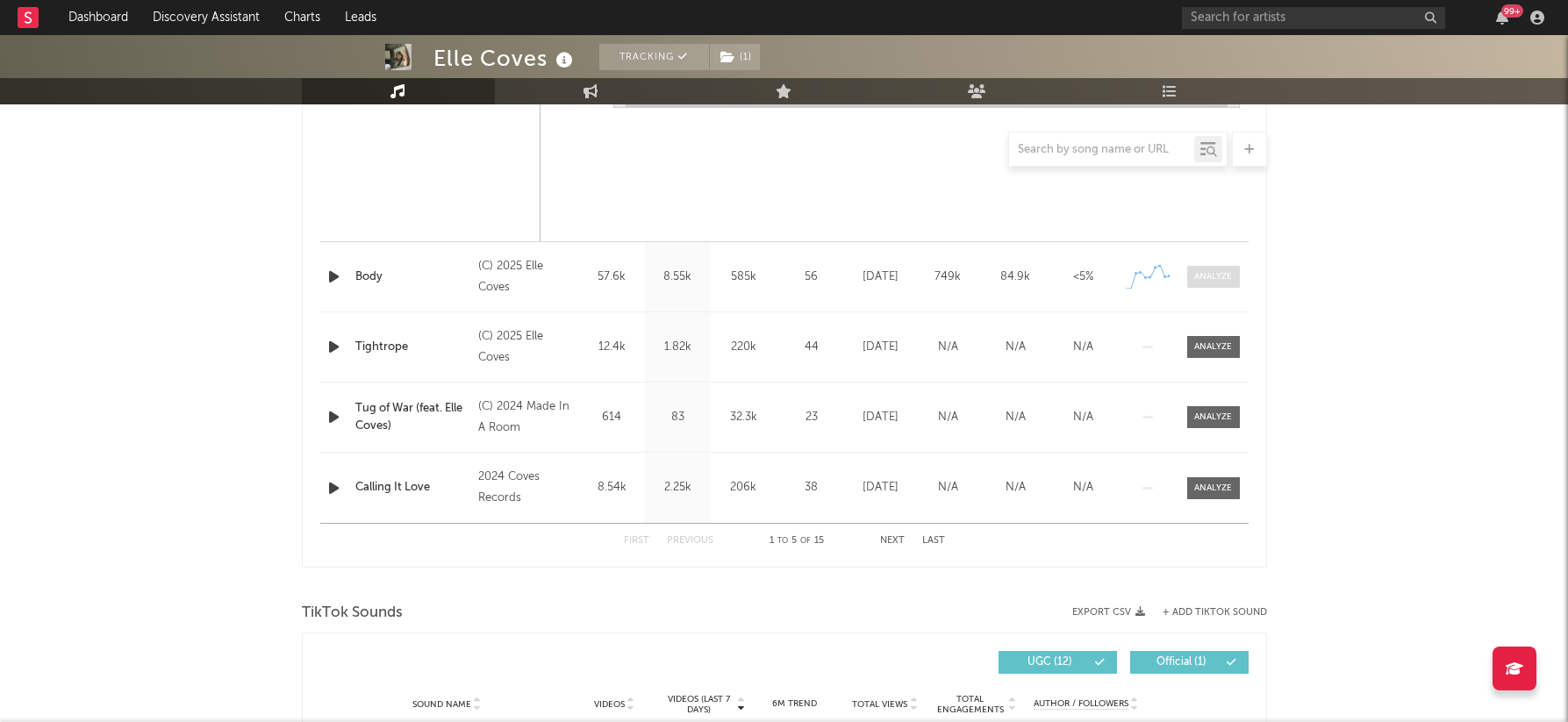 click at bounding box center [1214, 276] 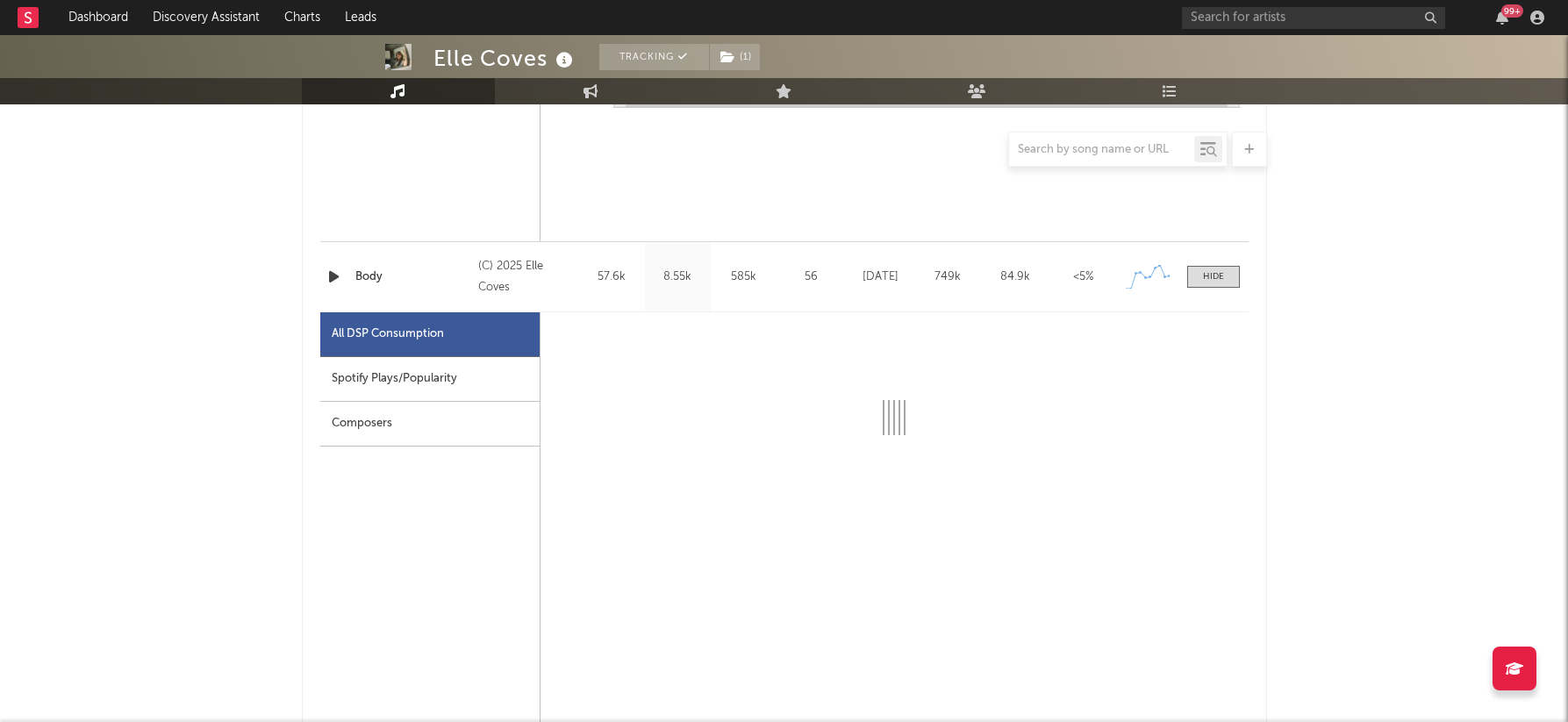 select on "1w" 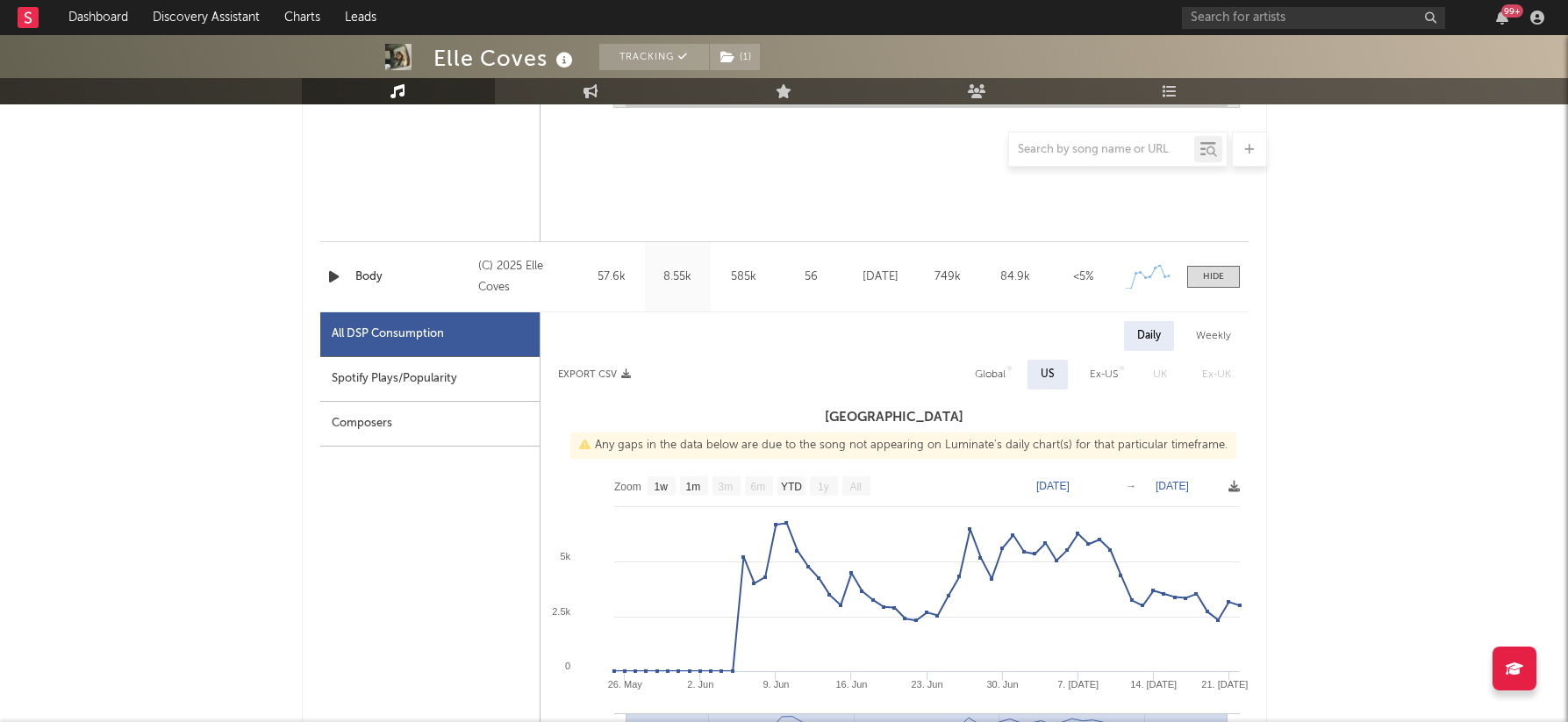 click on "Spotify Plays/Popularity" at bounding box center [430, 379] 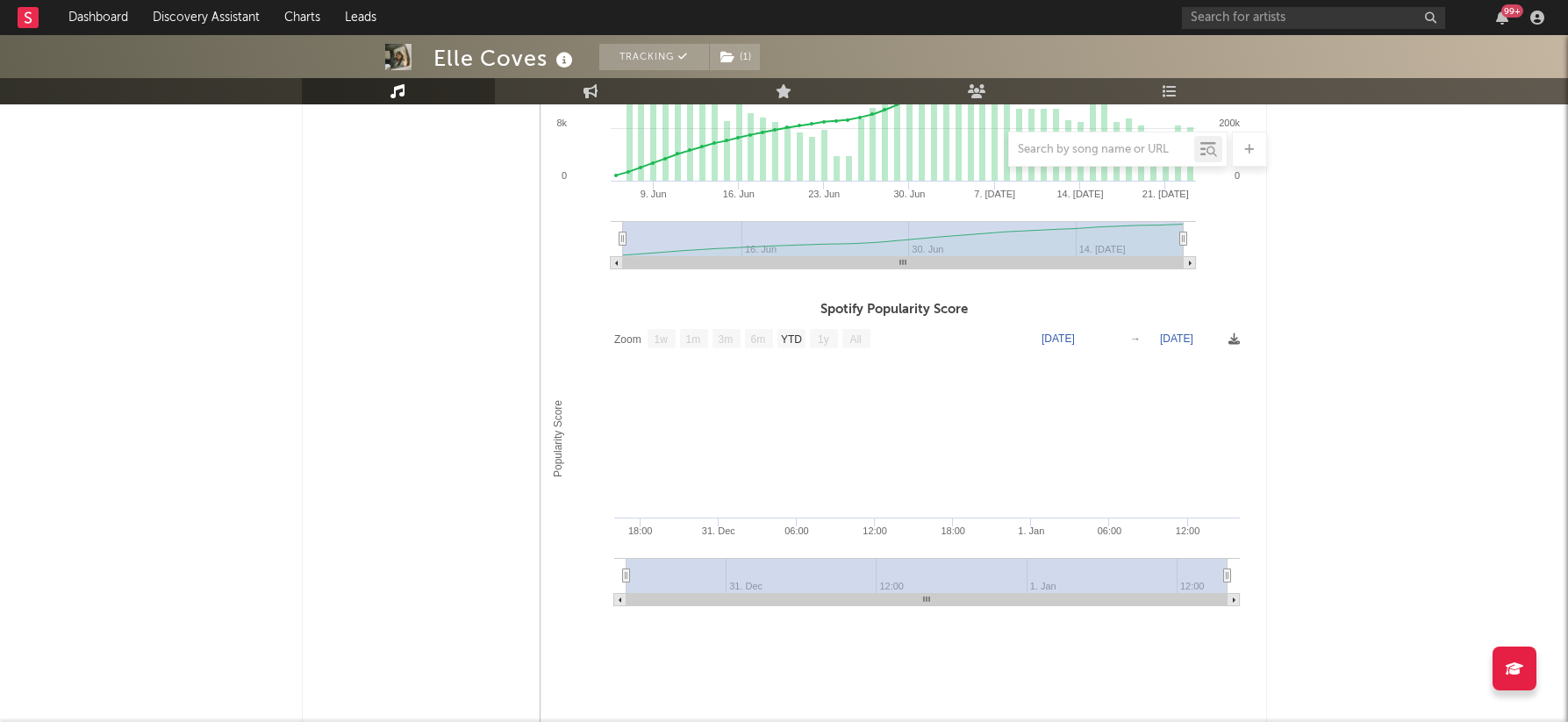scroll, scrollTop: 1945, scrollLeft: 0, axis: vertical 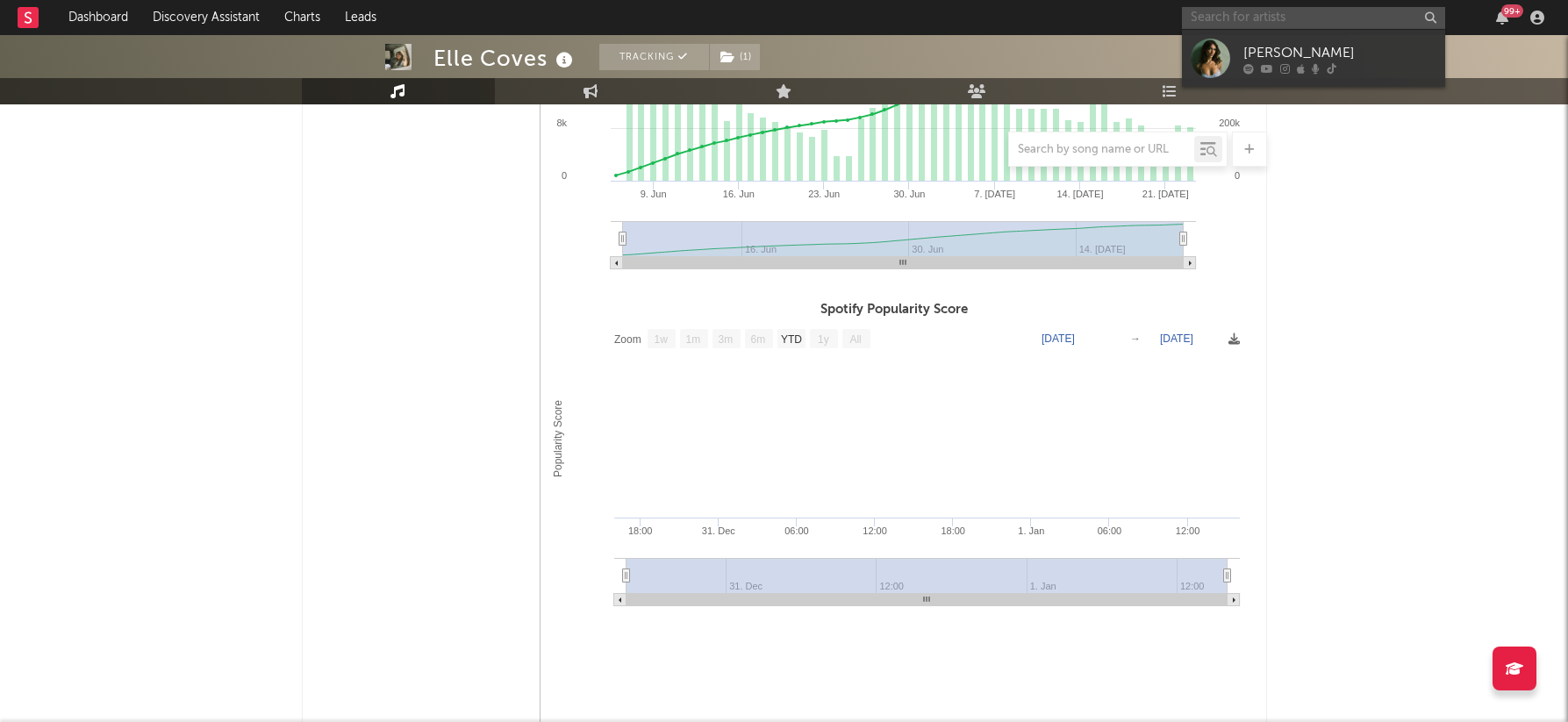 click at bounding box center (1314, 18) 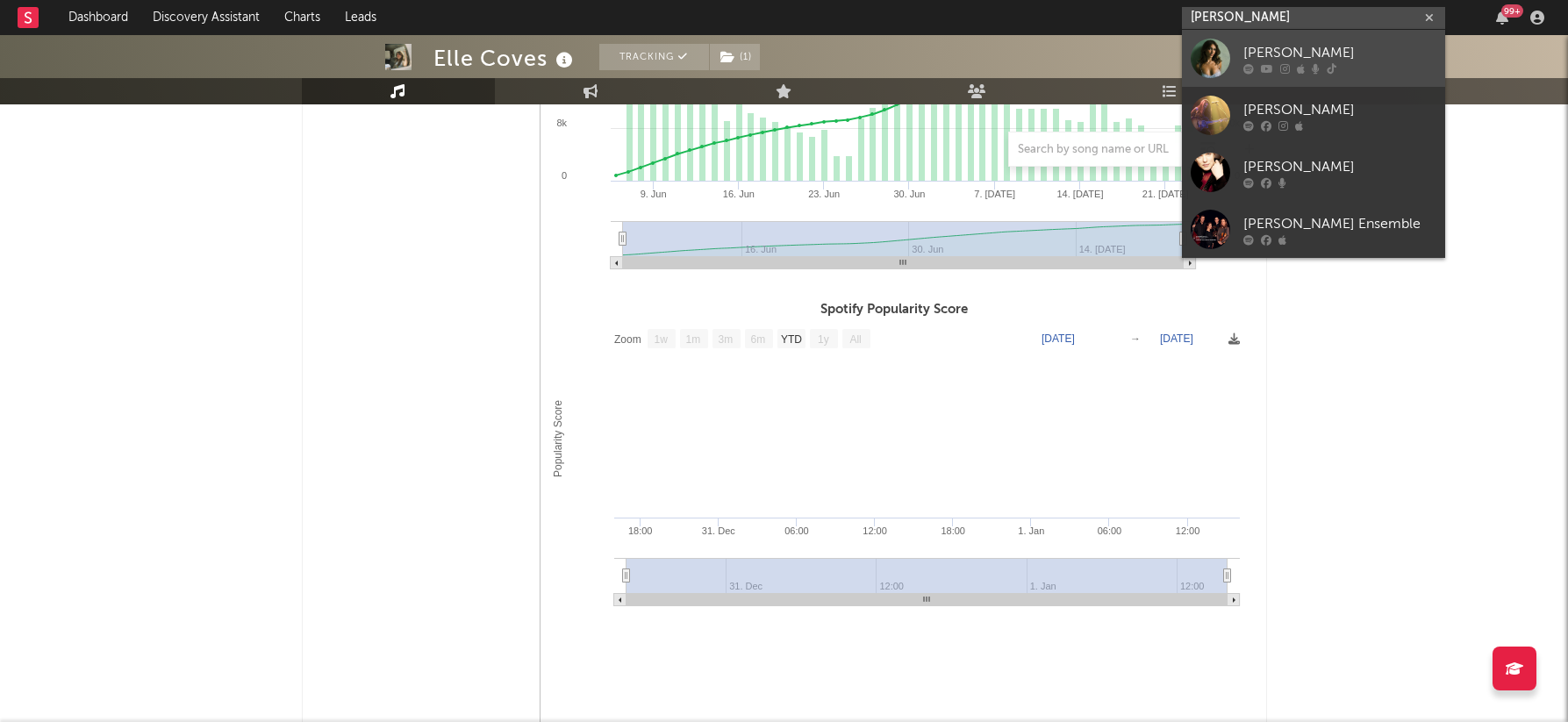 type on "[PERSON_NAME]" 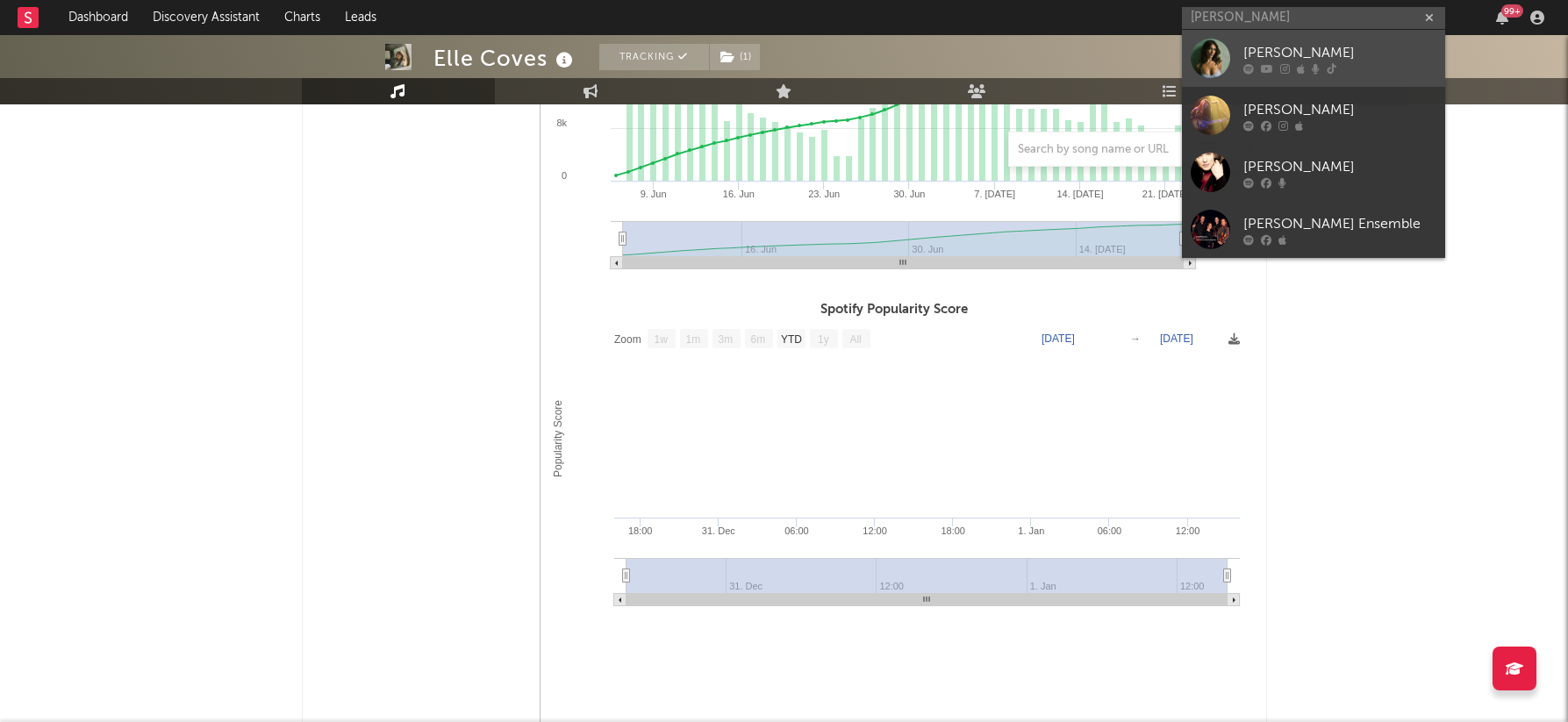 click on "[PERSON_NAME]" at bounding box center [1340, 53] 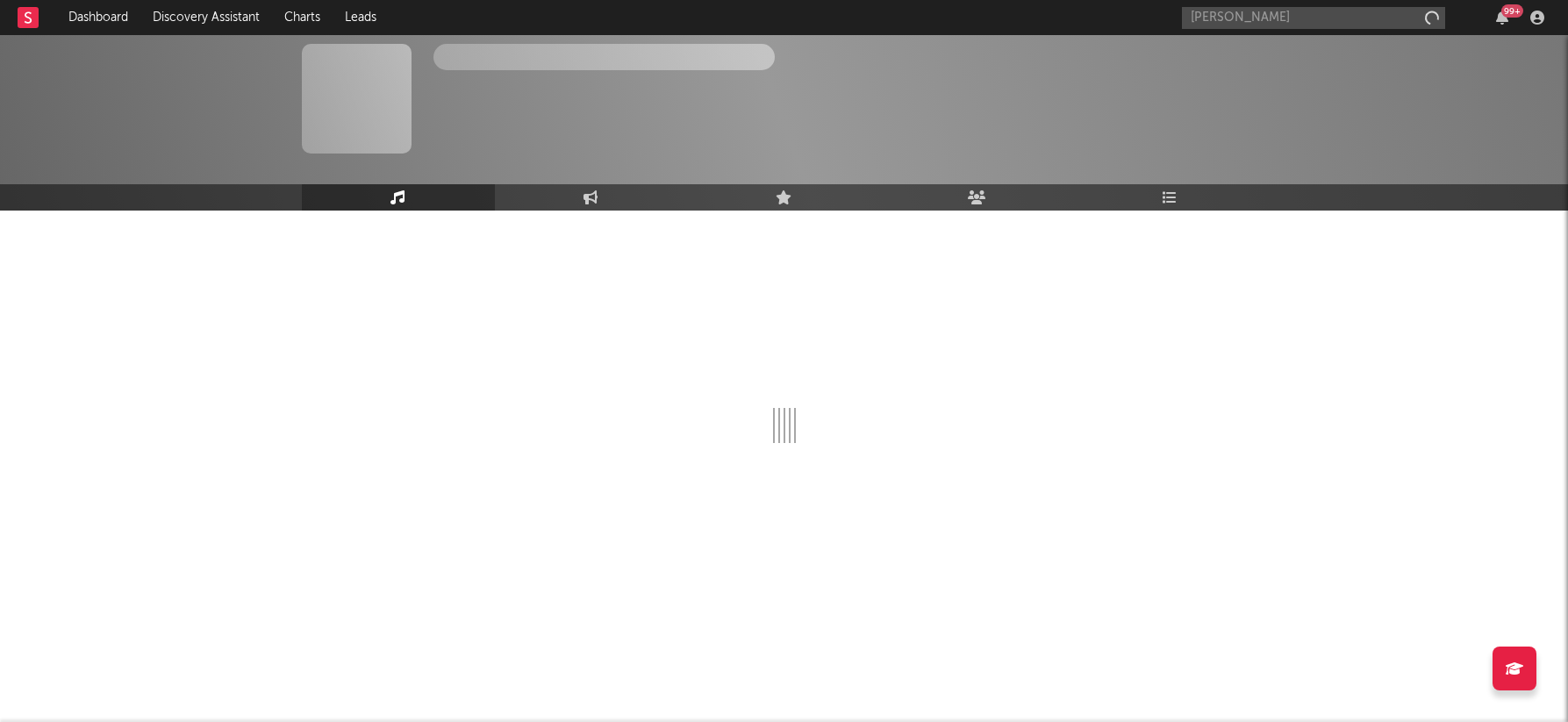 type 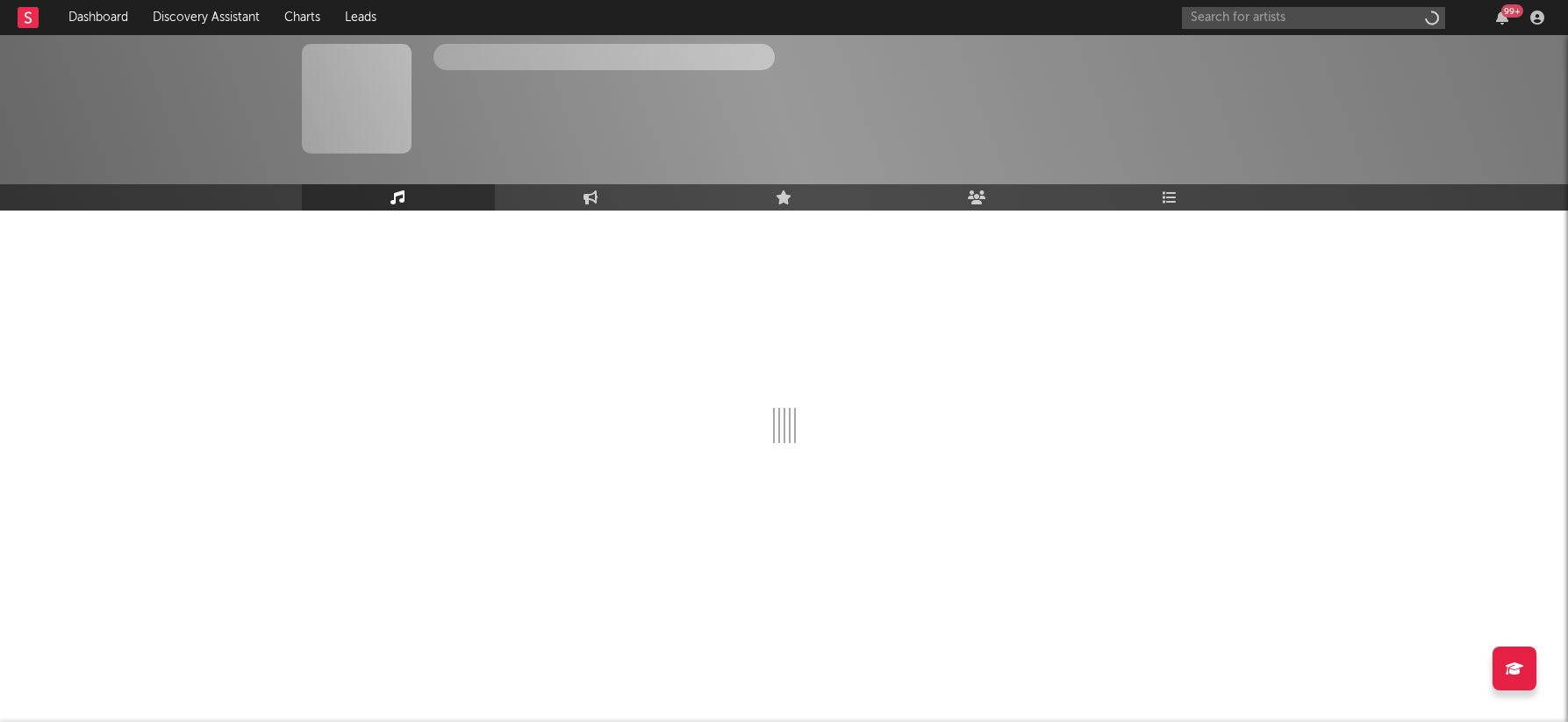 scroll, scrollTop: 0, scrollLeft: 0, axis: both 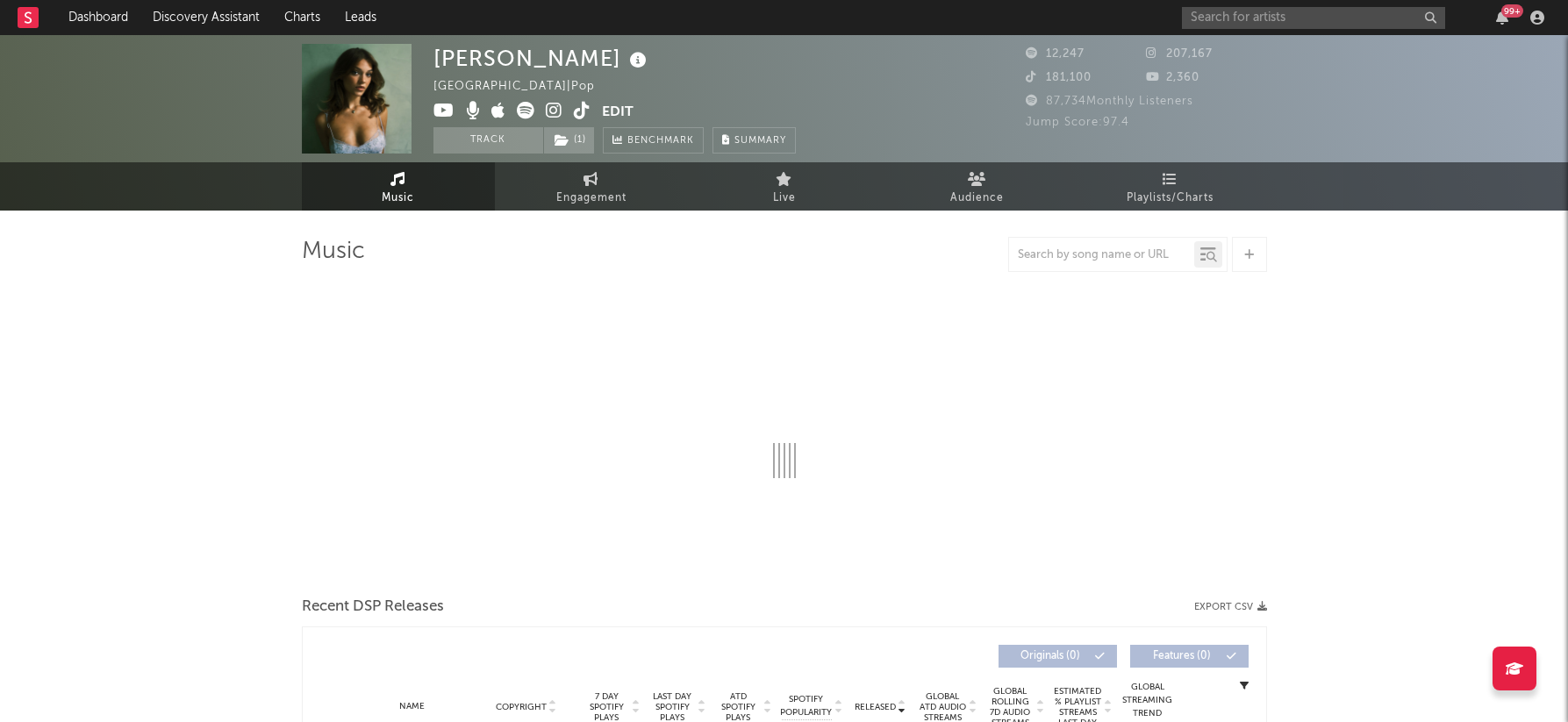 select on "1w" 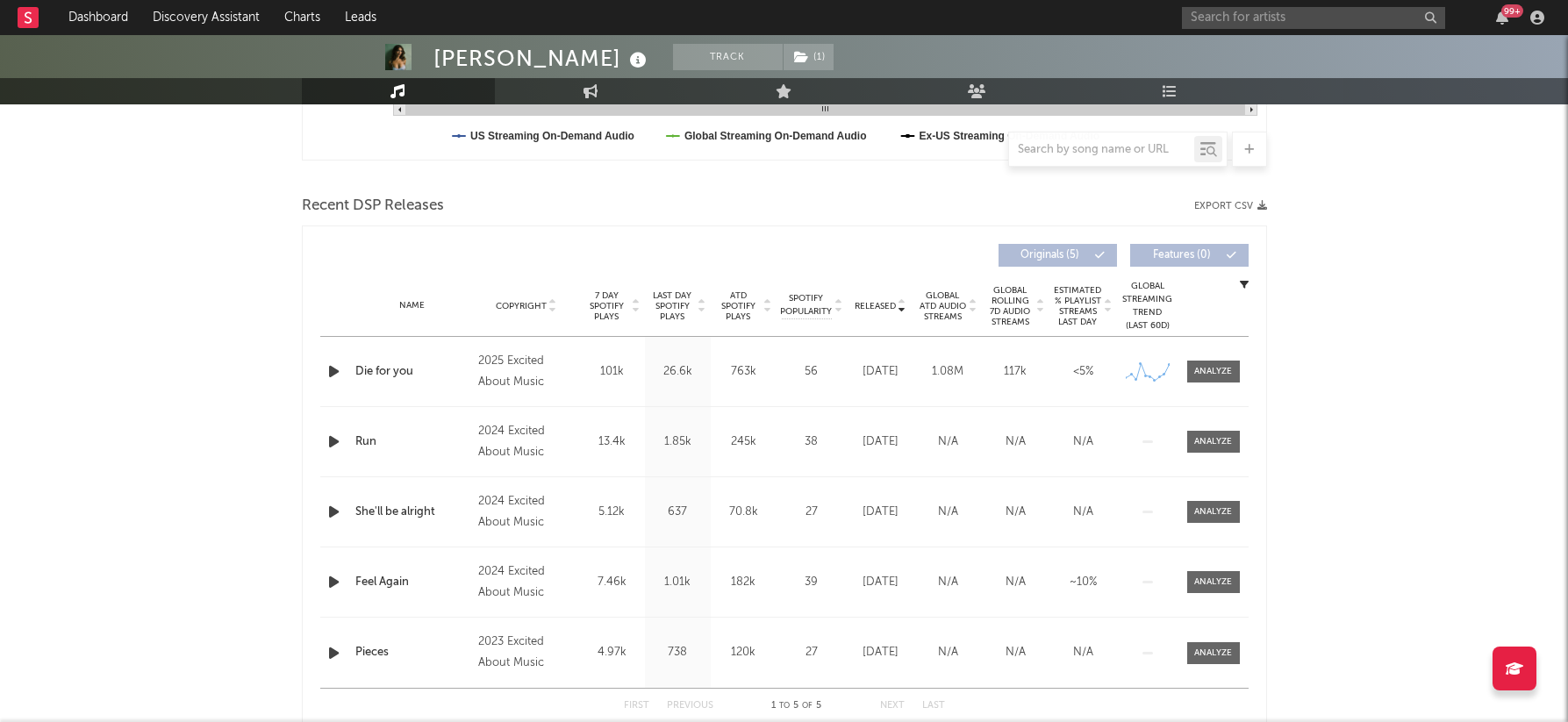 scroll, scrollTop: 540, scrollLeft: 0, axis: vertical 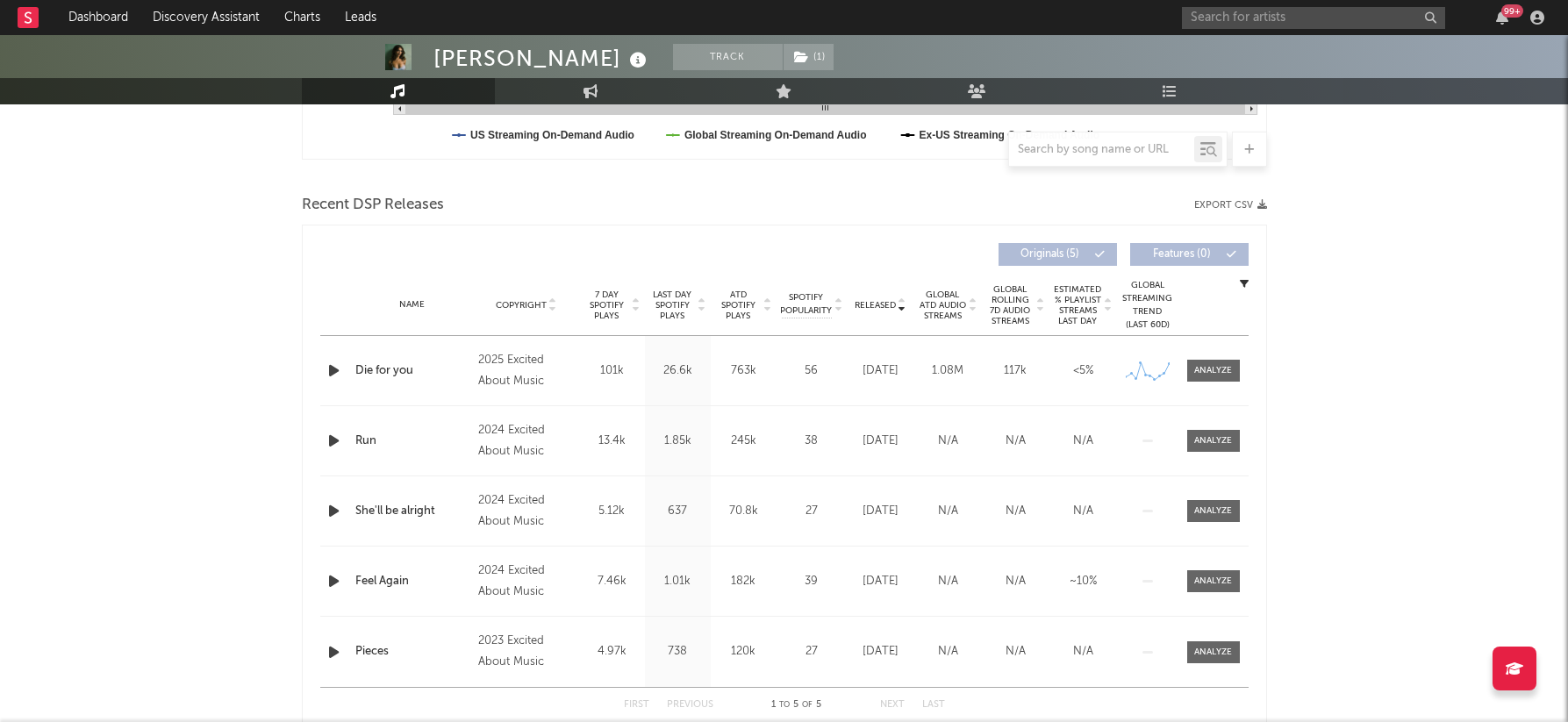 click at bounding box center (333, 370) 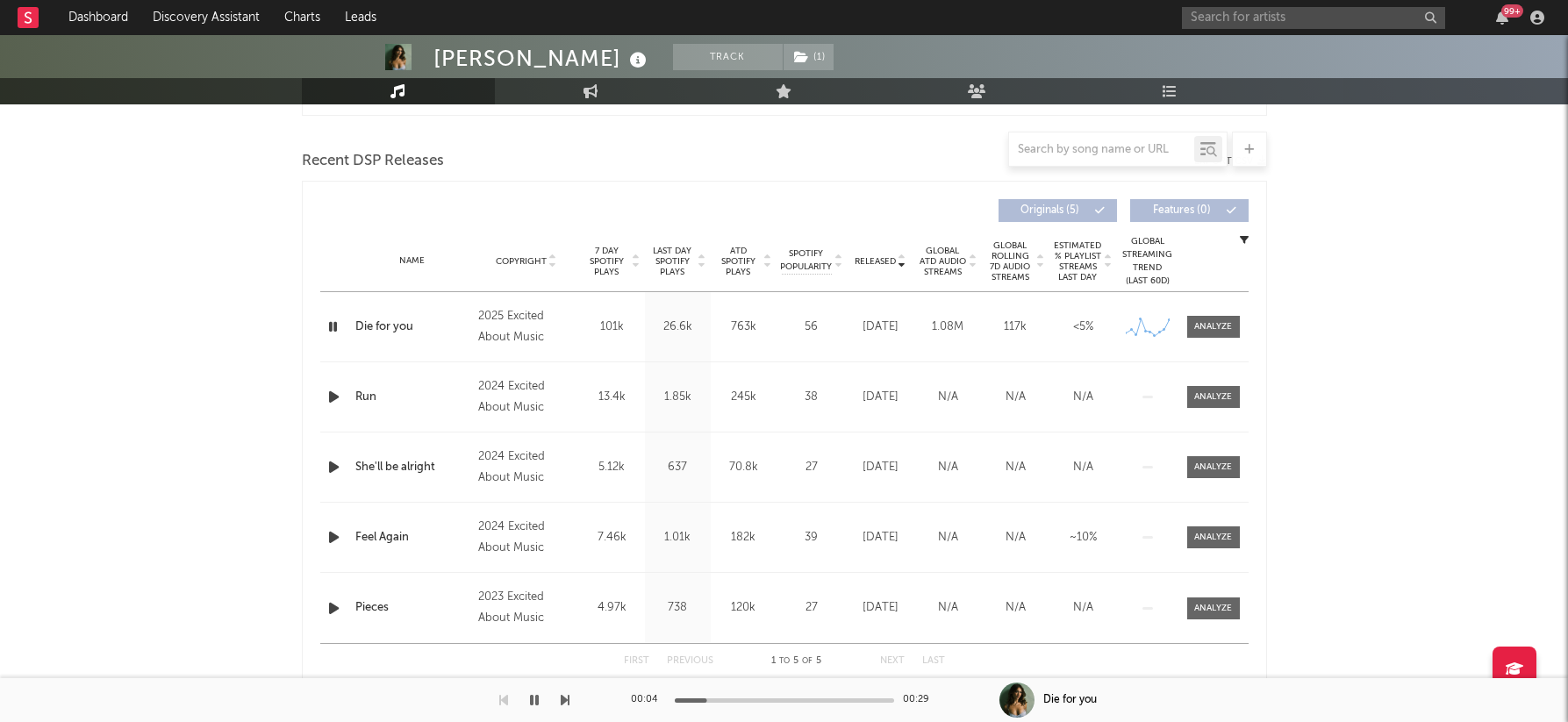 scroll, scrollTop: 588, scrollLeft: 0, axis: vertical 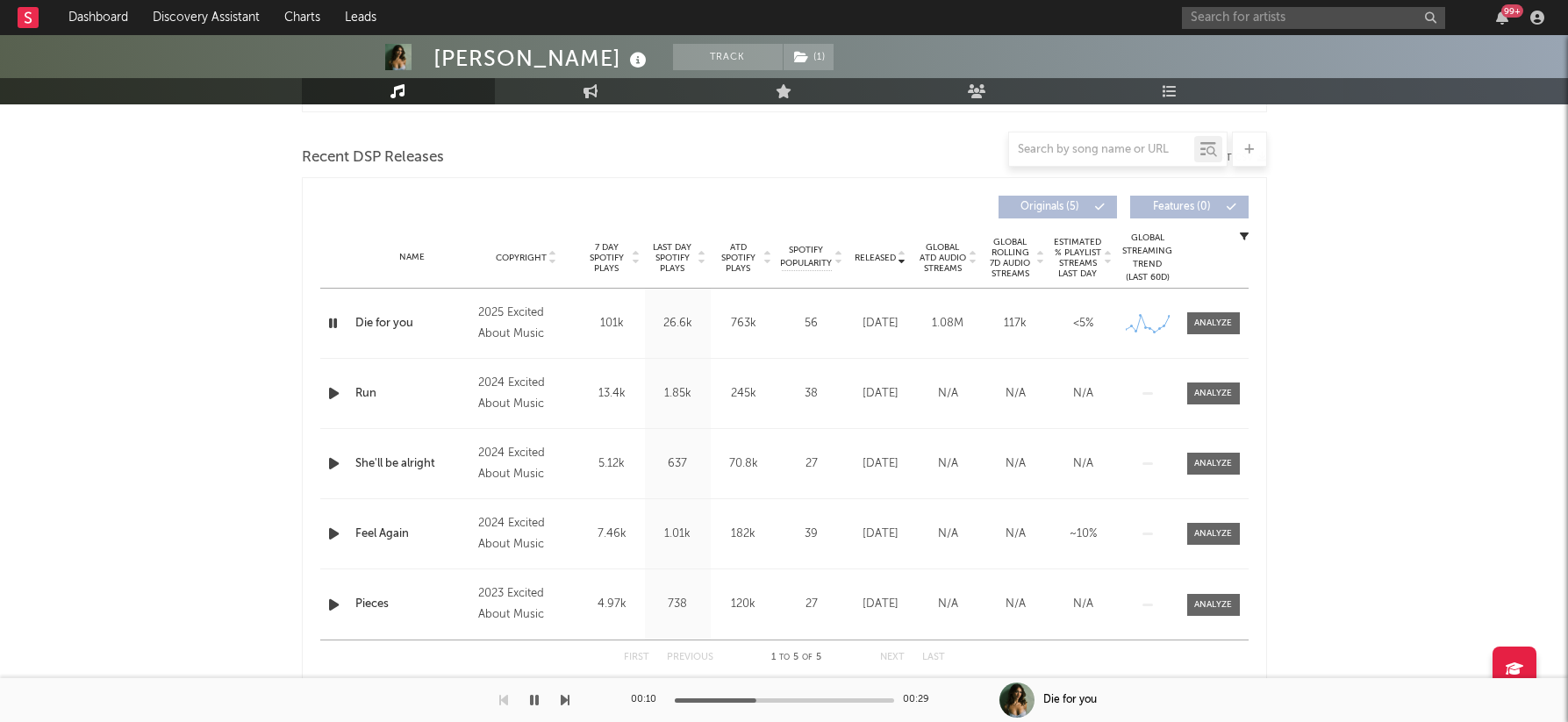 click at bounding box center (534, 700) 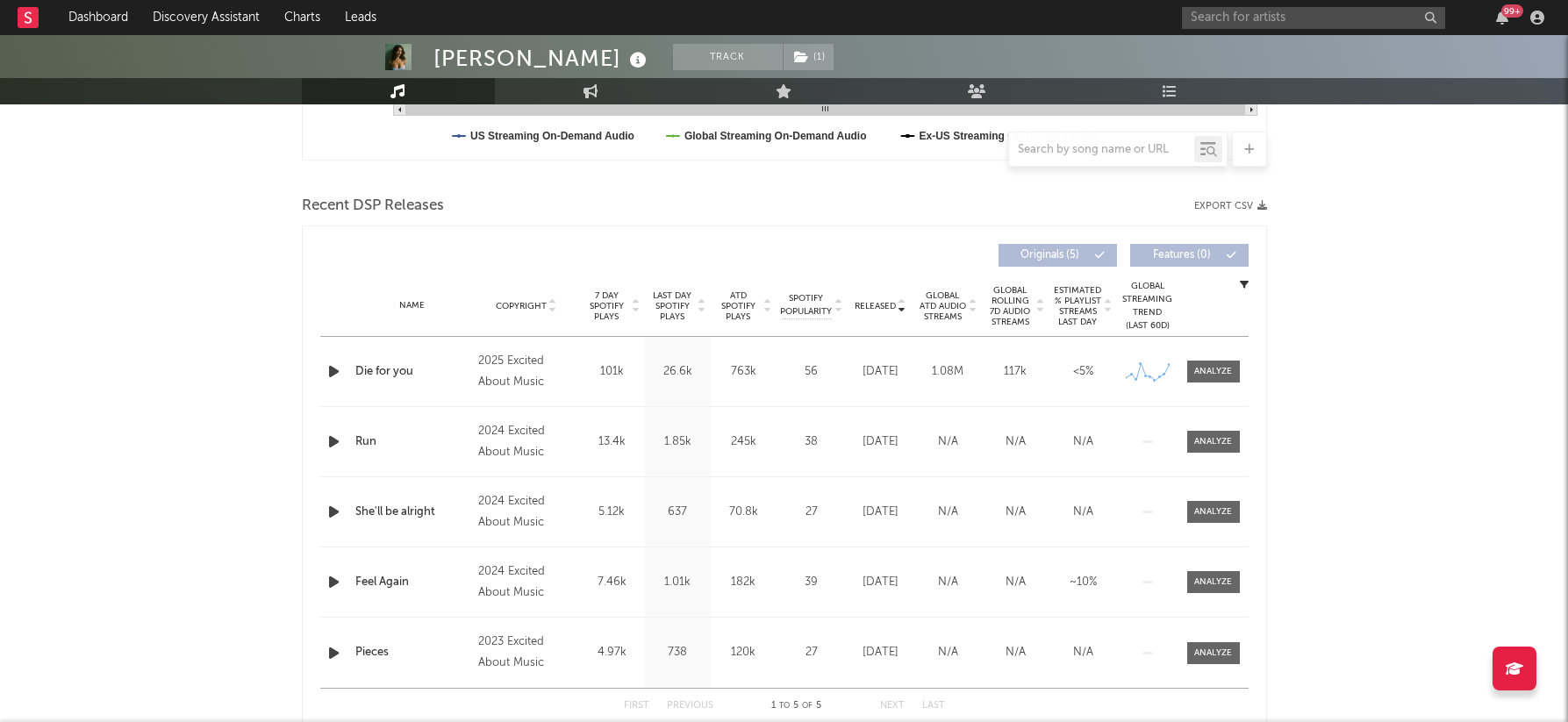 scroll, scrollTop: 538, scrollLeft: 0, axis: vertical 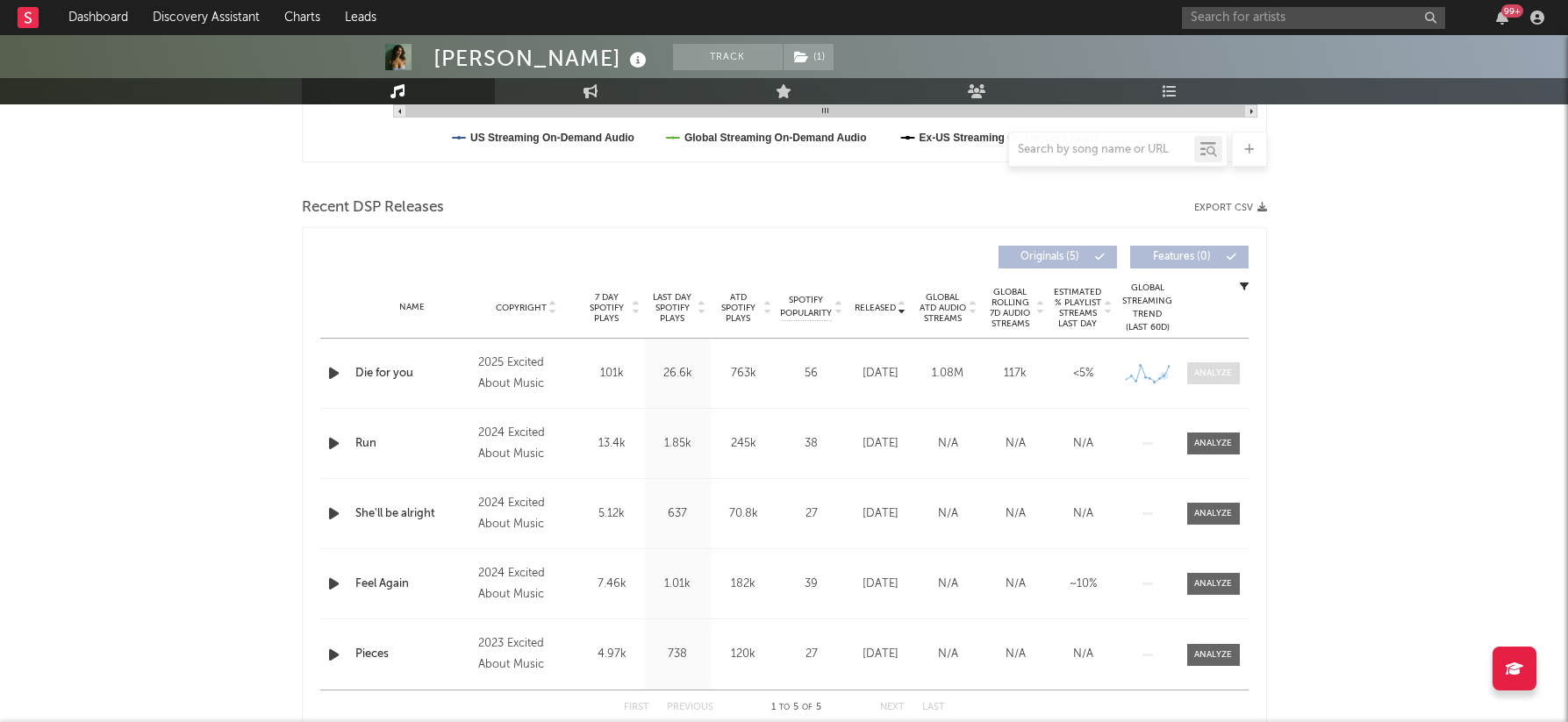 click at bounding box center [1213, 373] 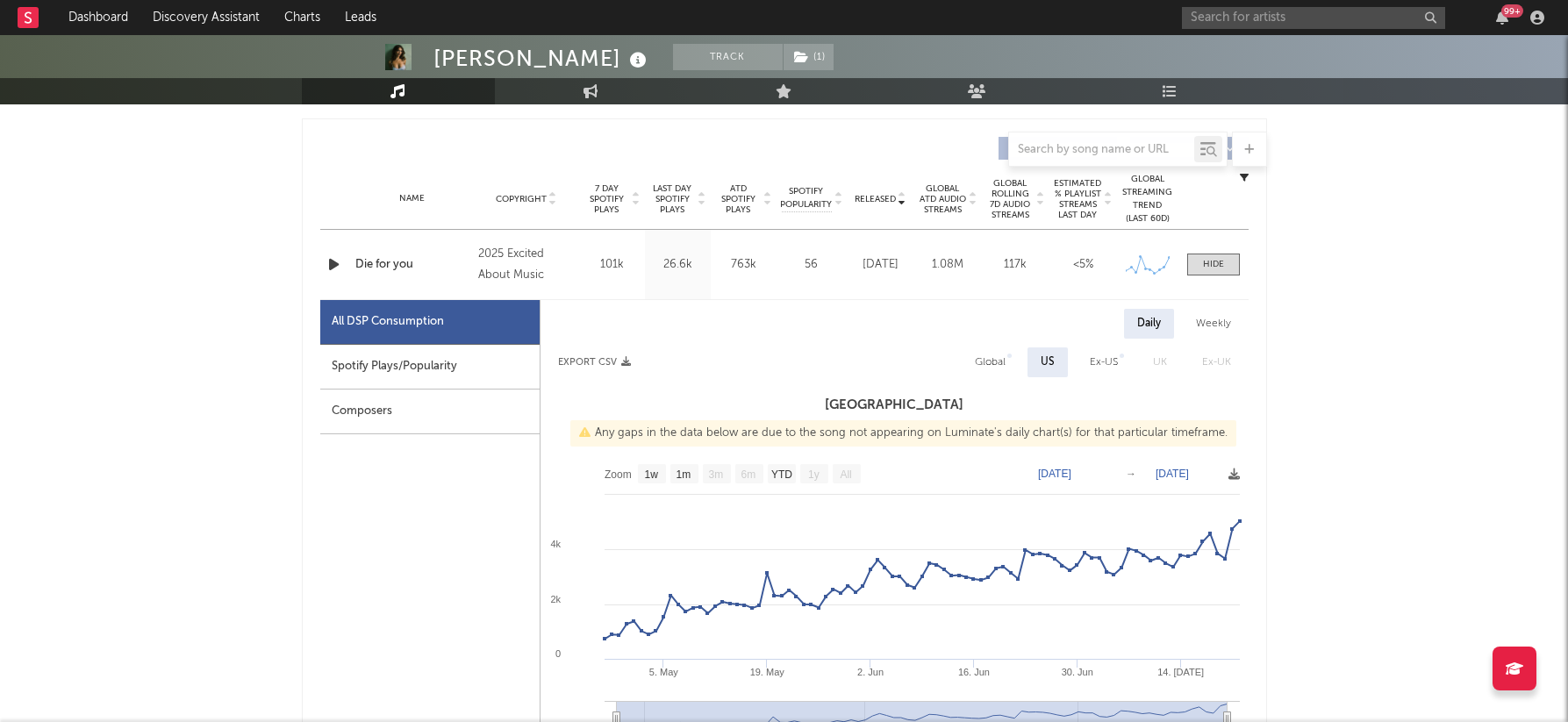 scroll, scrollTop: 723, scrollLeft: 0, axis: vertical 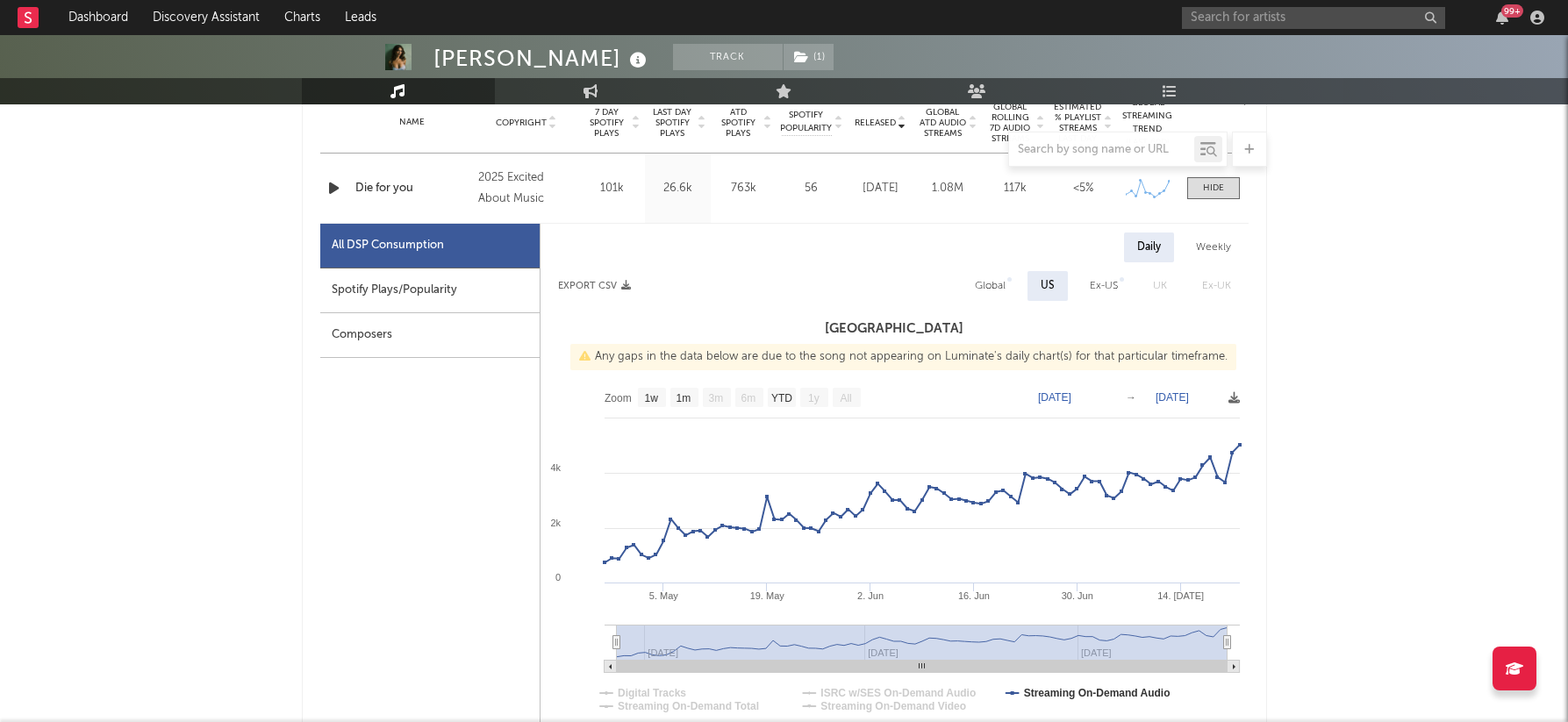 click on "Spotify Plays/Popularity" at bounding box center (430, 290) 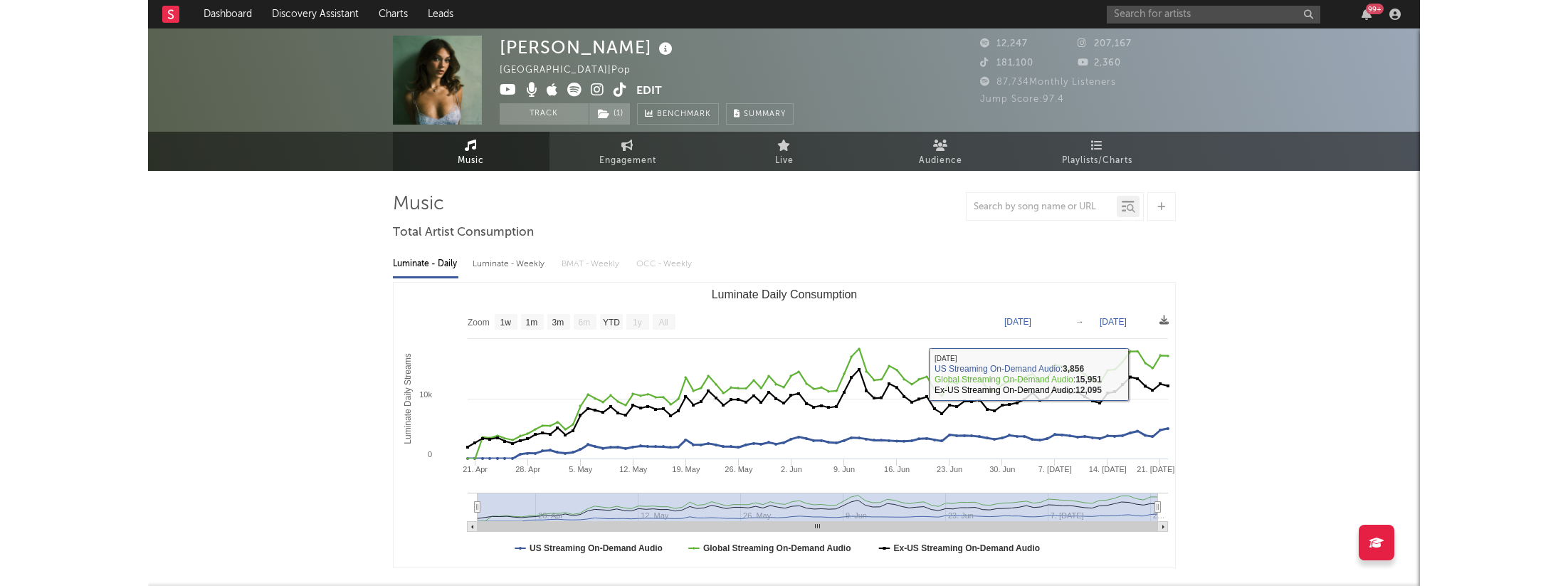 scroll, scrollTop: 0, scrollLeft: 0, axis: both 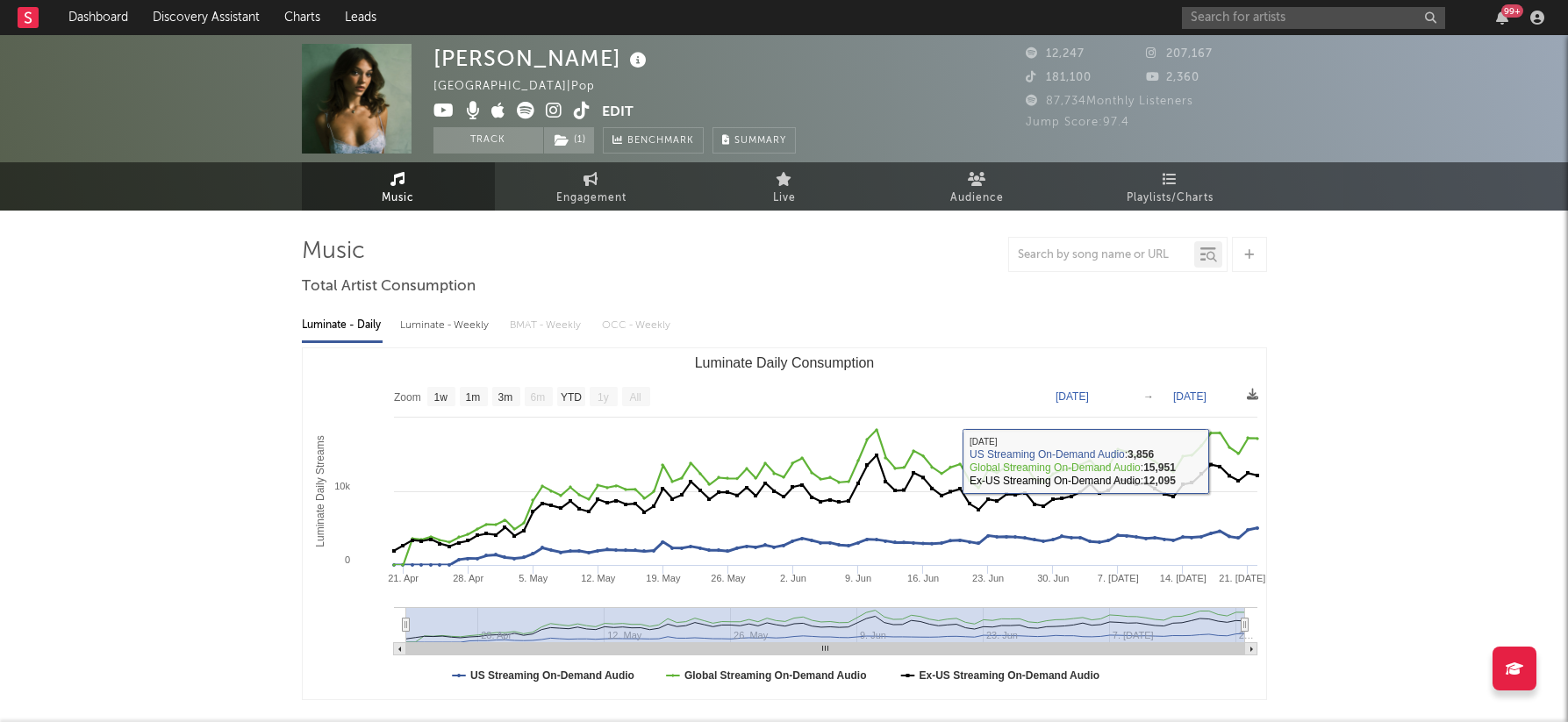 click on "[PERSON_NAME] Netherlands  |  Pop Edit Track ( 1 ) Benchmark Summary 12,247 207,167 181,100 2,360 87,734  Monthly Listeners Jump Score:  97.4 Music Engagement Live Audience Playlists/Charts Music Total Artist Consumption Luminate - Daily Luminate - Weekly BMAT - Weekly OCC - Weekly Zoom 1w 1m 3m 6m YTD 1y All [DATE] [DATE] Created with Highcharts 10.3.3 Luminate Daily Streams Luminate Daily Consumption [DATE]. [DATE]. May [DATE]. May 26. [DATE]. [DATE]. Jun [DATE]. Jun 30. [DATE]. [DATE] [DATE]. [DATE] [DATE]. May 26. May [DATE]. Jun [DATE]. [DATE]… 0 10k 20k Zoom 1w 1m 3m 6m YTD 1y All [DATE] → [DATE] US Streaming On-Demand Audio Global Streaming On-Demand Audio Ex-US Streaming On-Demand Audio [DATE] ​ US Streaming On-Demand Audio :  3,856 ​ Global Streaming On-Demand Audio :  15,951 ​ Ex-US Streaming On-Demand Audio :  12,095 ​ Recent DSP Releases Export CSV  Released Copyright 7 Day Spotify Plays Last Day Spotify Plays ATD Spotify Plays" at bounding box center [784, 1777] 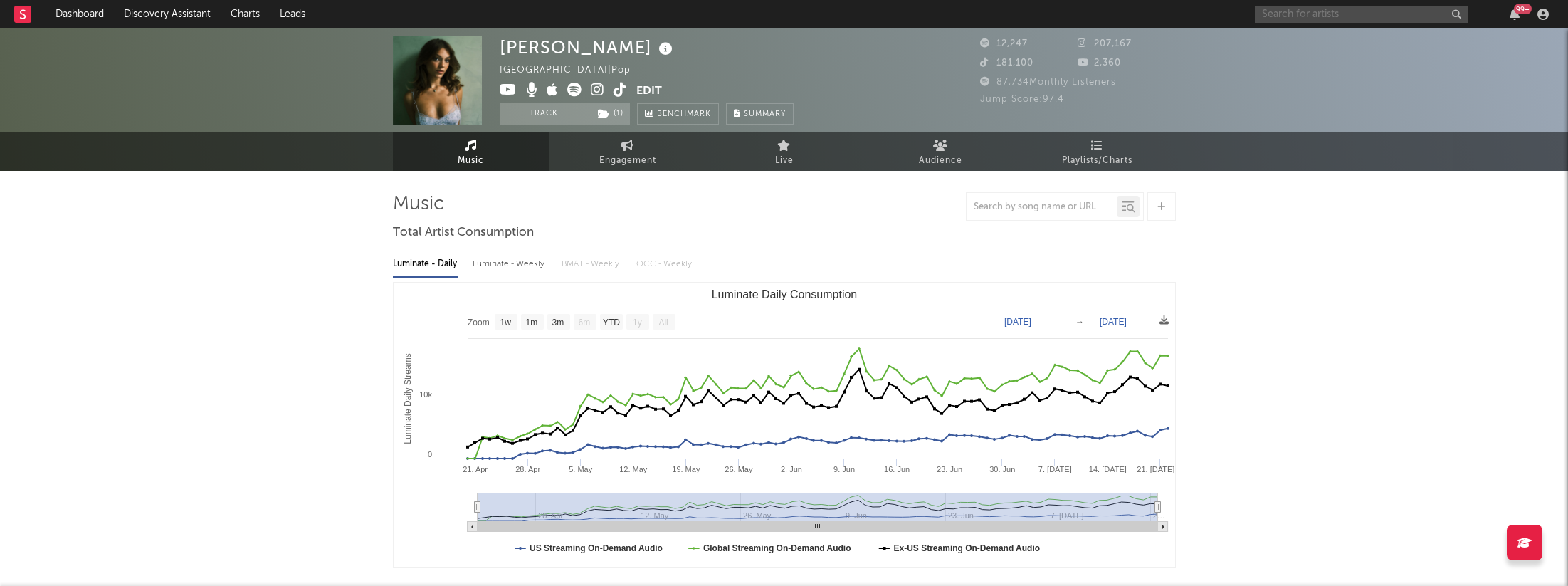 click at bounding box center (1362, 14) 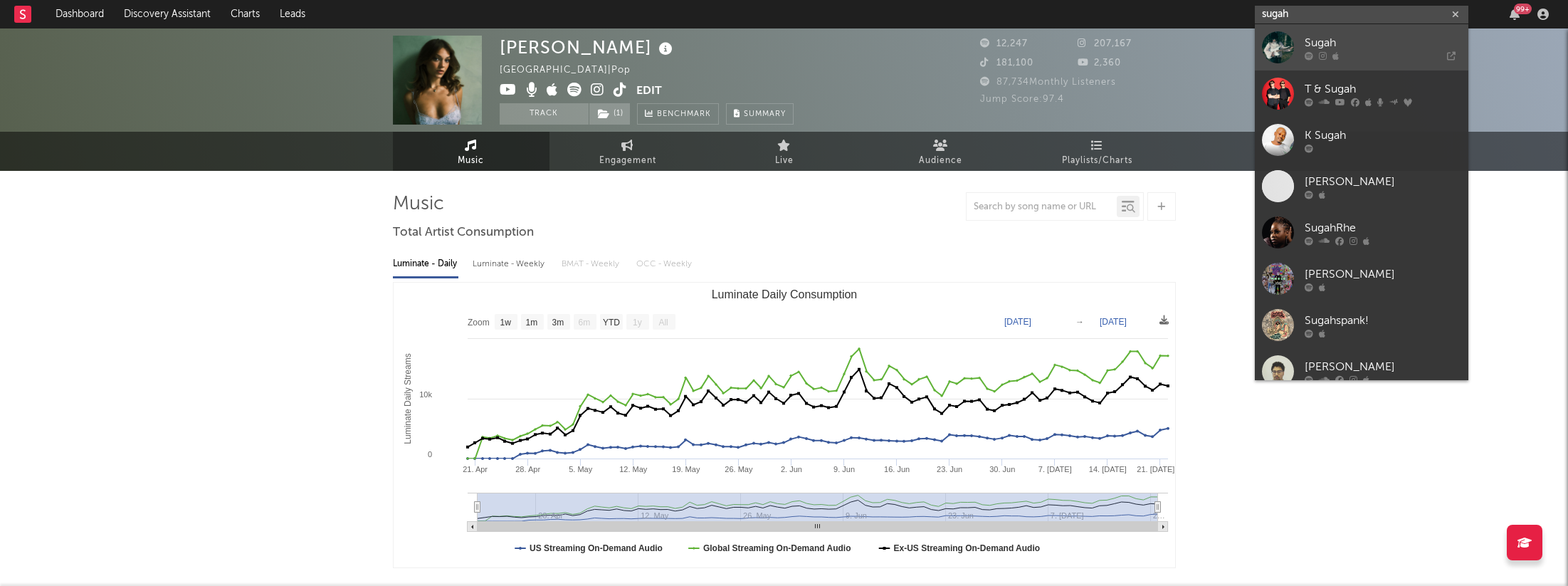 type on "sugah" 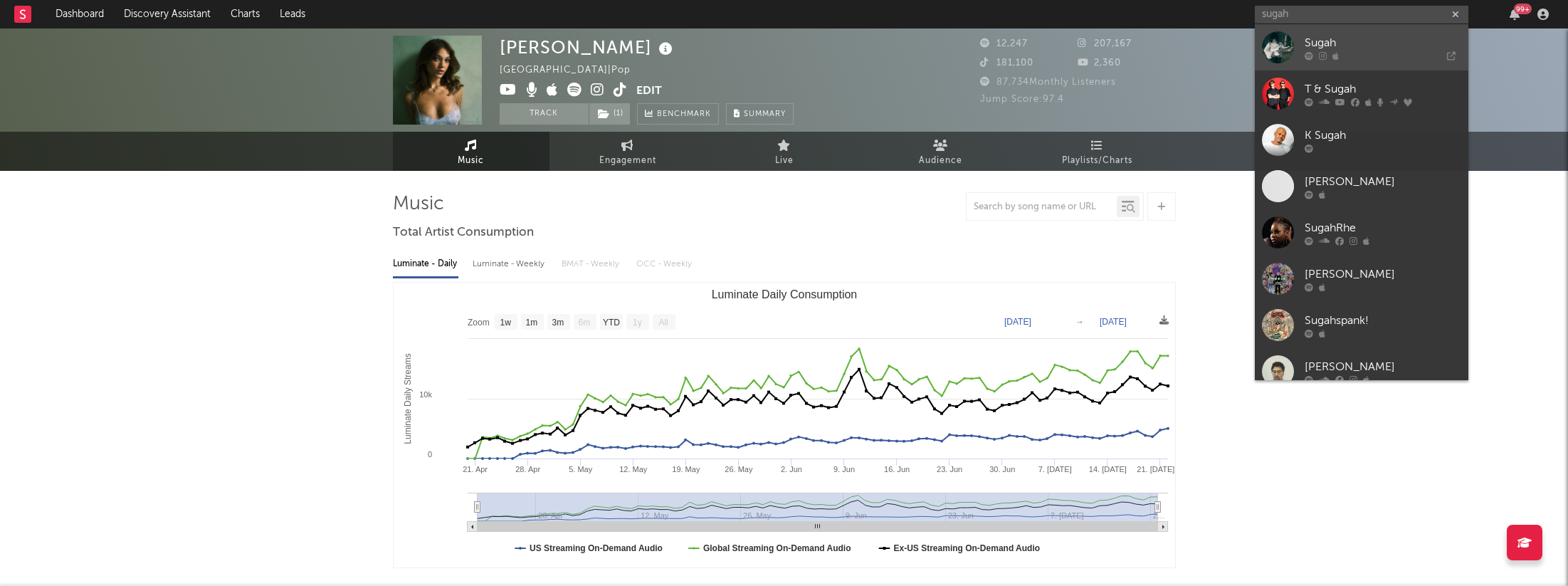 click at bounding box center (1278, 47) 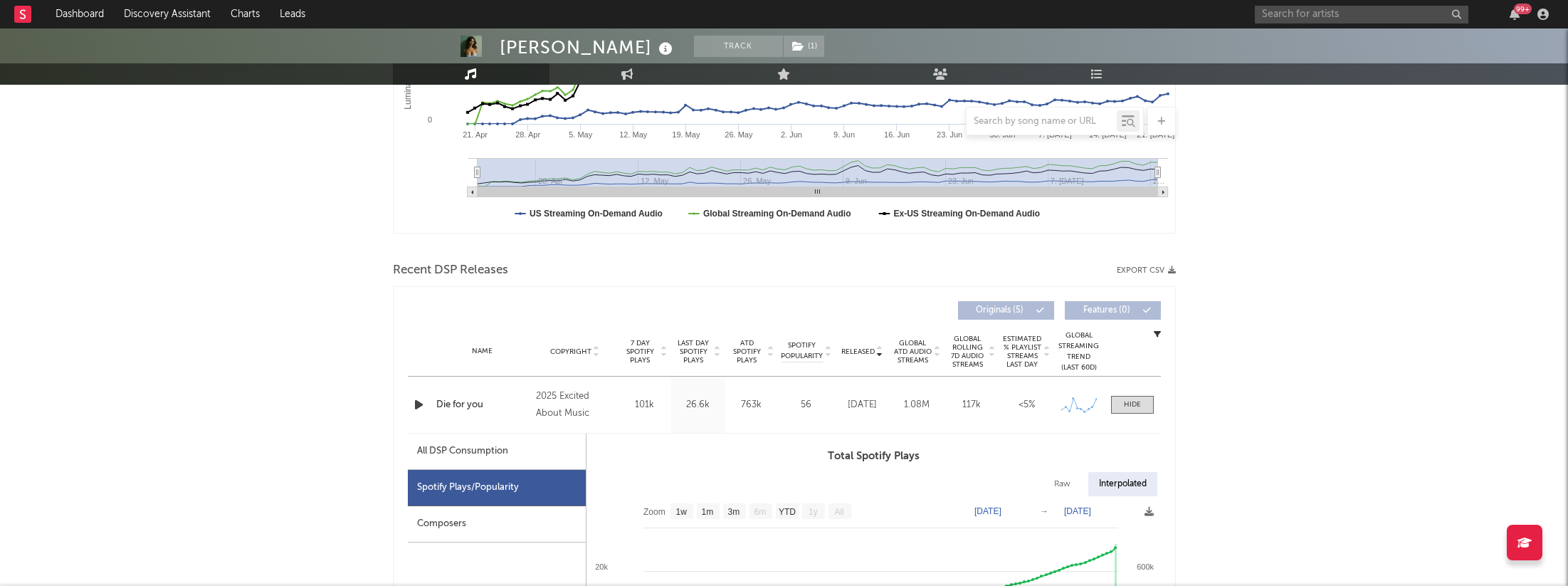 scroll, scrollTop: 487, scrollLeft: 0, axis: vertical 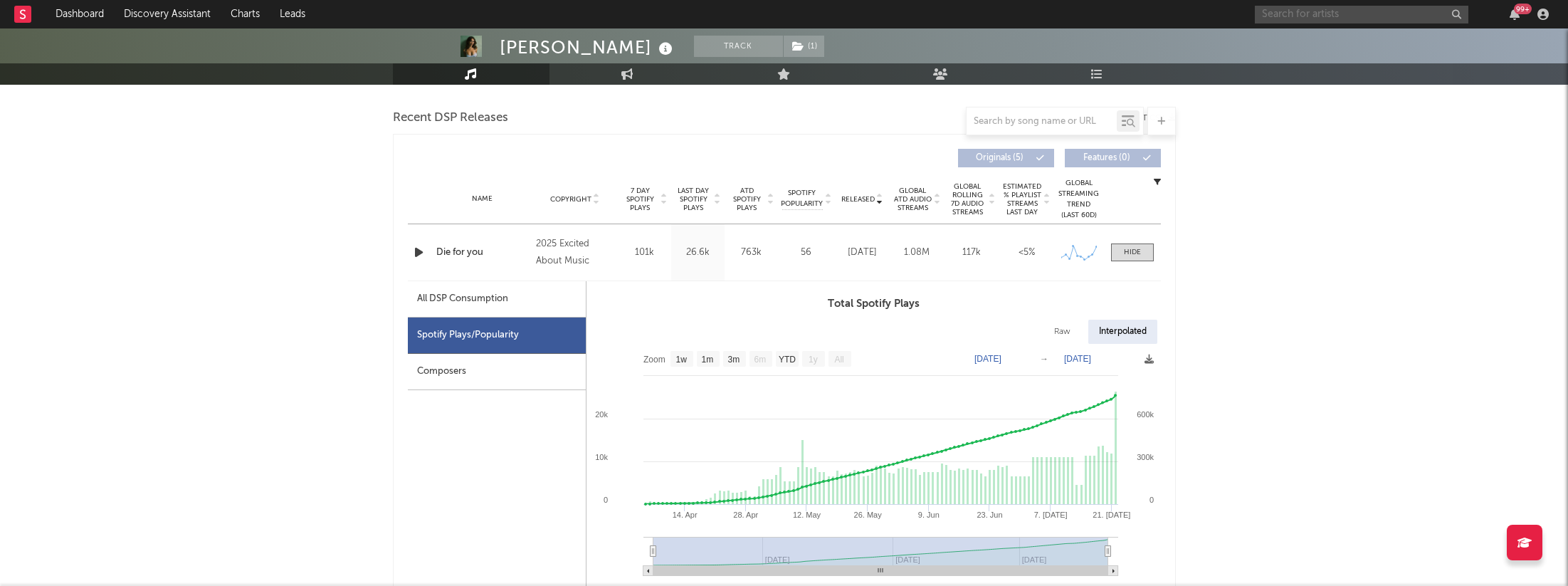 click at bounding box center [1362, 14] 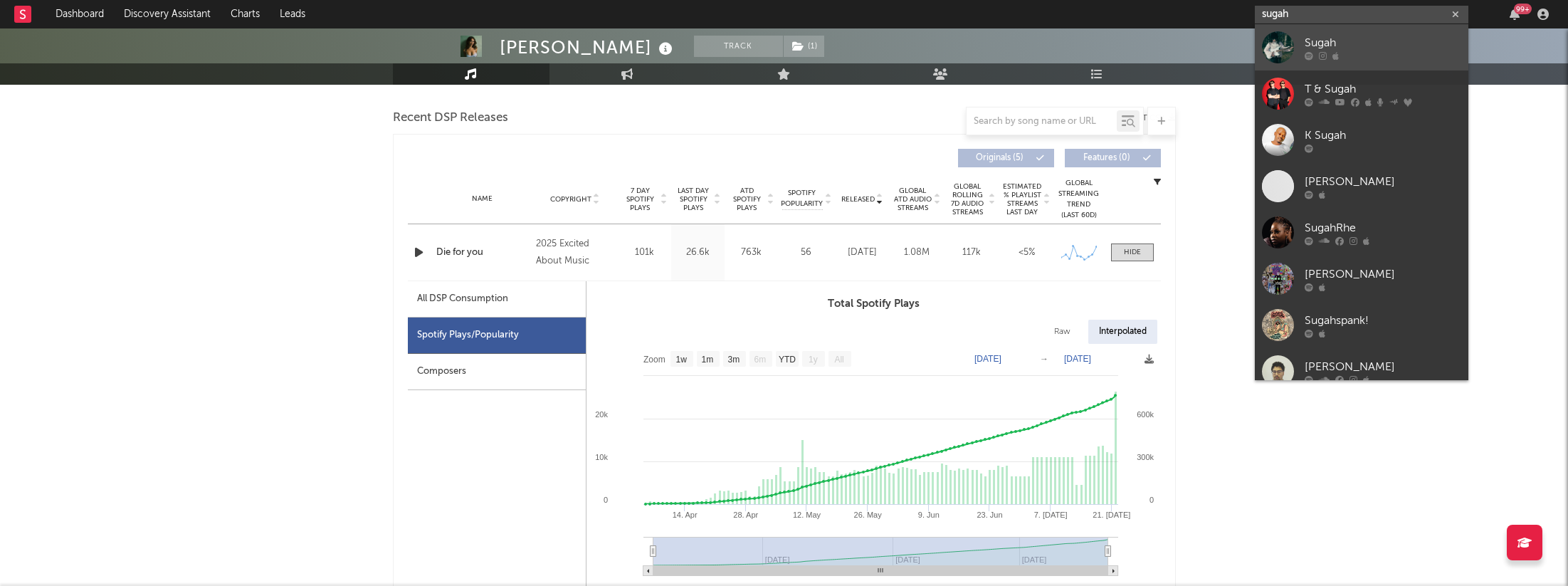 type on "sugah" 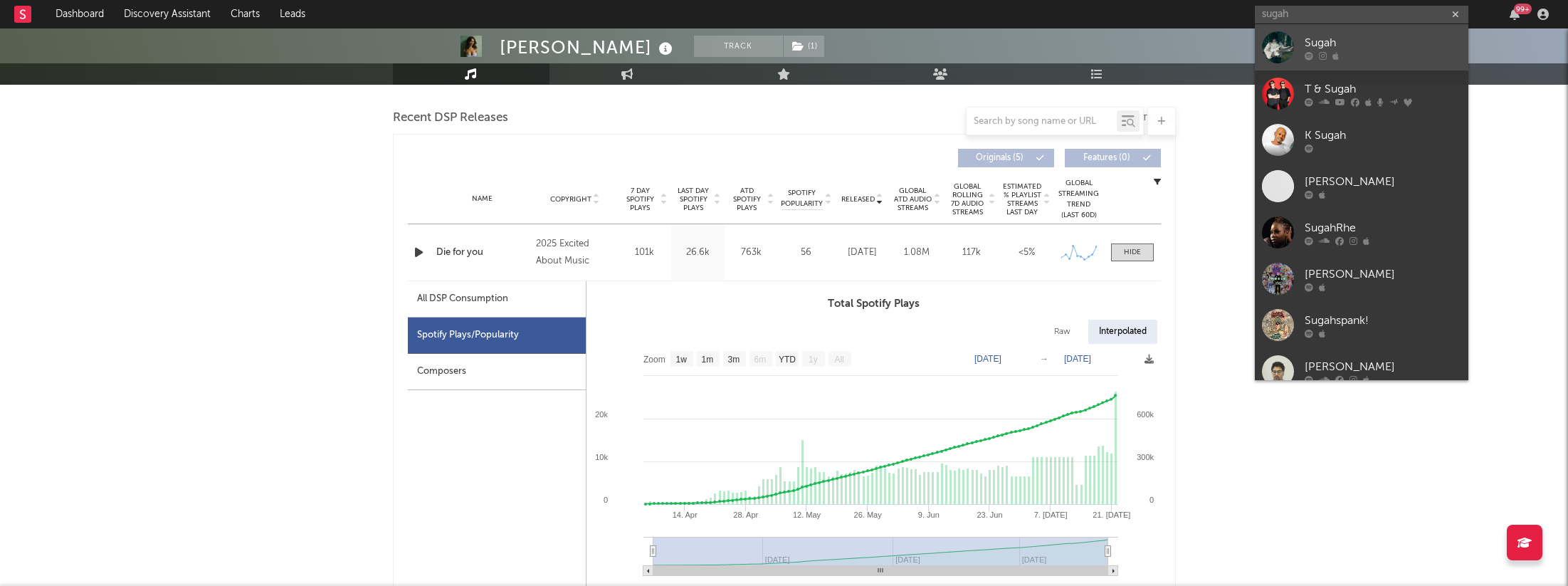 click on "Sugah" at bounding box center [1362, 47] 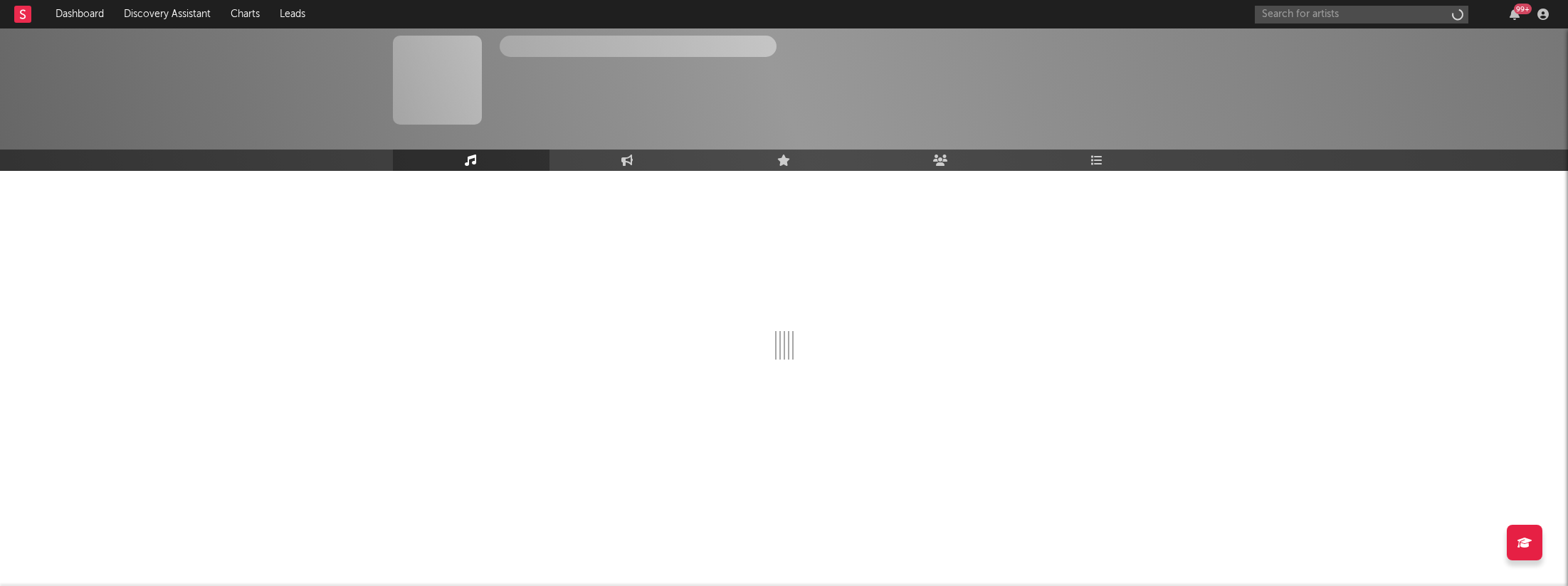 scroll, scrollTop: 0, scrollLeft: 0, axis: both 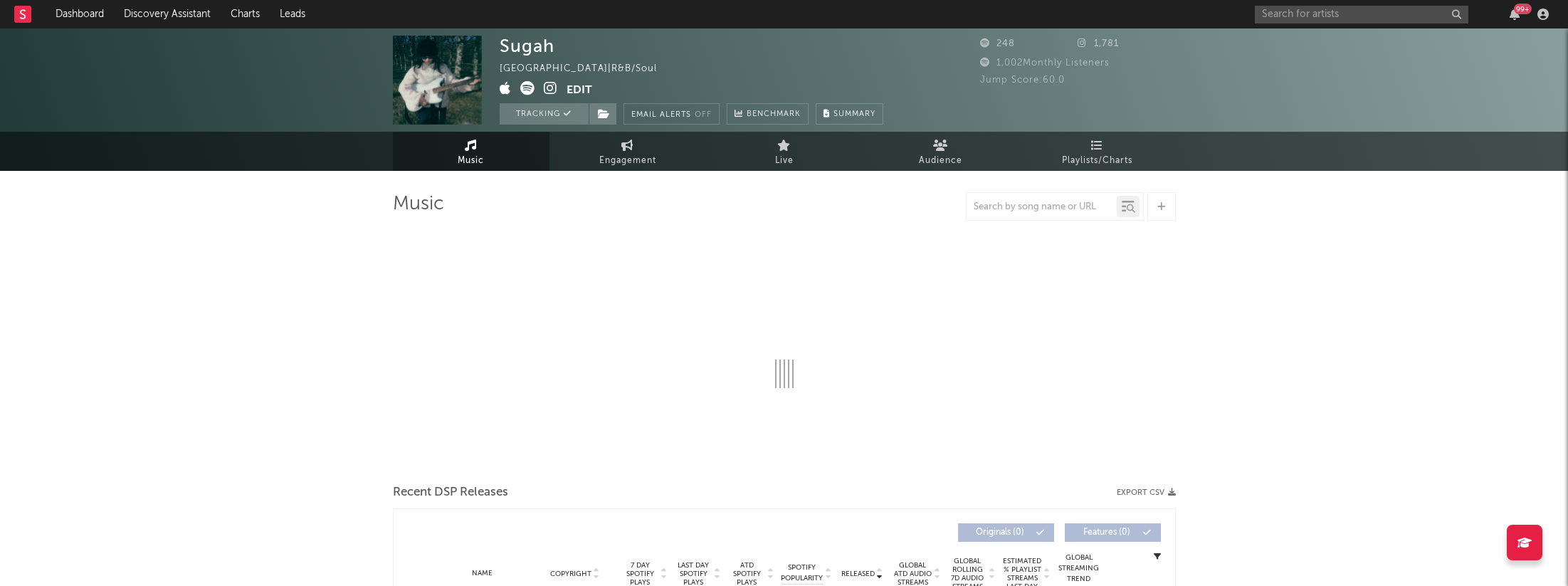 select on "1w" 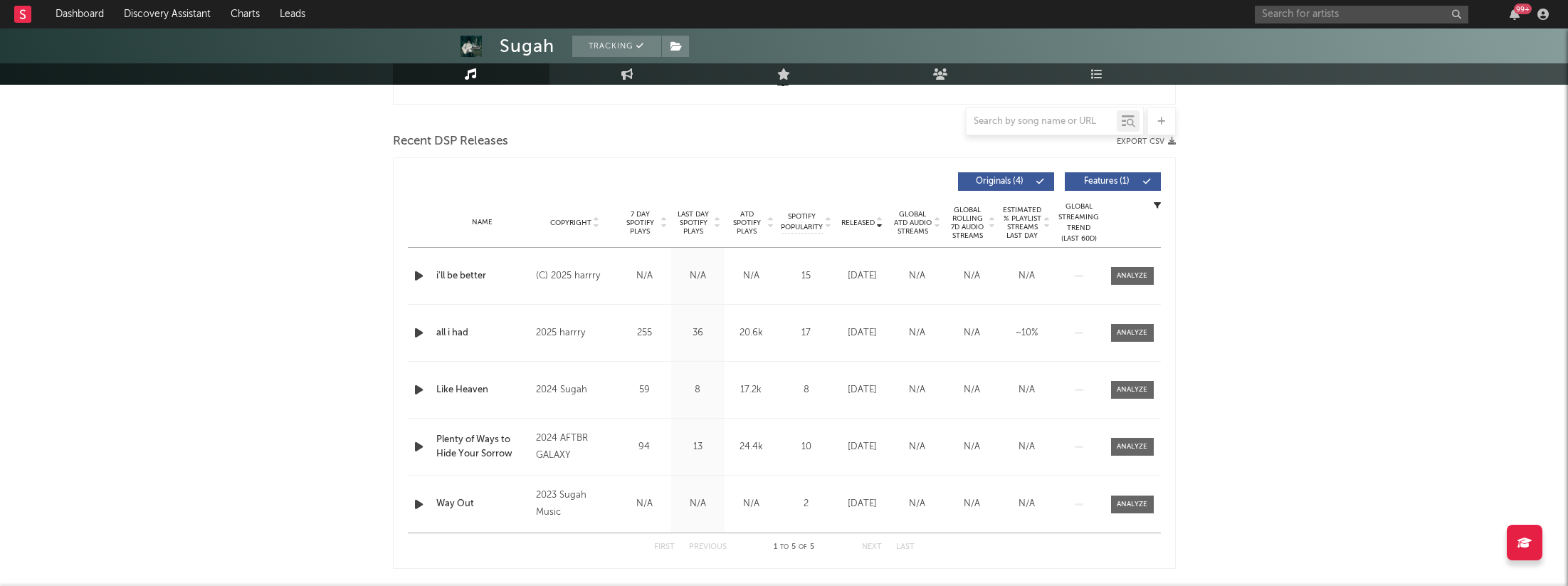 scroll, scrollTop: 496, scrollLeft: 0, axis: vertical 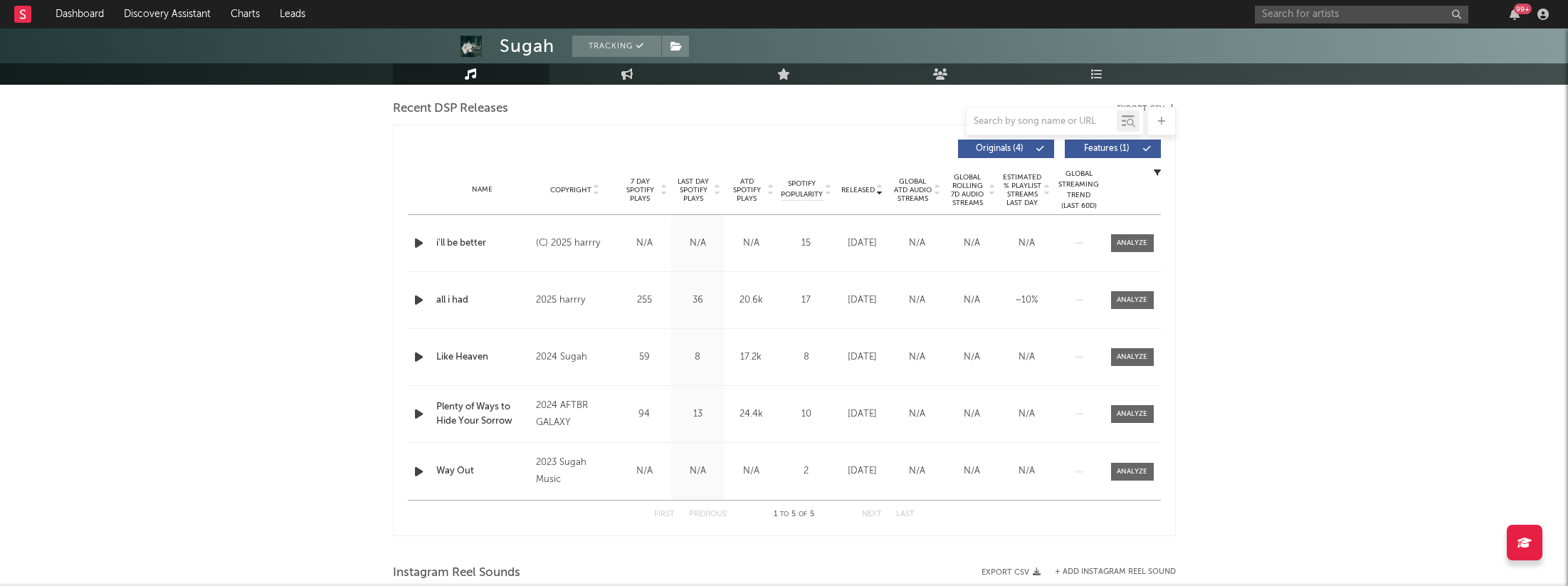 click at bounding box center (419, 243) 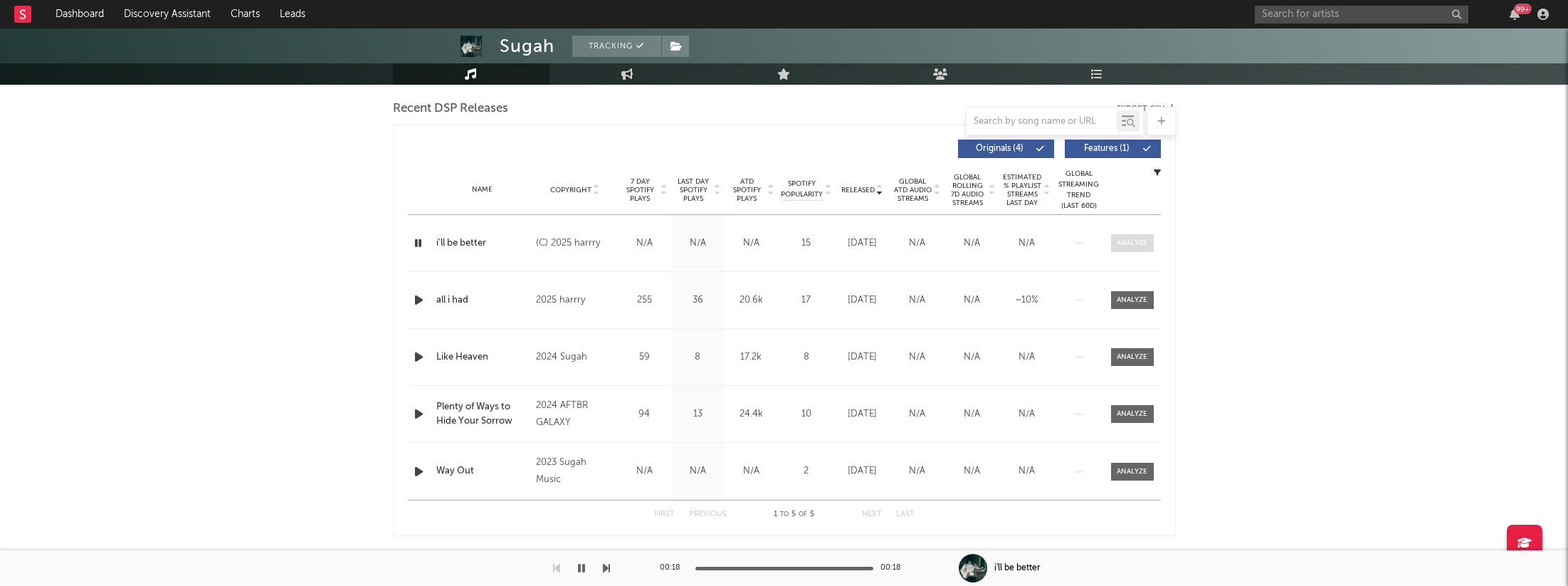 click at bounding box center (1132, 243) 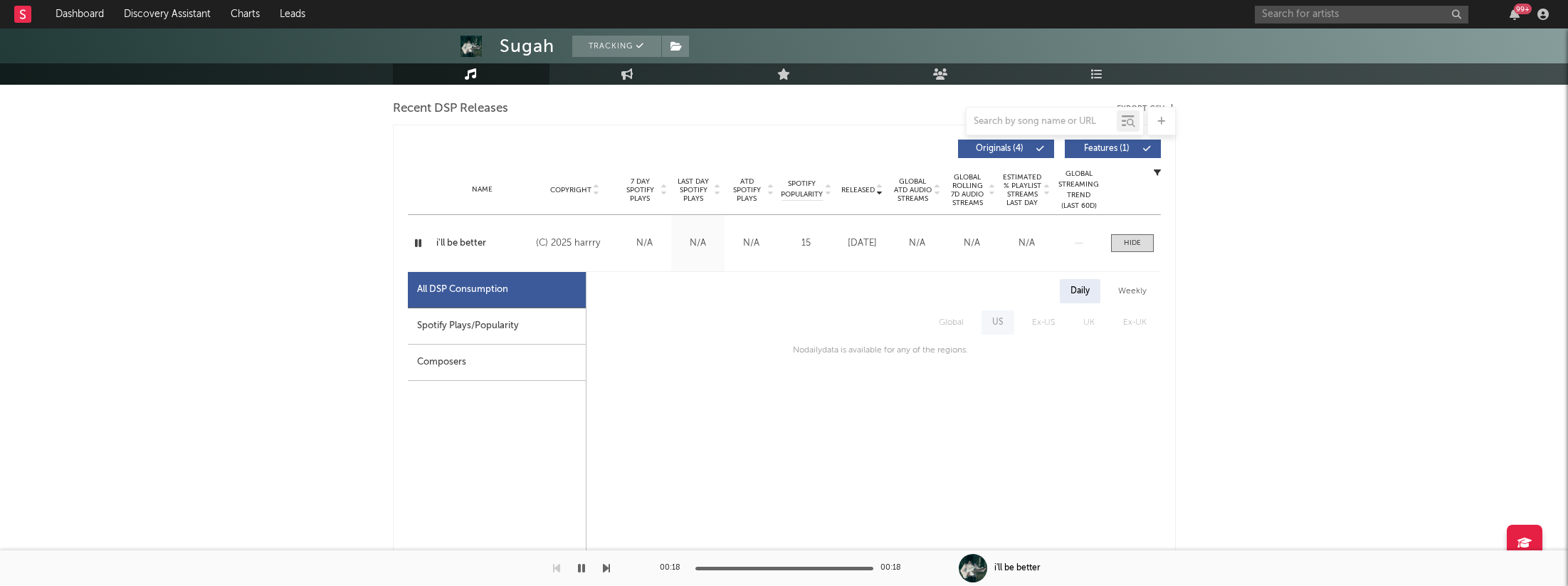 click on "Spotify Plays/Popularity" at bounding box center [497, 326] 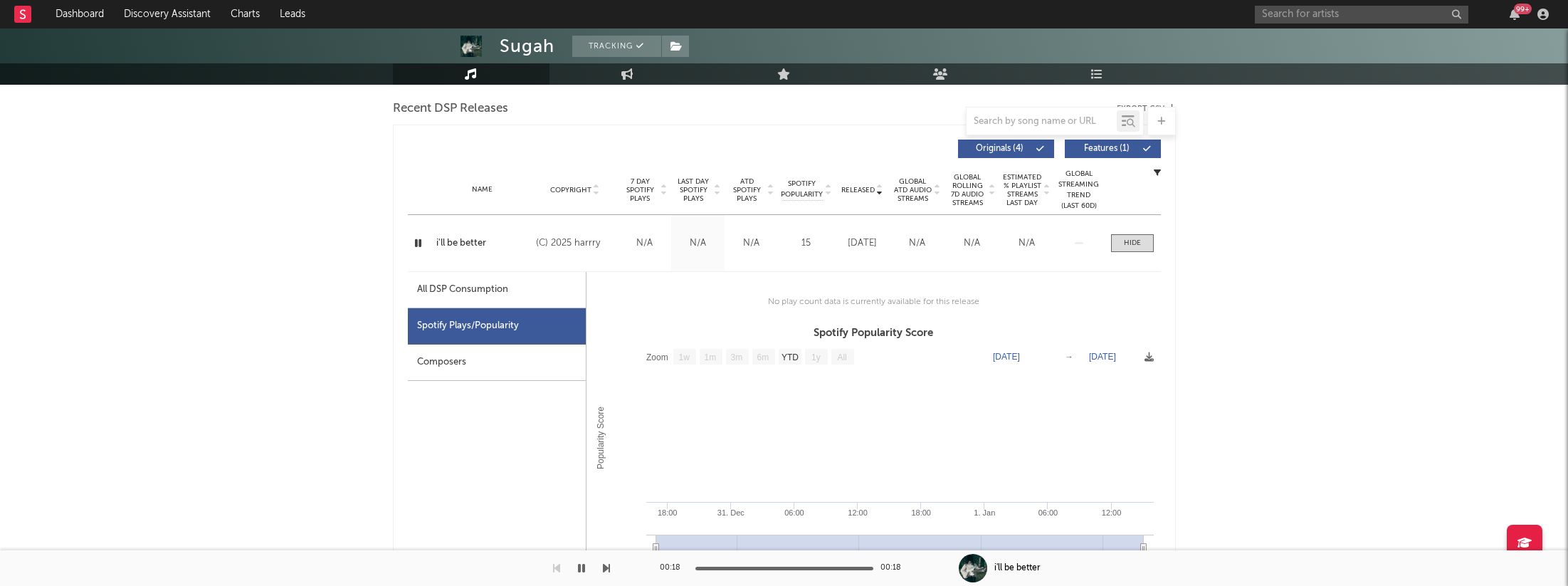 click on "Composers" at bounding box center [497, 362] 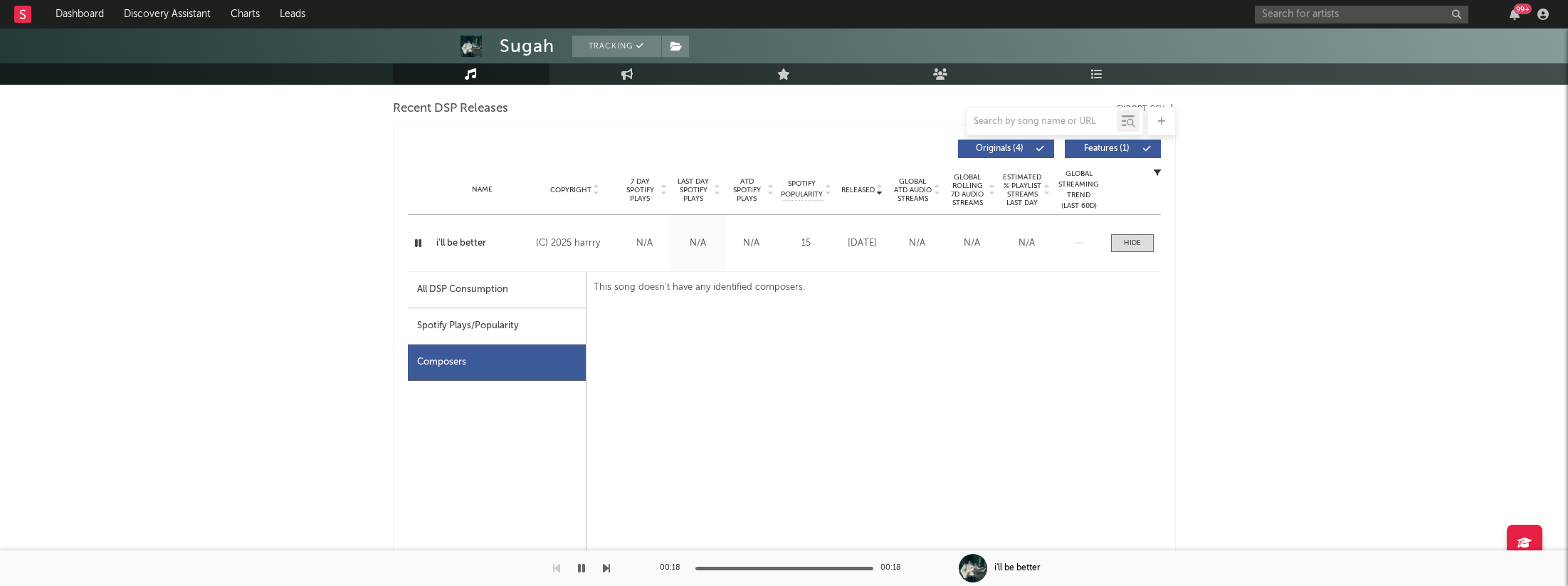 click on "All DSP Consumption" at bounding box center (497, 290) 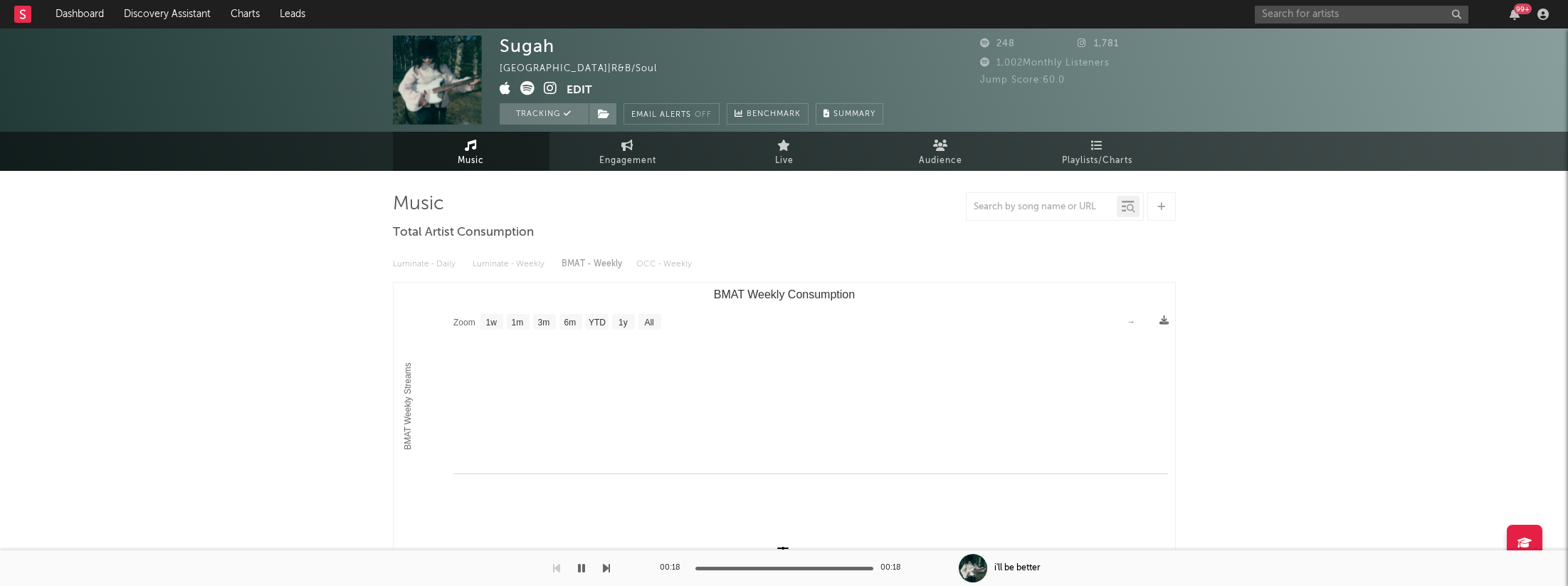 scroll, scrollTop: 0, scrollLeft: 0, axis: both 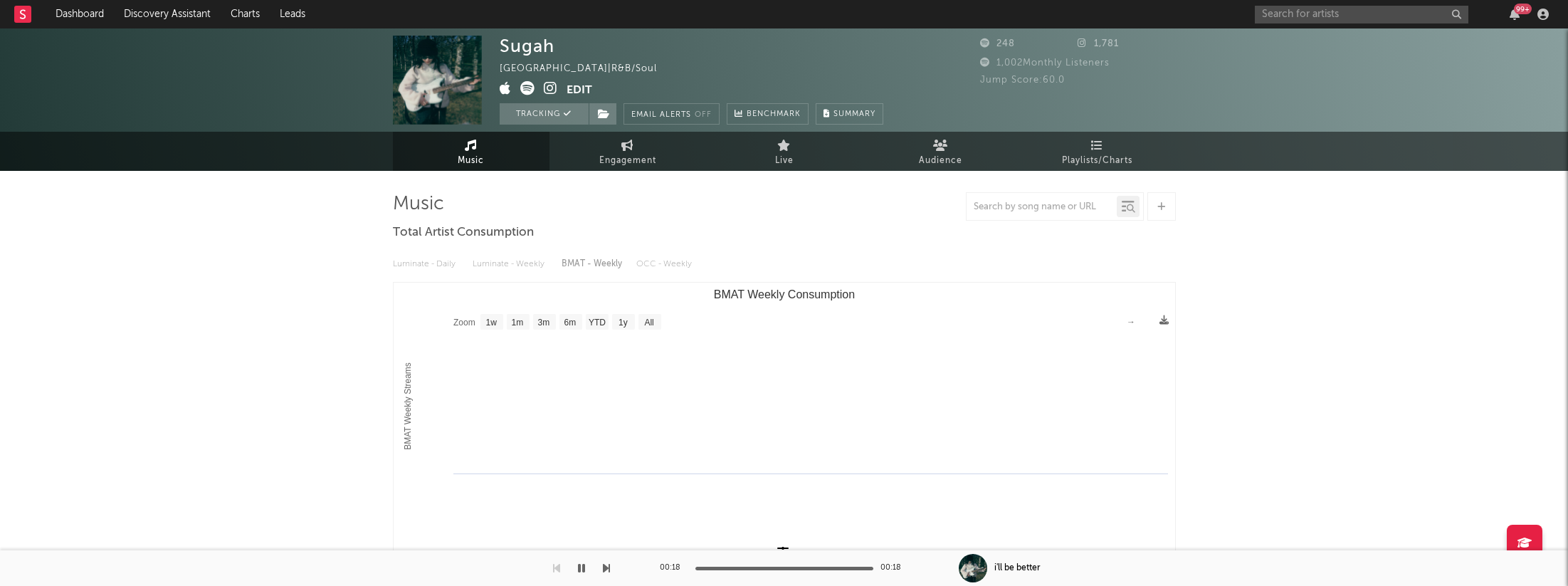 click at bounding box center [550, 88] 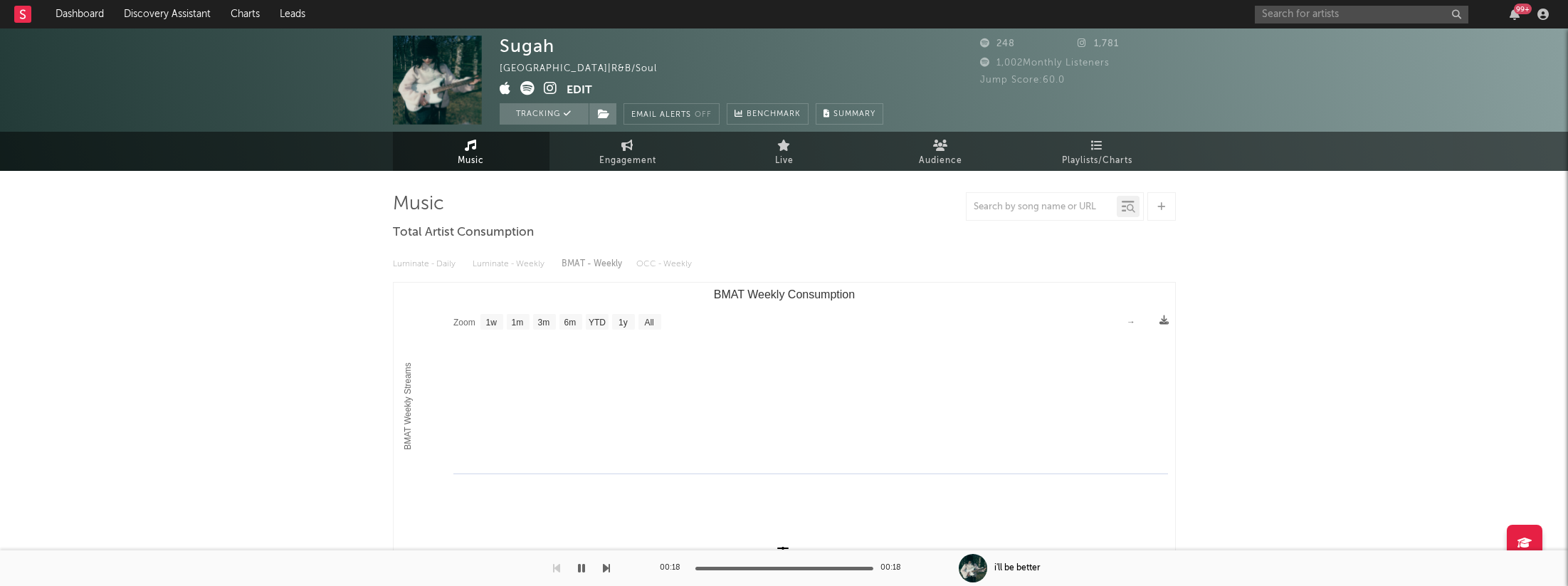 click on "Sugah France  |  R&B/Soul Edit Tracking Email Alerts  Off Benchmark Summary 248 1,781 1,002  Monthly Listeners Jump Score:  60.0 Music Engagement Live Audience Playlists/Charts Music Total Artist Consumption Luminate - Daily Luminate - Weekly BMAT - Weekly OCC - Weekly Zoom 1w 1m 3m 6m YTD 1y All Created with Highcharts 10.3.3 BMAT Weekly Streams BMAT Weekly Consumption Zoom 1w 1m 3m 6m YTD 1y All → Recent DSP Releases Export CSV  Released Copyright 7 Day Spotify Plays Last Day Spotify Plays ATD Spotify Plays Spotify Popularity Released Global ATD Audio Streams Global Rolling 7D Audio Streams Estimated % Playlist Streams Last Day Spotify Popularity Streams / 7d Growth Originals   ( 4 ) Features   ( 1 ) Name Copyright Label Album Names Composer Names 7 Day Spotify Plays Last Day Spotify Plays ATD Spotify Plays Spotify Popularity Total US Streams Total US SES Total UK Streams Total UK Audio Streams UK Weekly Streams UK Weekly Audio Streams Released US ATD Audio Streams US Rolling 7D Audio Streams Name Label" at bounding box center (784, 1047) 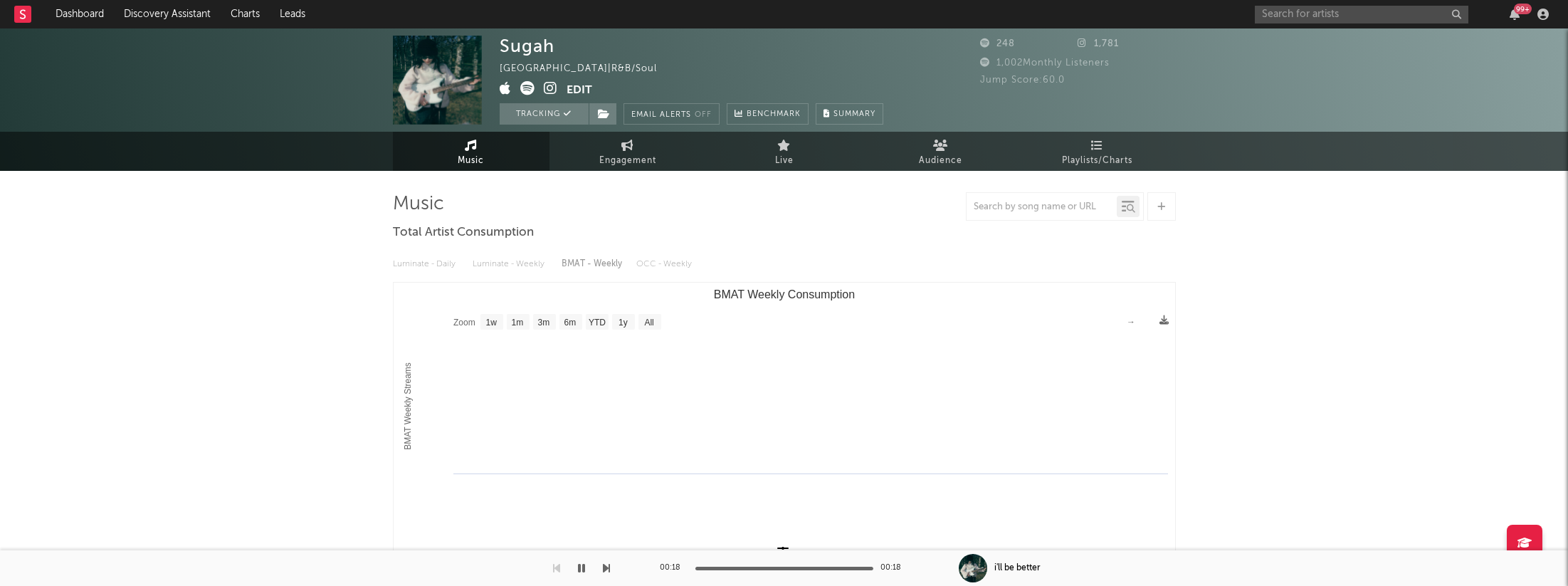 scroll, scrollTop: 0, scrollLeft: 0, axis: both 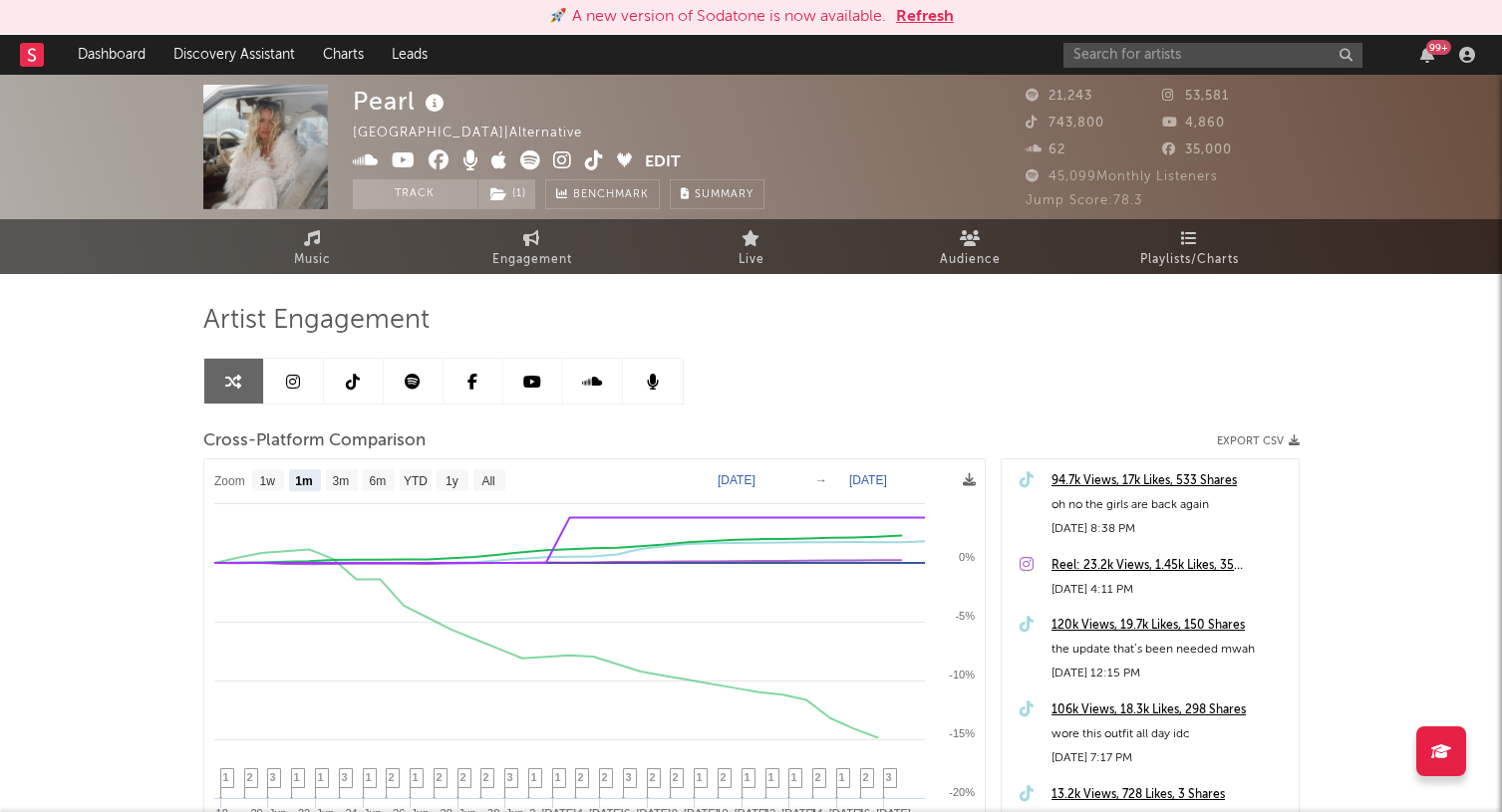 select on "1m" 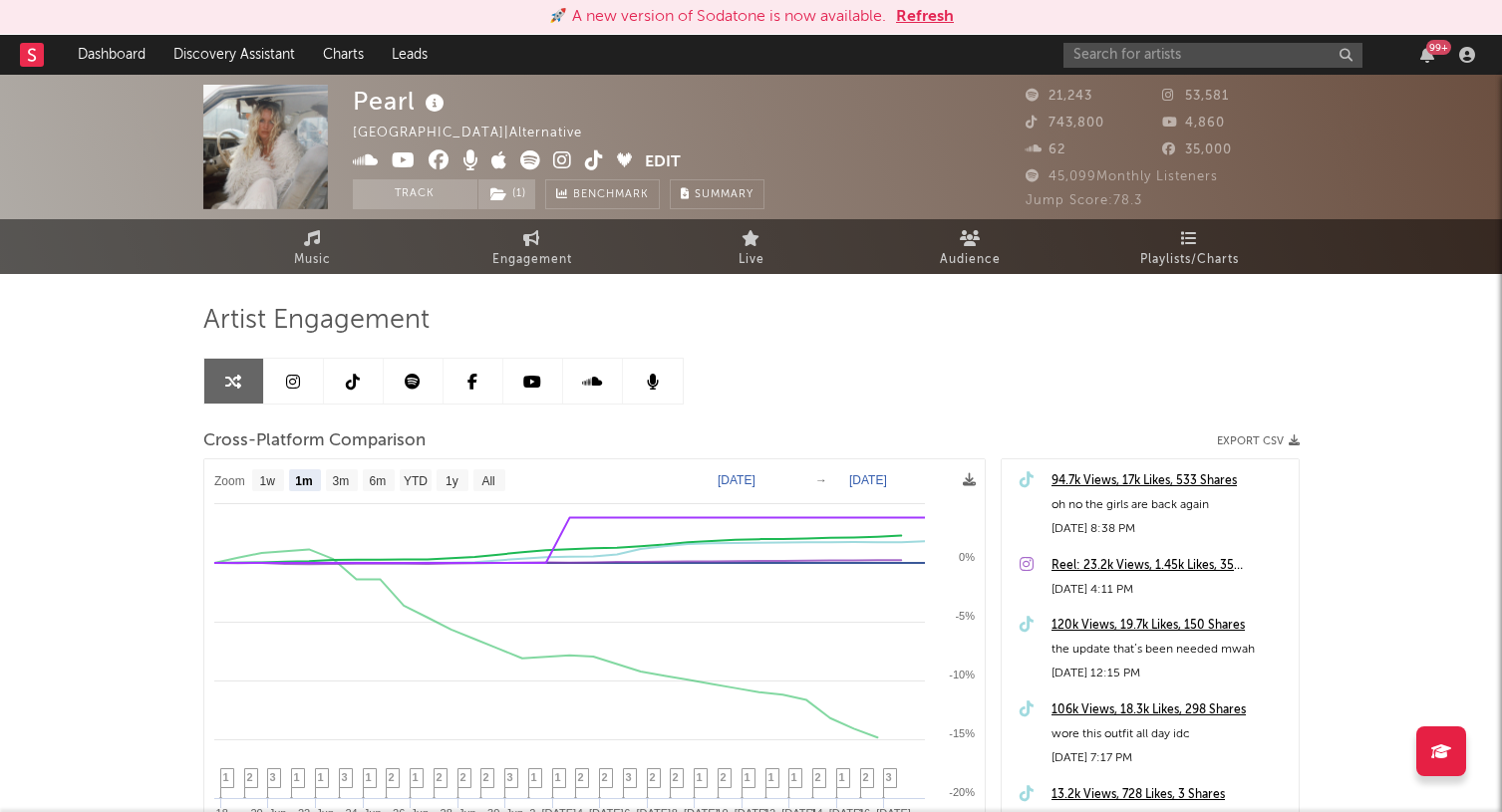 scroll, scrollTop: 2, scrollLeft: 0, axis: vertical 